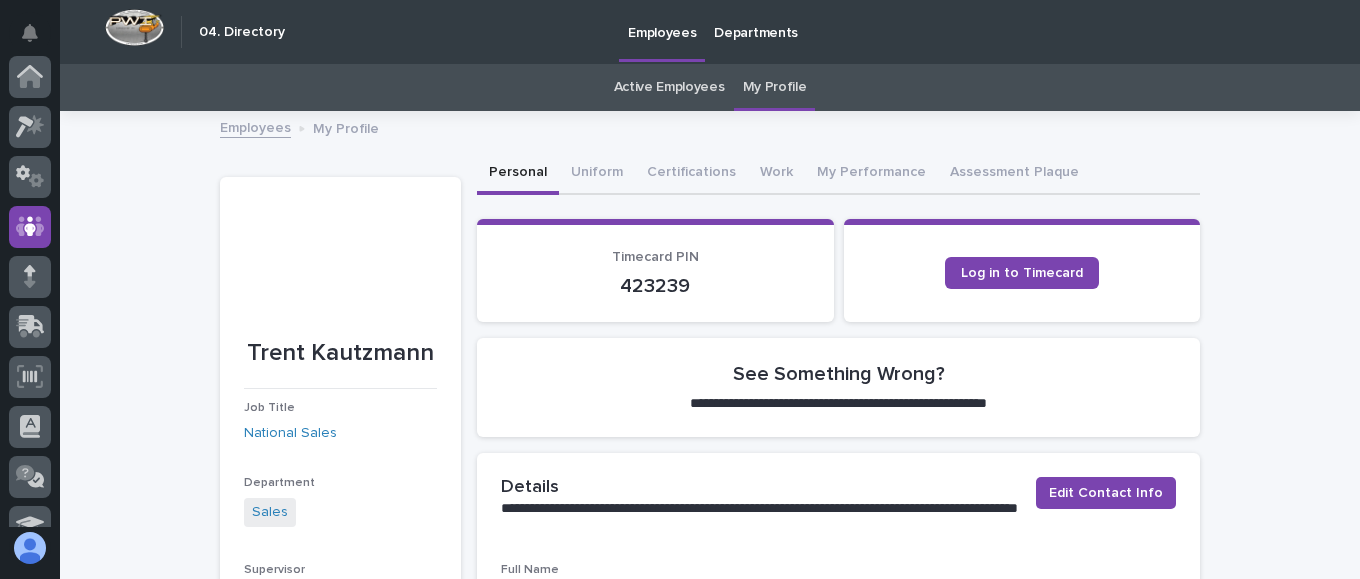 scroll, scrollTop: 0, scrollLeft: 0, axis: both 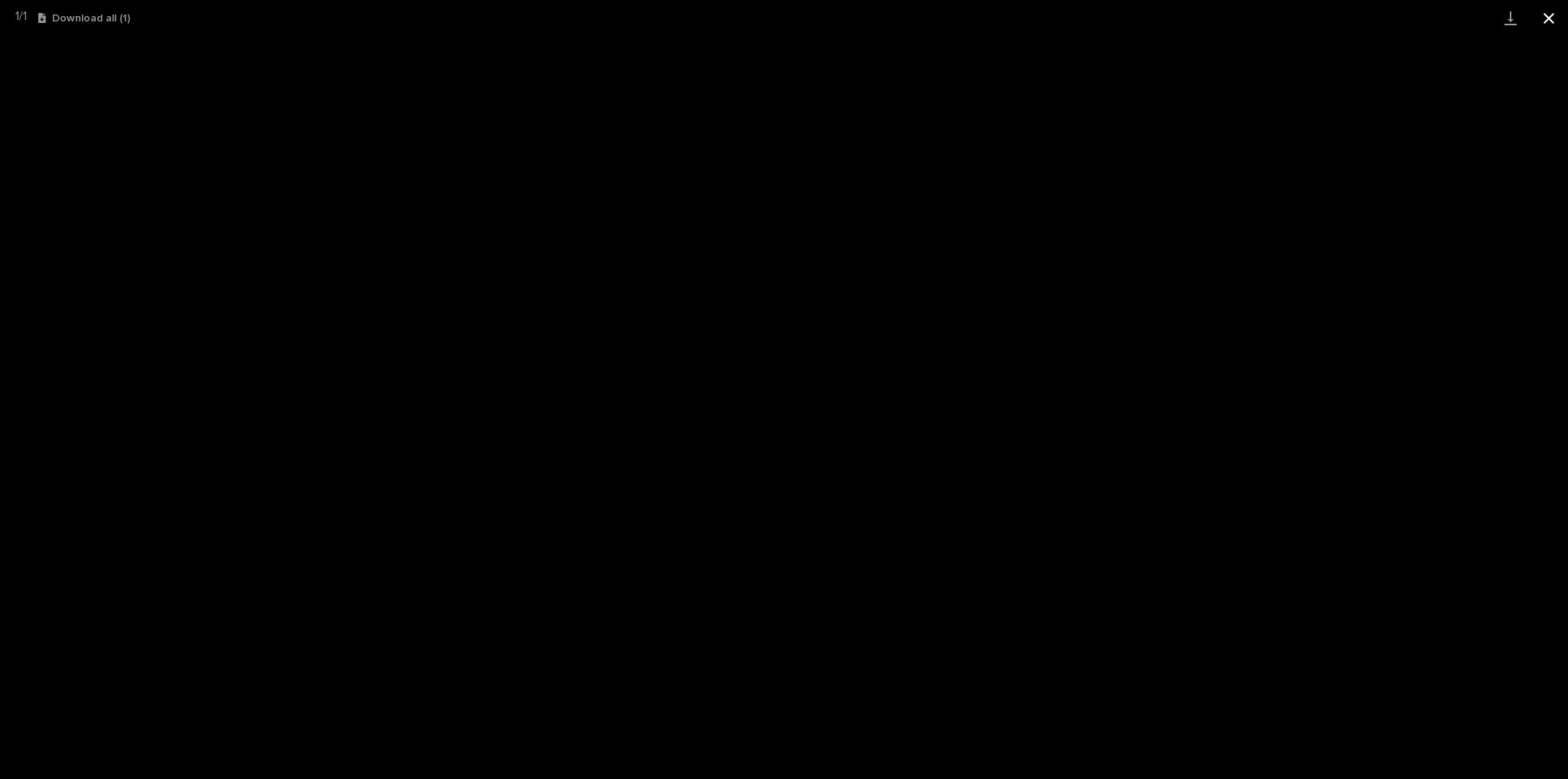click at bounding box center (1549, 18) 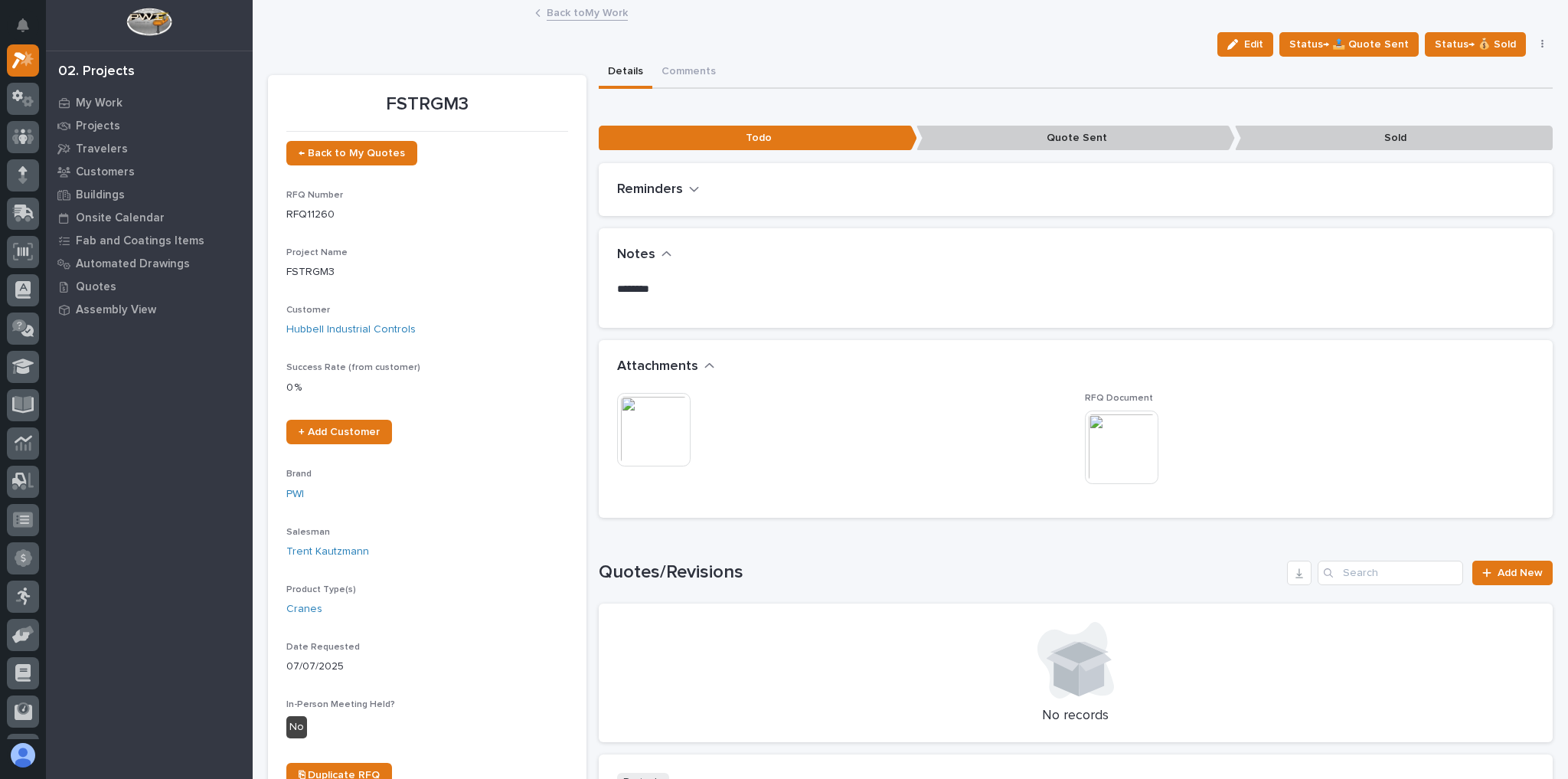 click on "Back to  My Work" at bounding box center (587, 11) 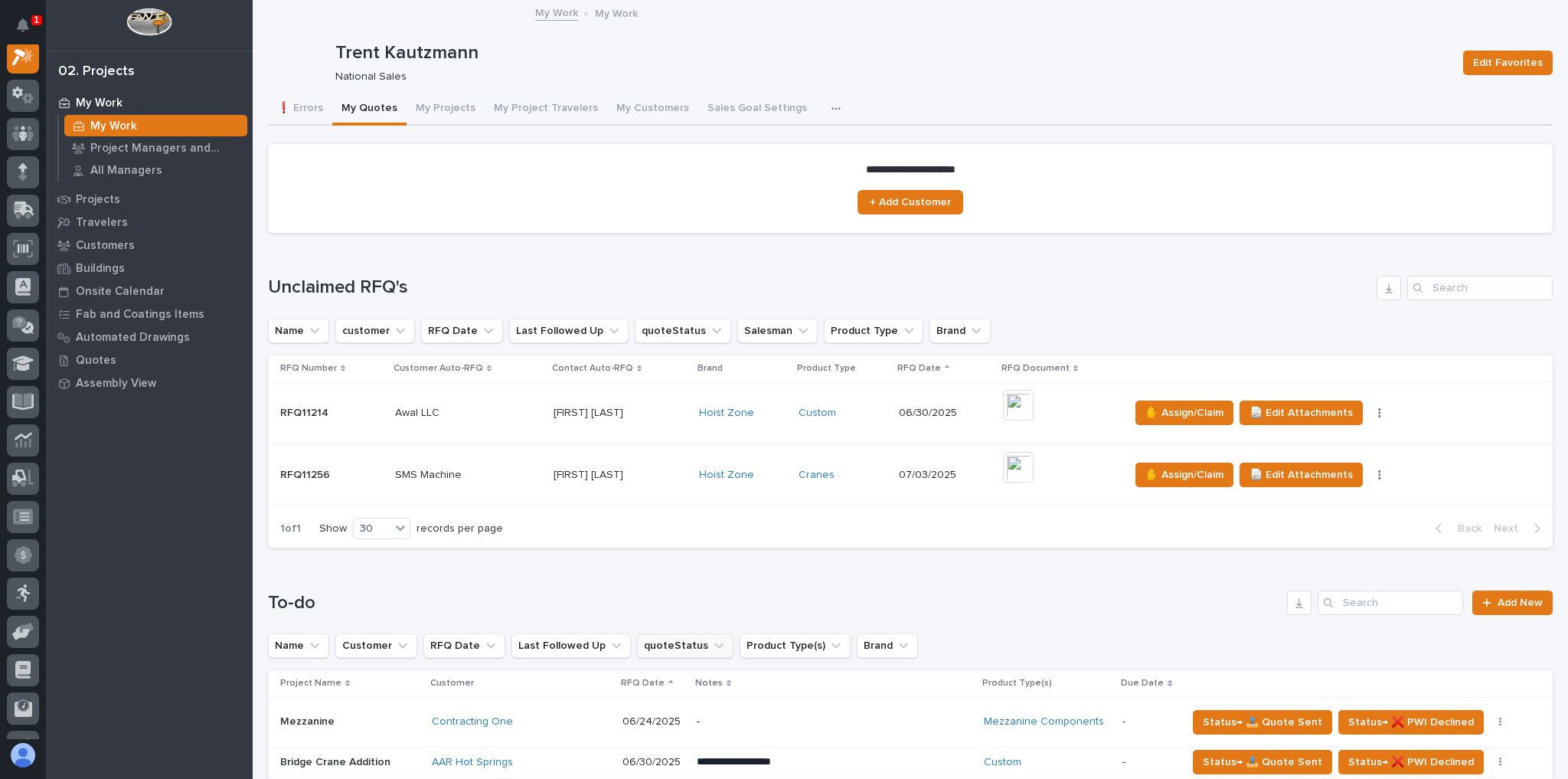 scroll, scrollTop: 38, scrollLeft: 0, axis: vertical 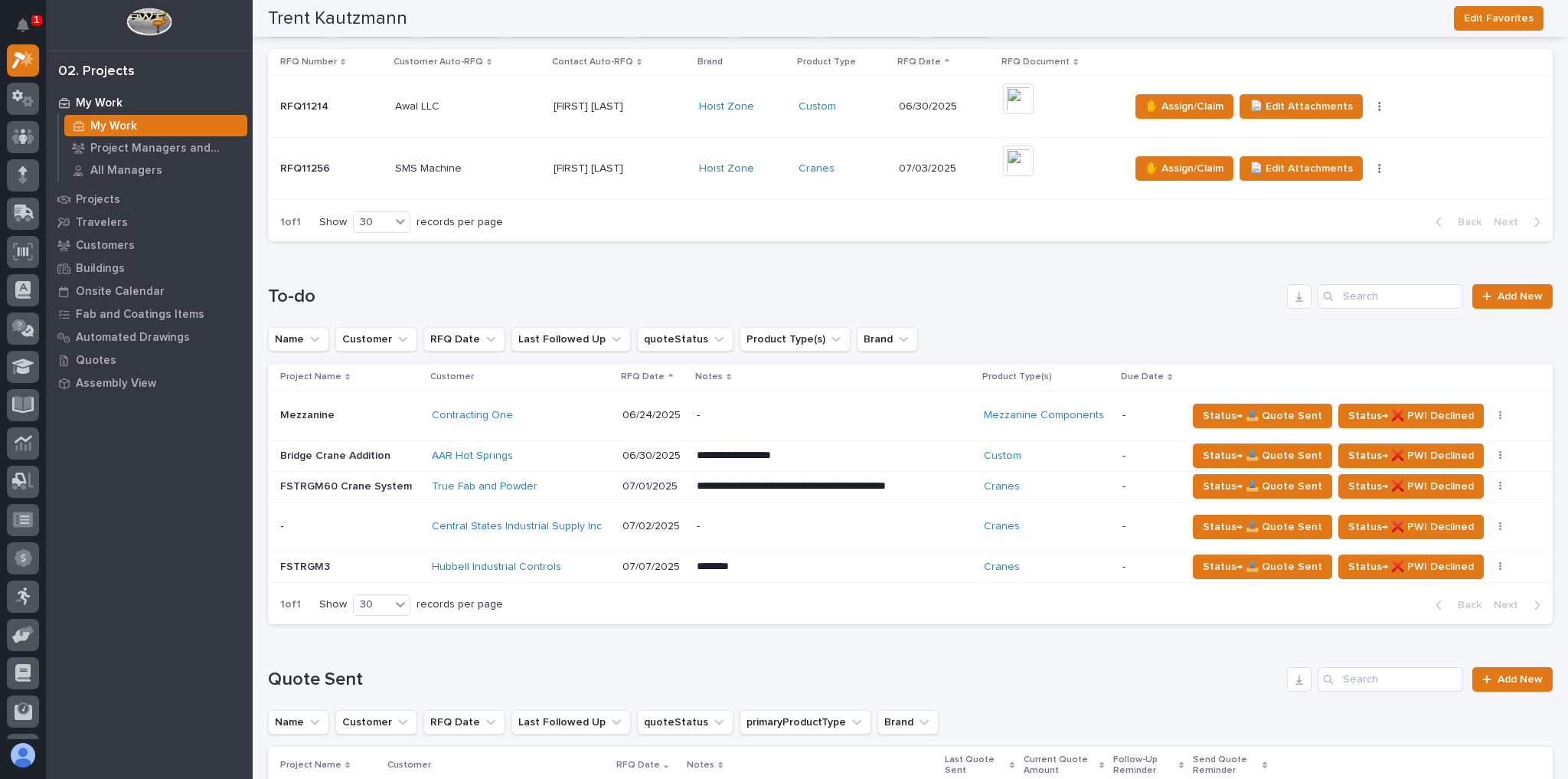 click on "07/02/2025" at bounding box center (653, 415) 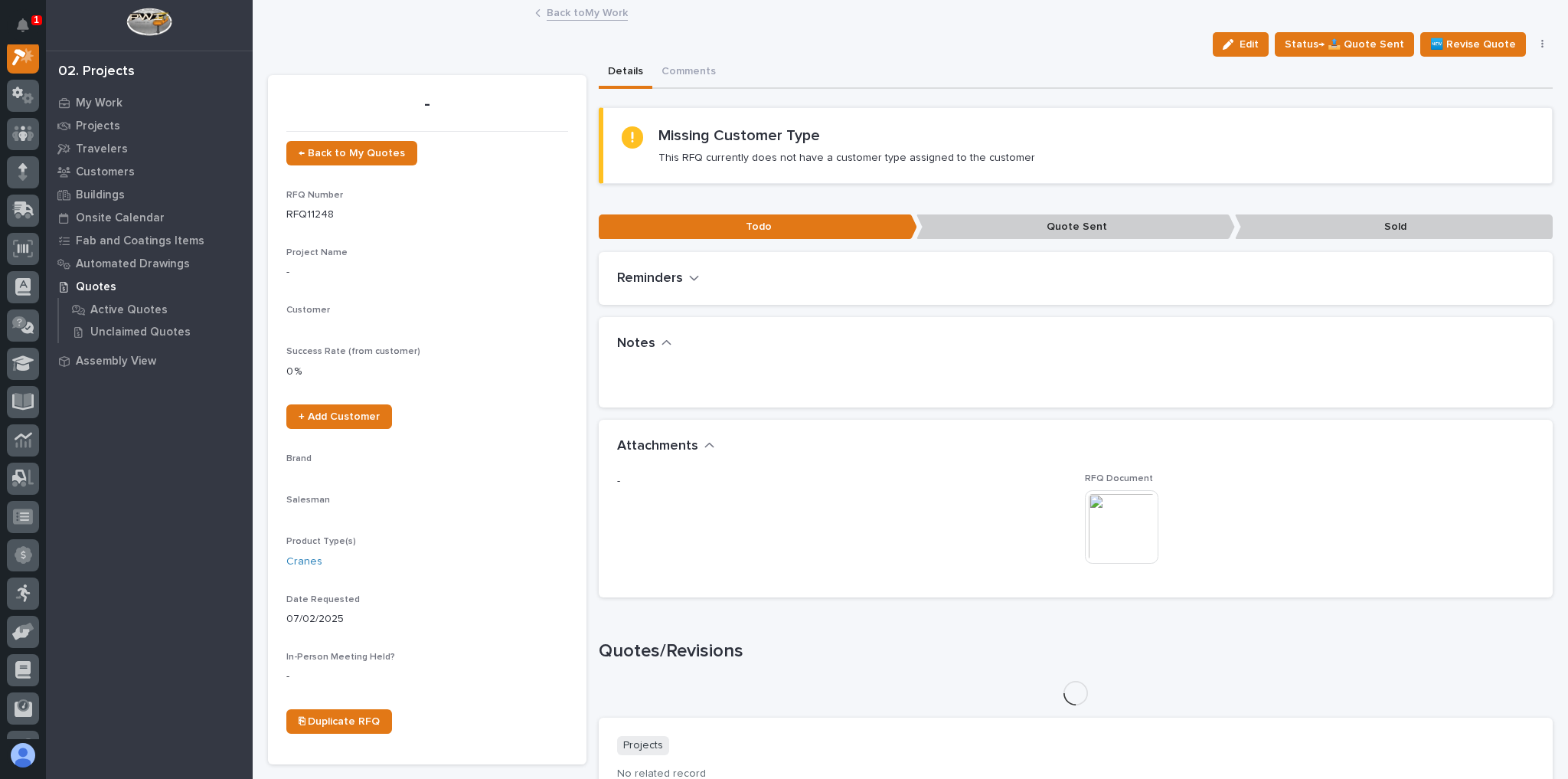 scroll, scrollTop: 38, scrollLeft: 0, axis: vertical 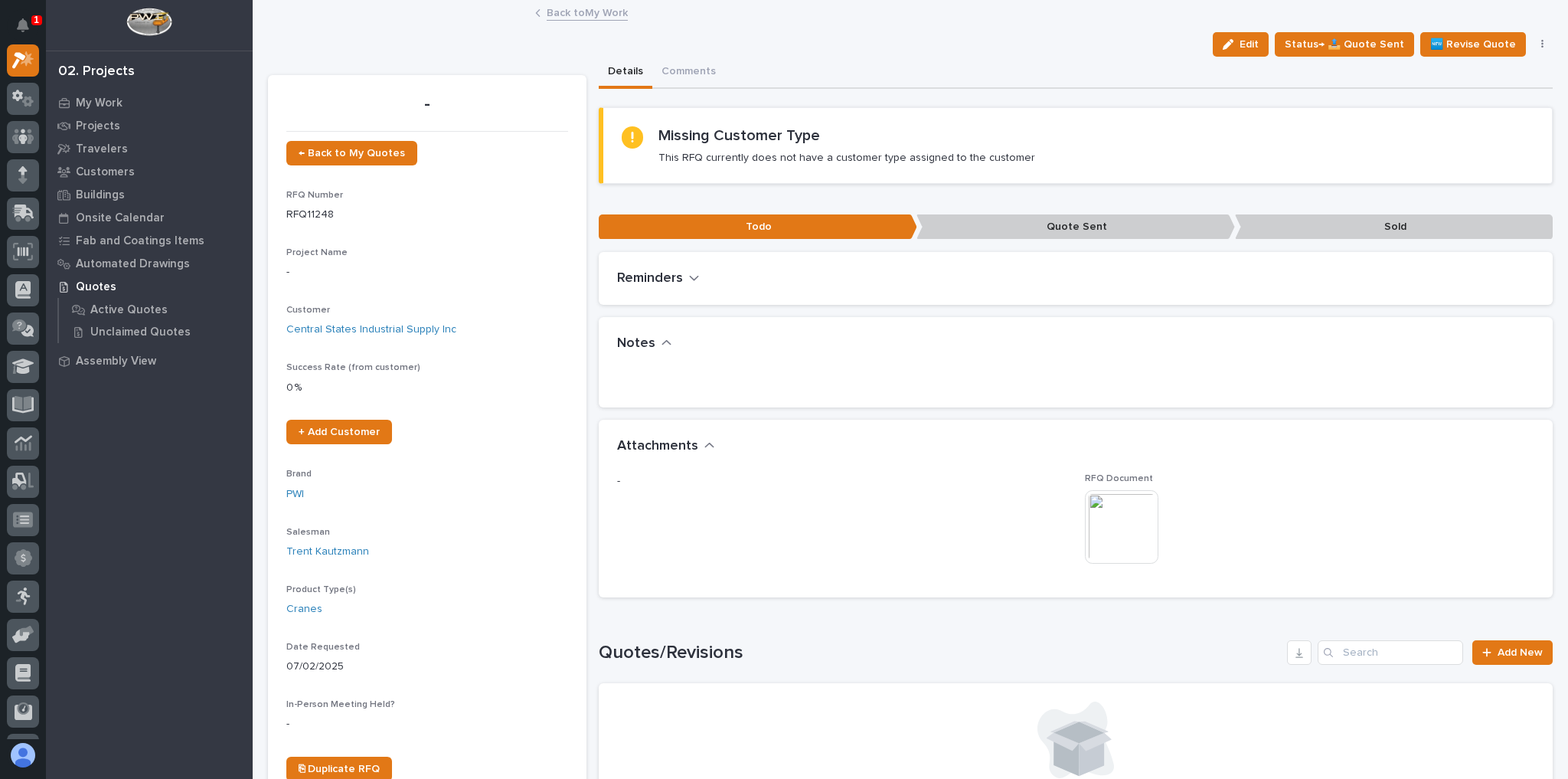 click at bounding box center (1122, 527) 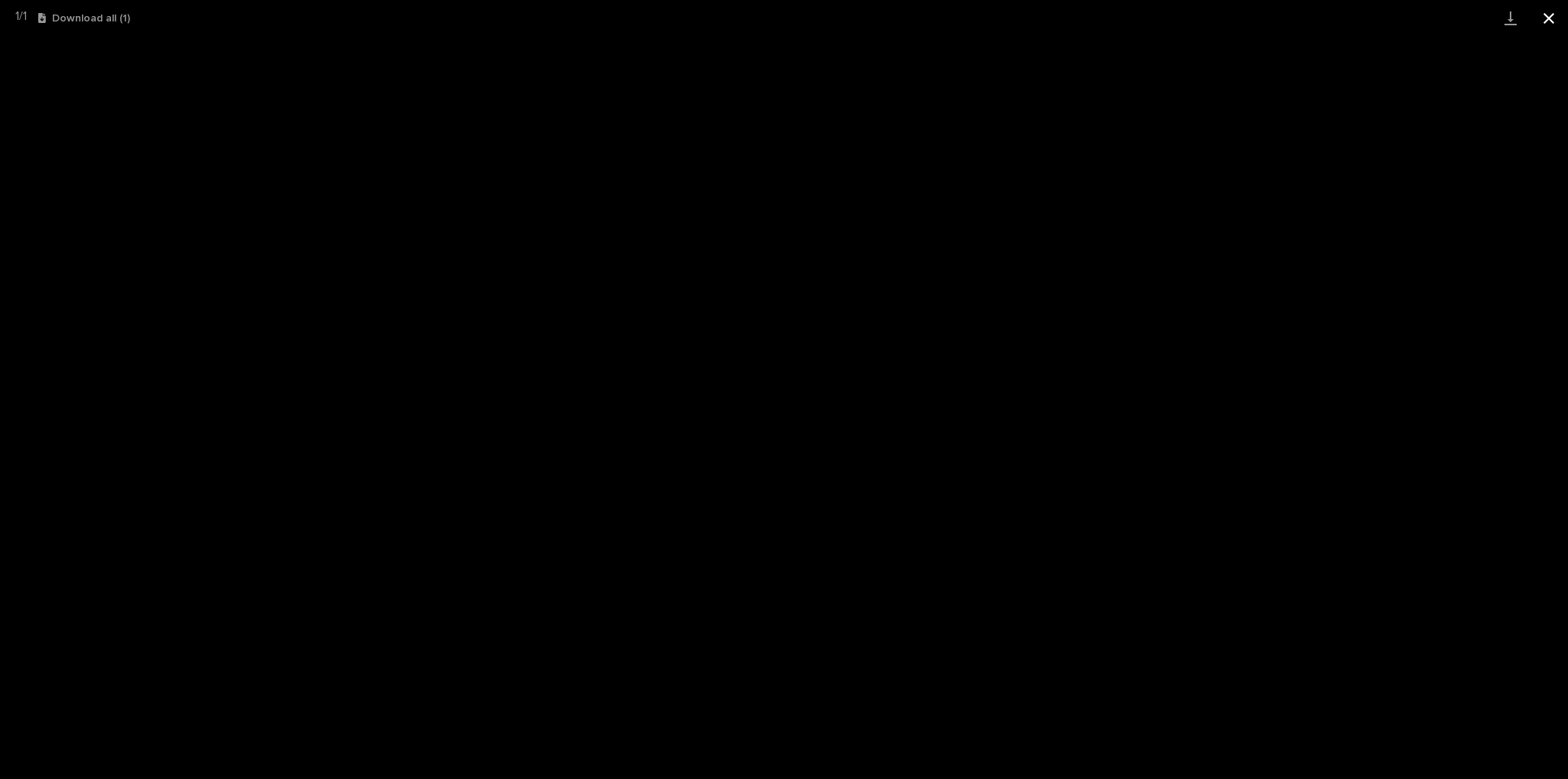 click at bounding box center [1549, 18] 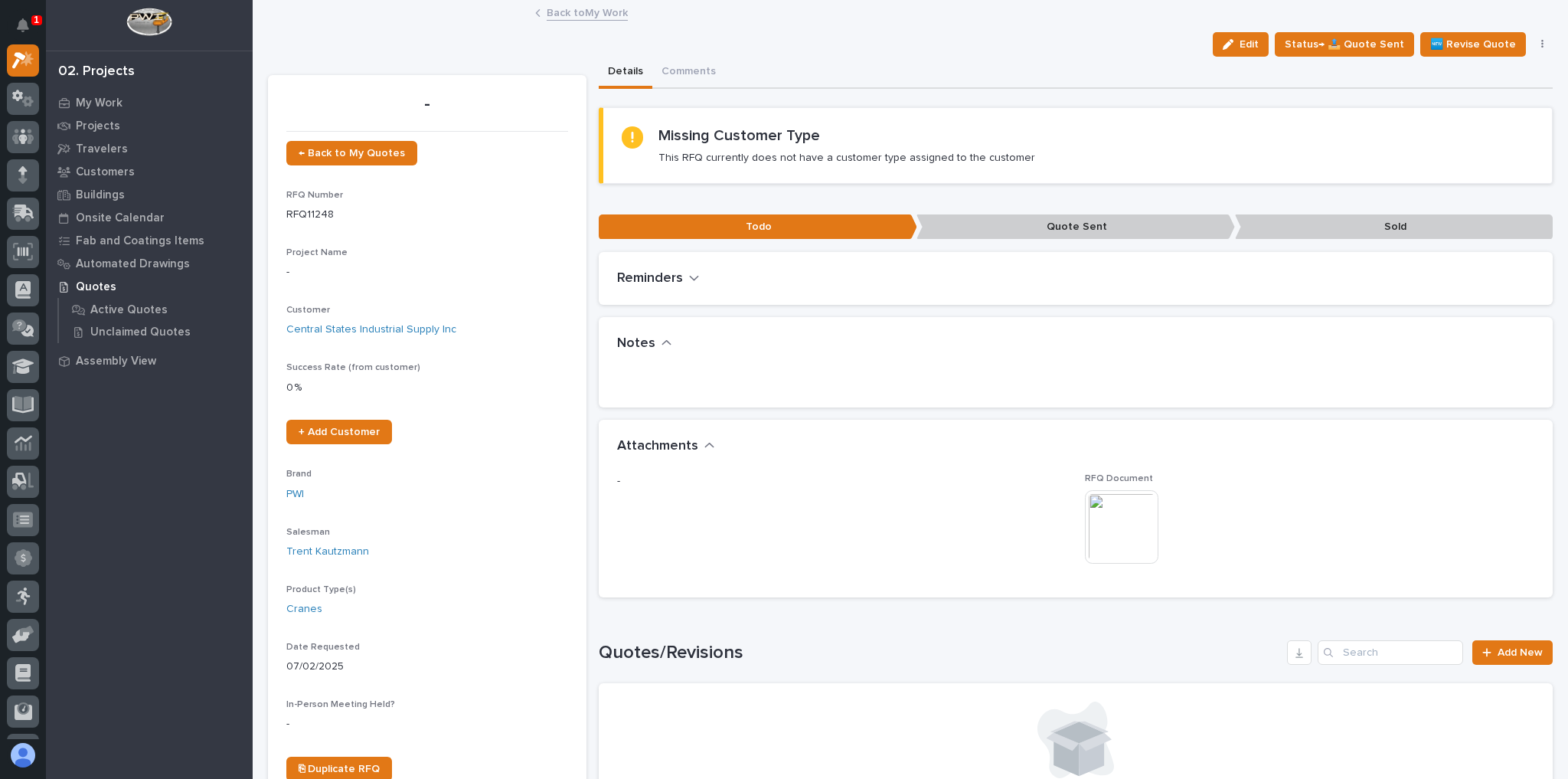 click on "Back to  My Work" at bounding box center (587, 11) 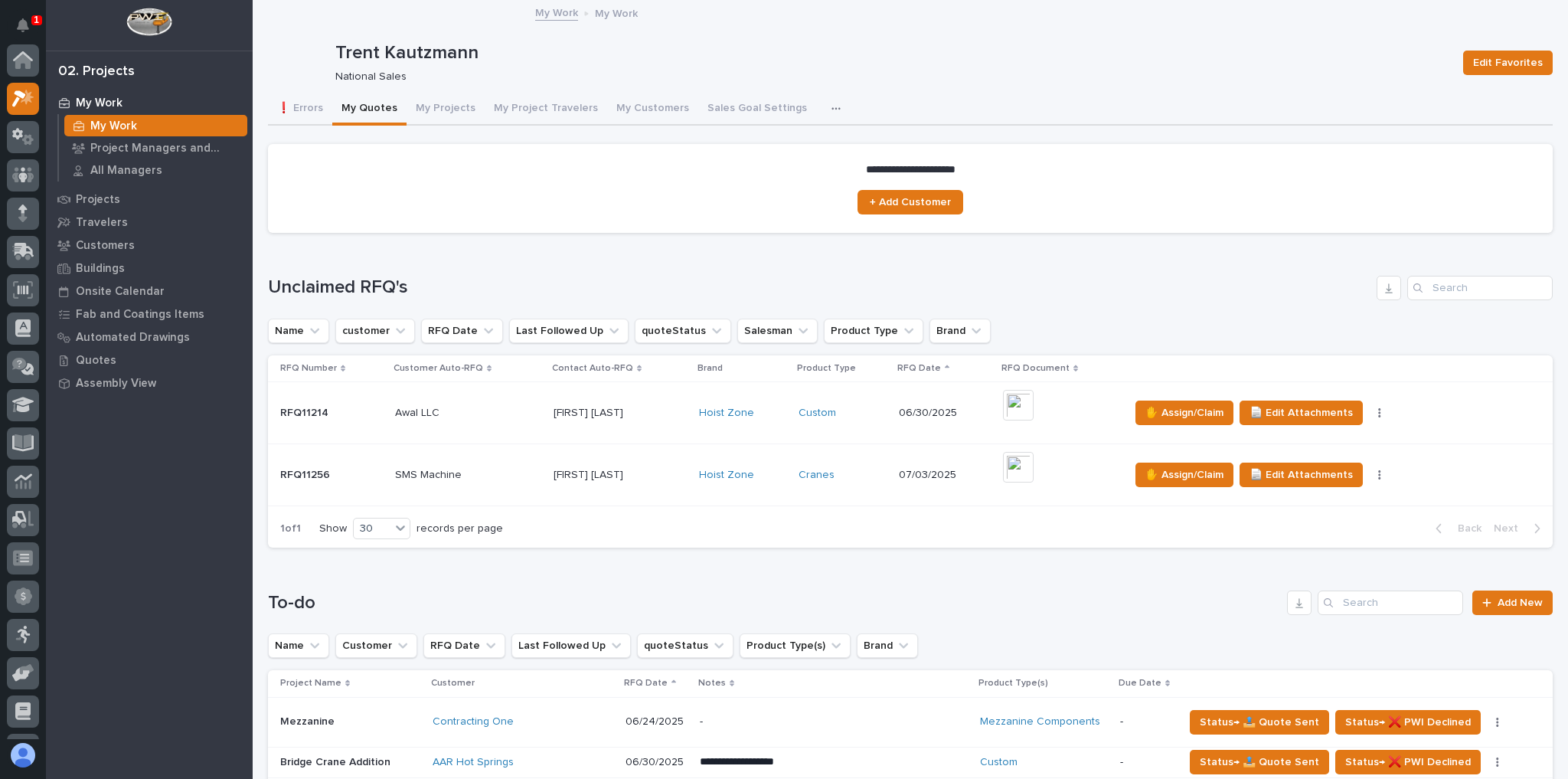 scroll, scrollTop: 41, scrollLeft: 0, axis: vertical 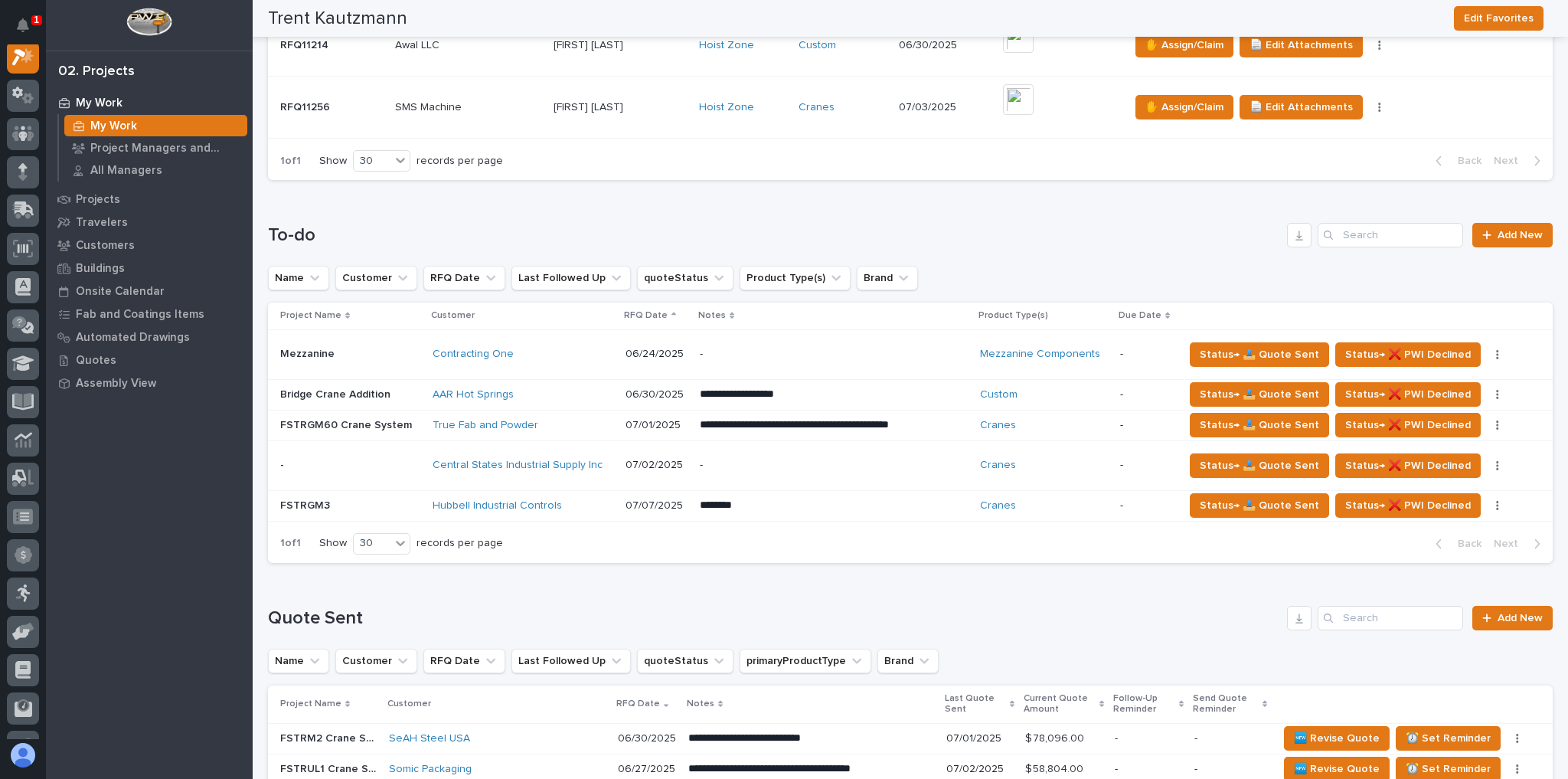 click at bounding box center [350, 354] 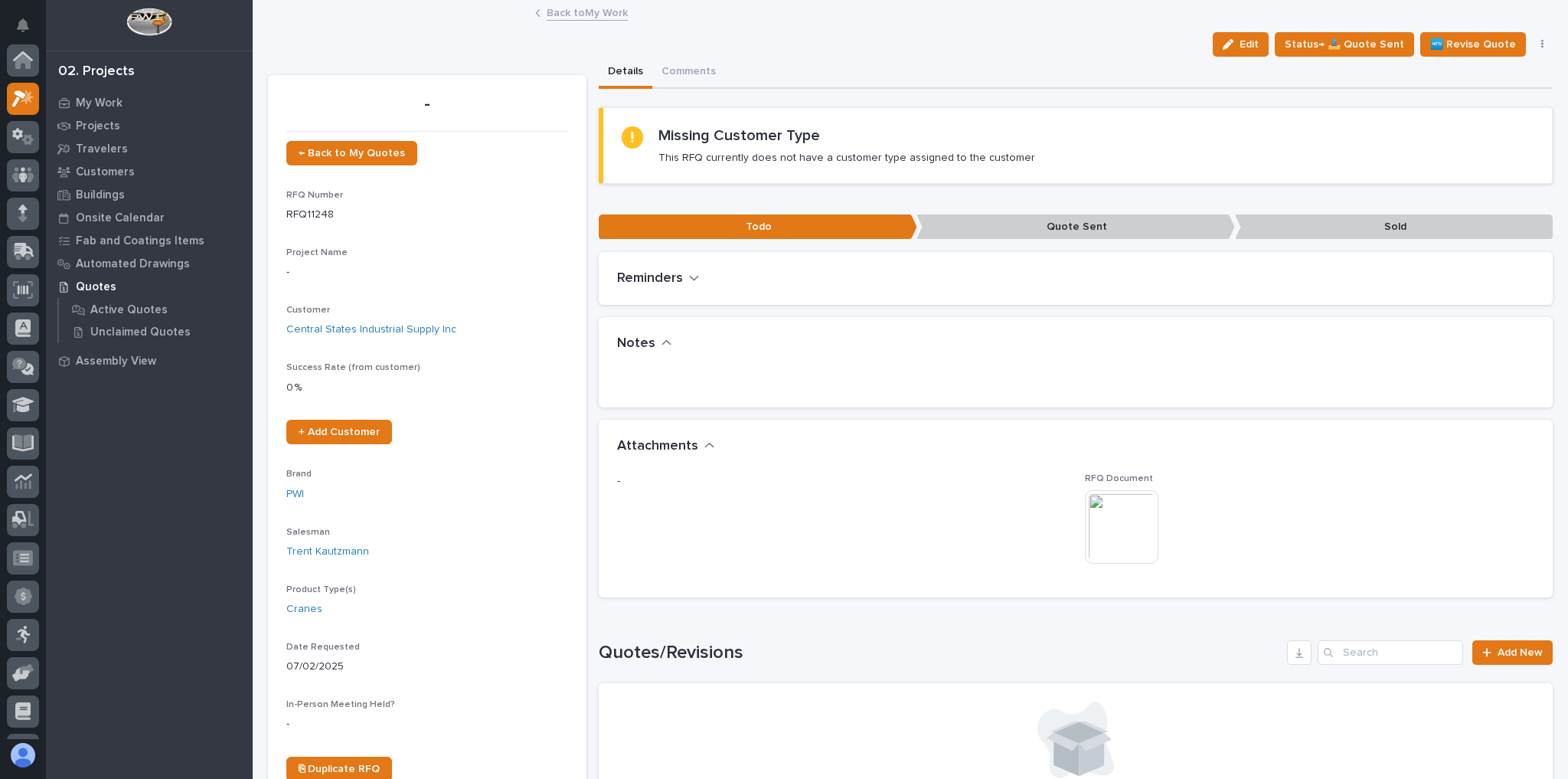 scroll, scrollTop: 38, scrollLeft: 0, axis: vertical 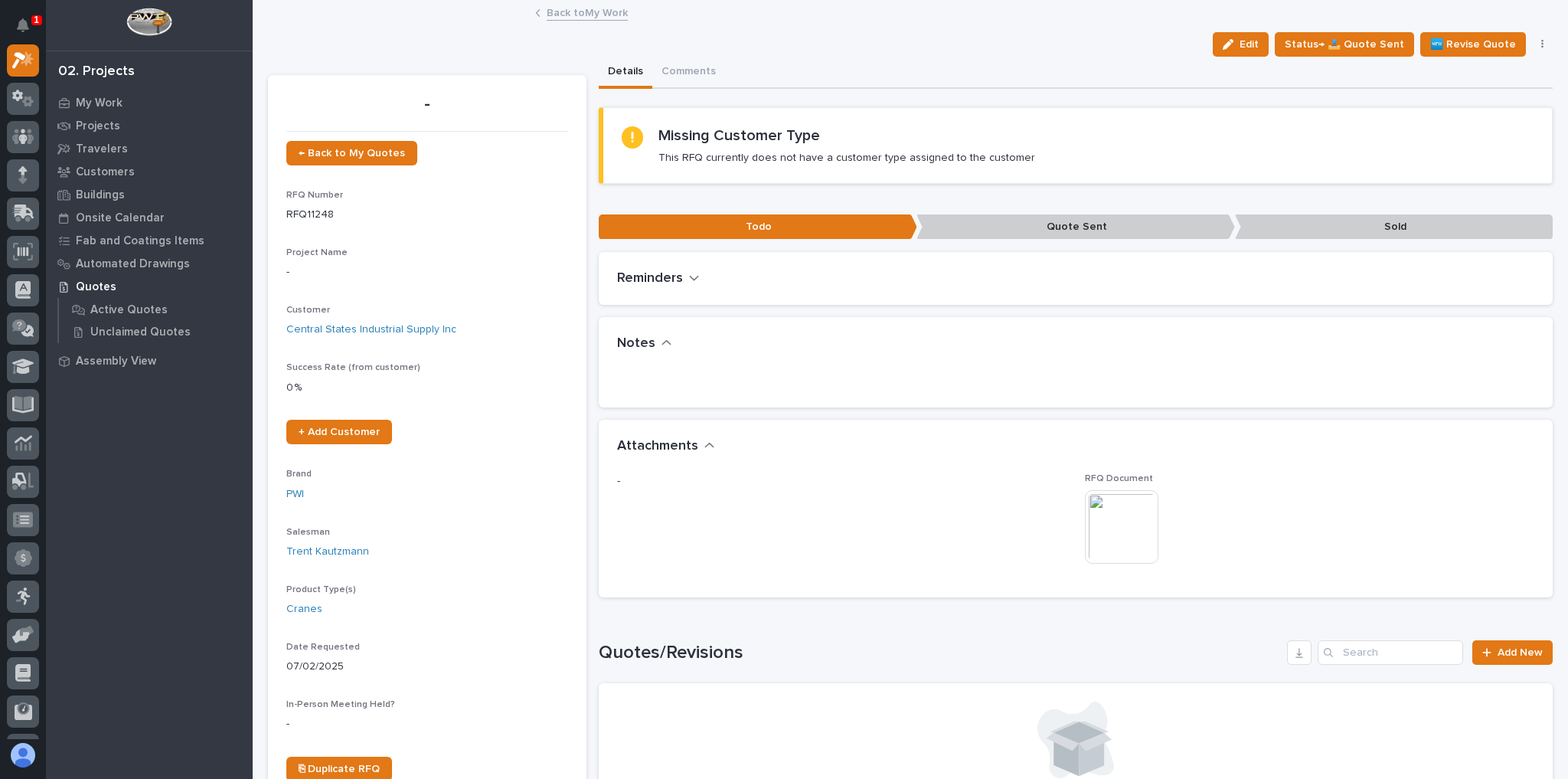 click at bounding box center (1122, 527) 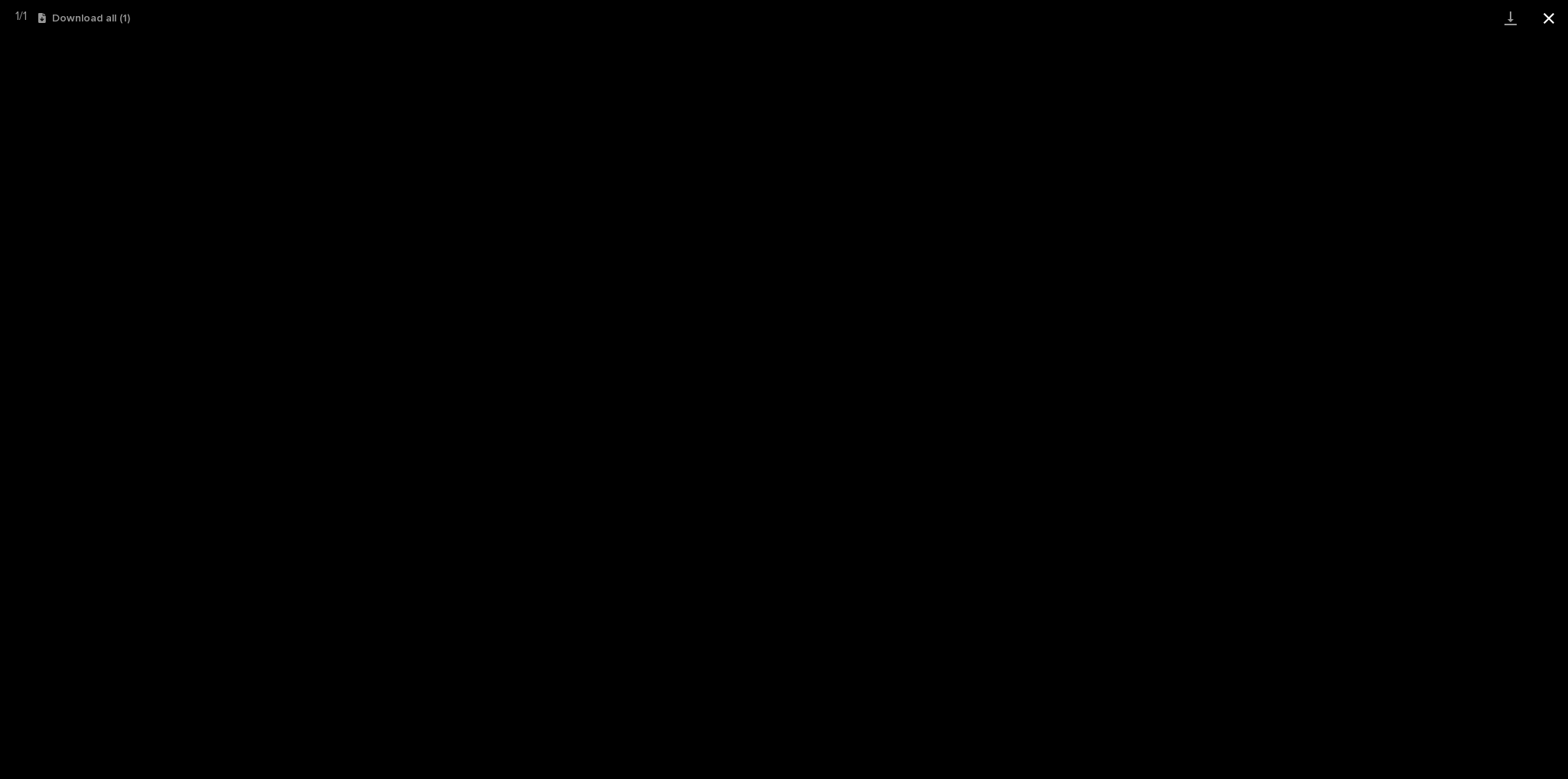 click at bounding box center [1549, 18] 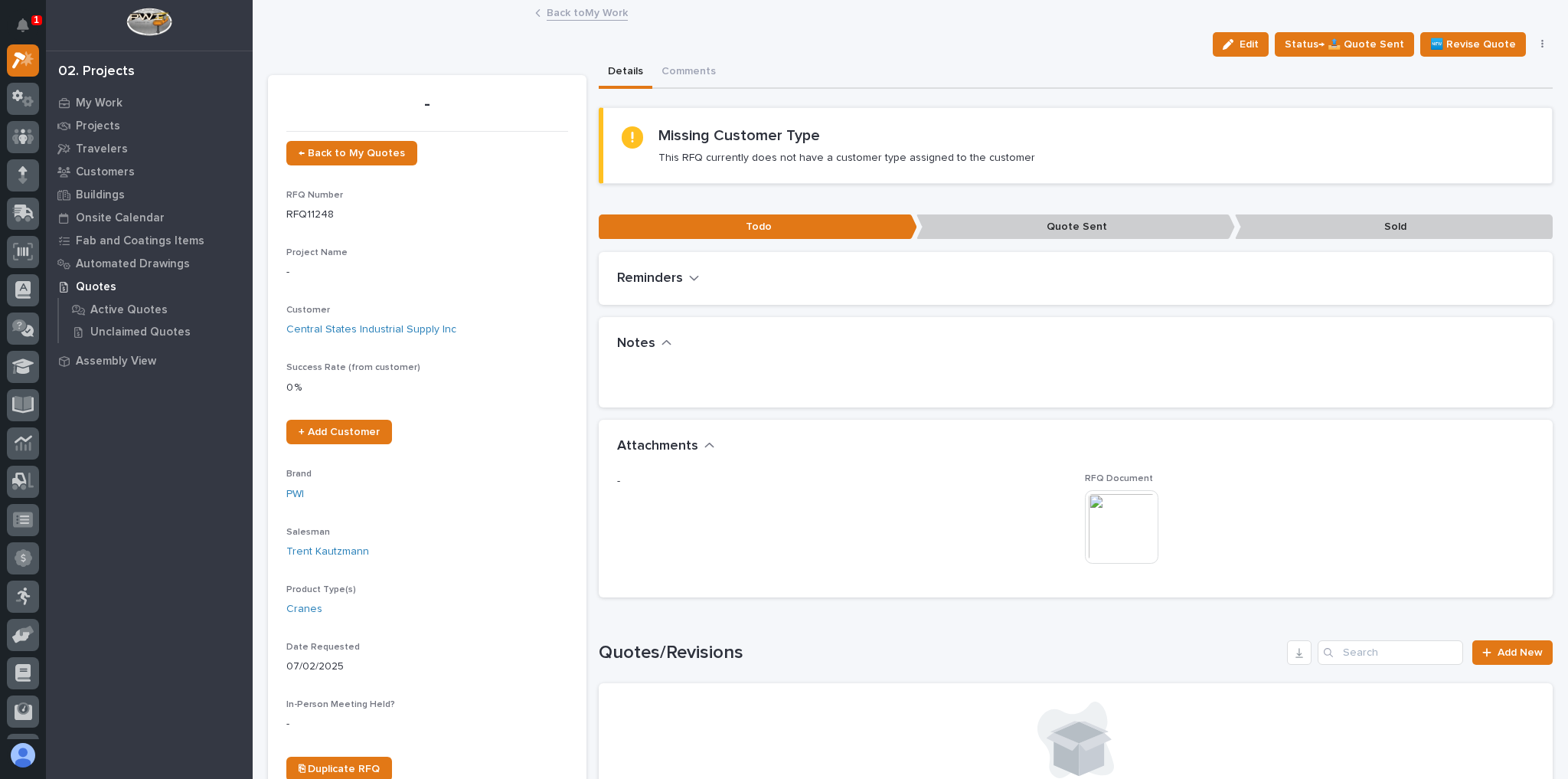 click on "Back to  My Work" at bounding box center (587, 11) 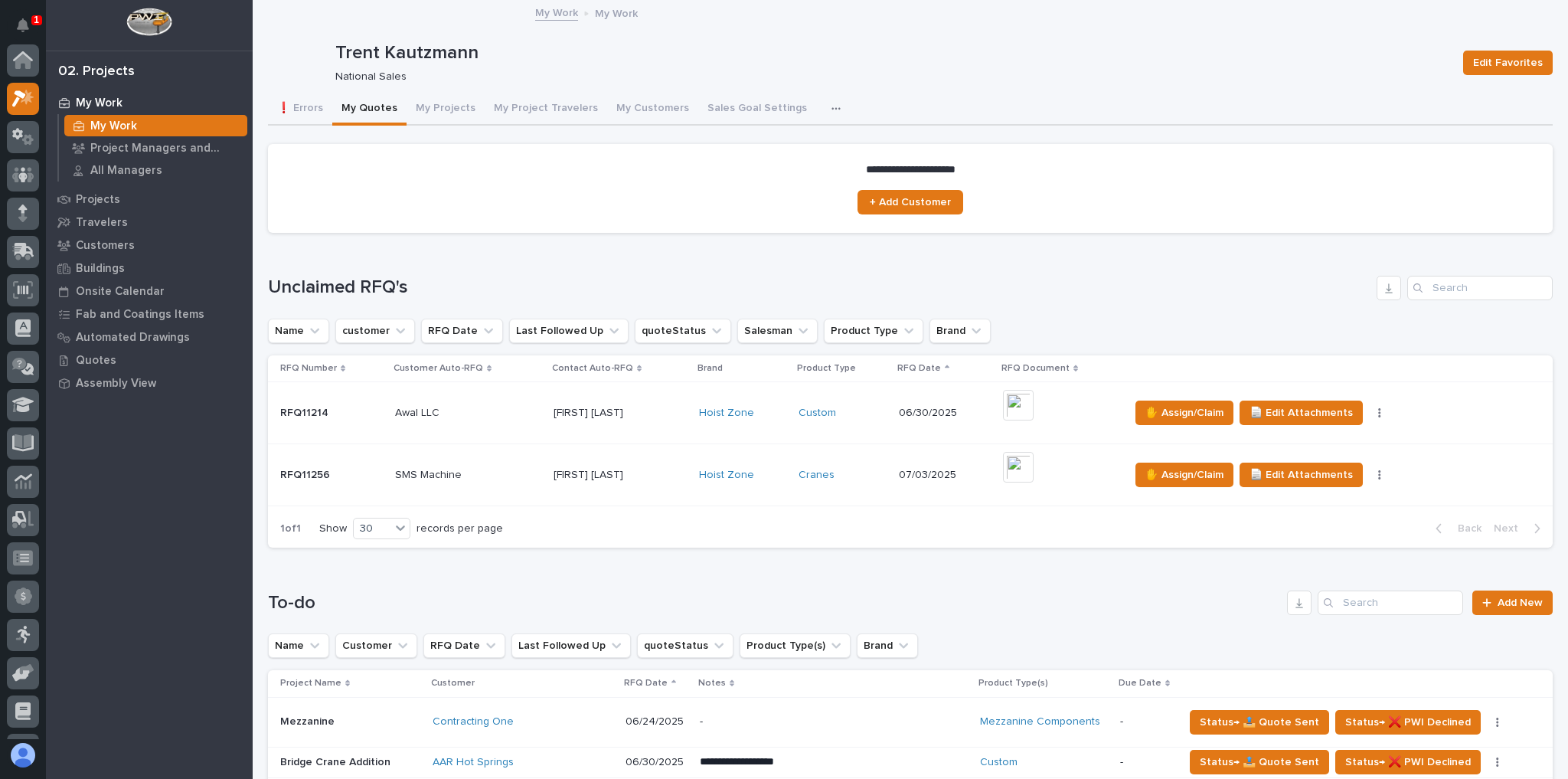 scroll, scrollTop: 41, scrollLeft: 0, axis: vertical 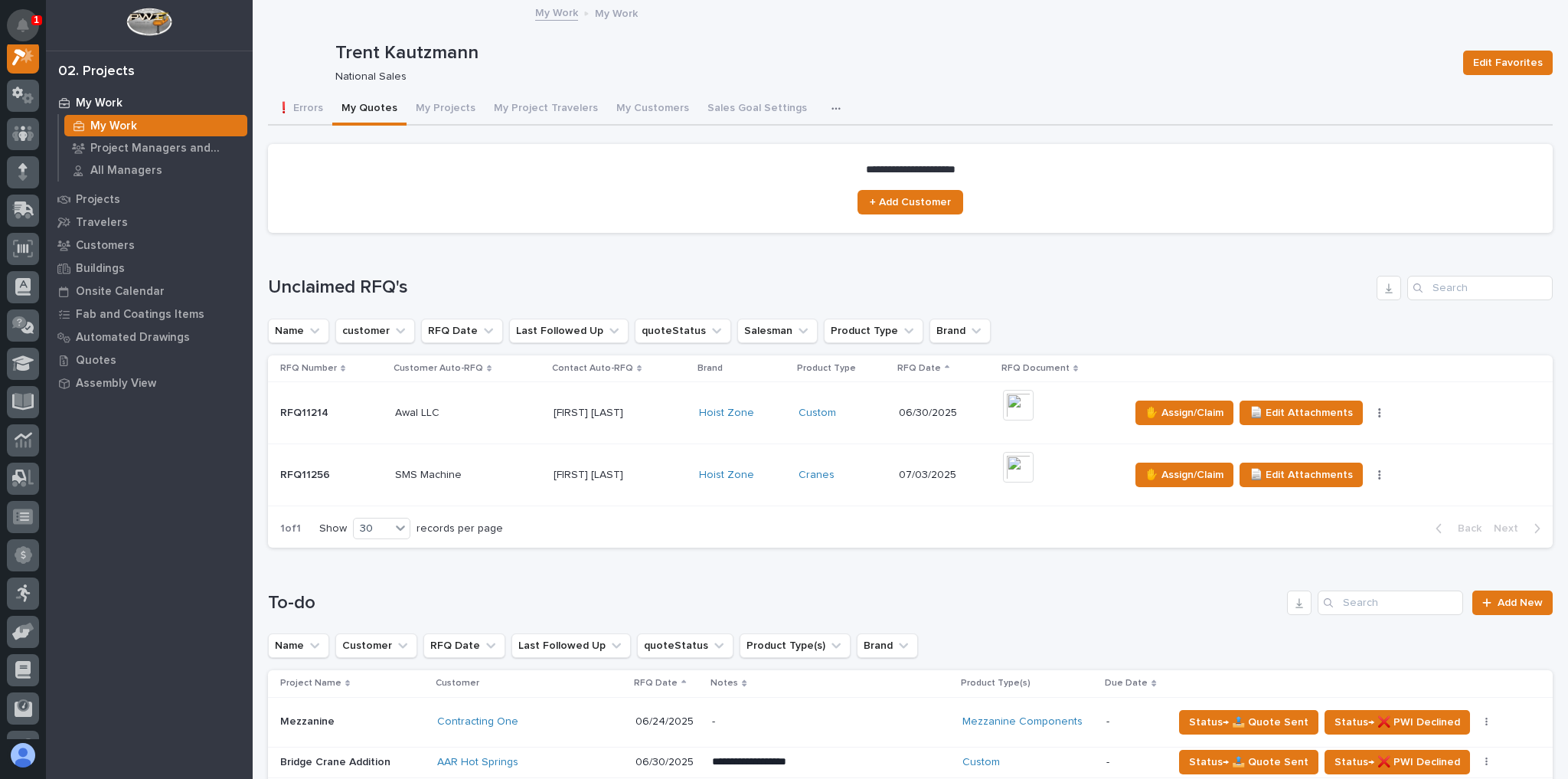 click at bounding box center [23, 25] 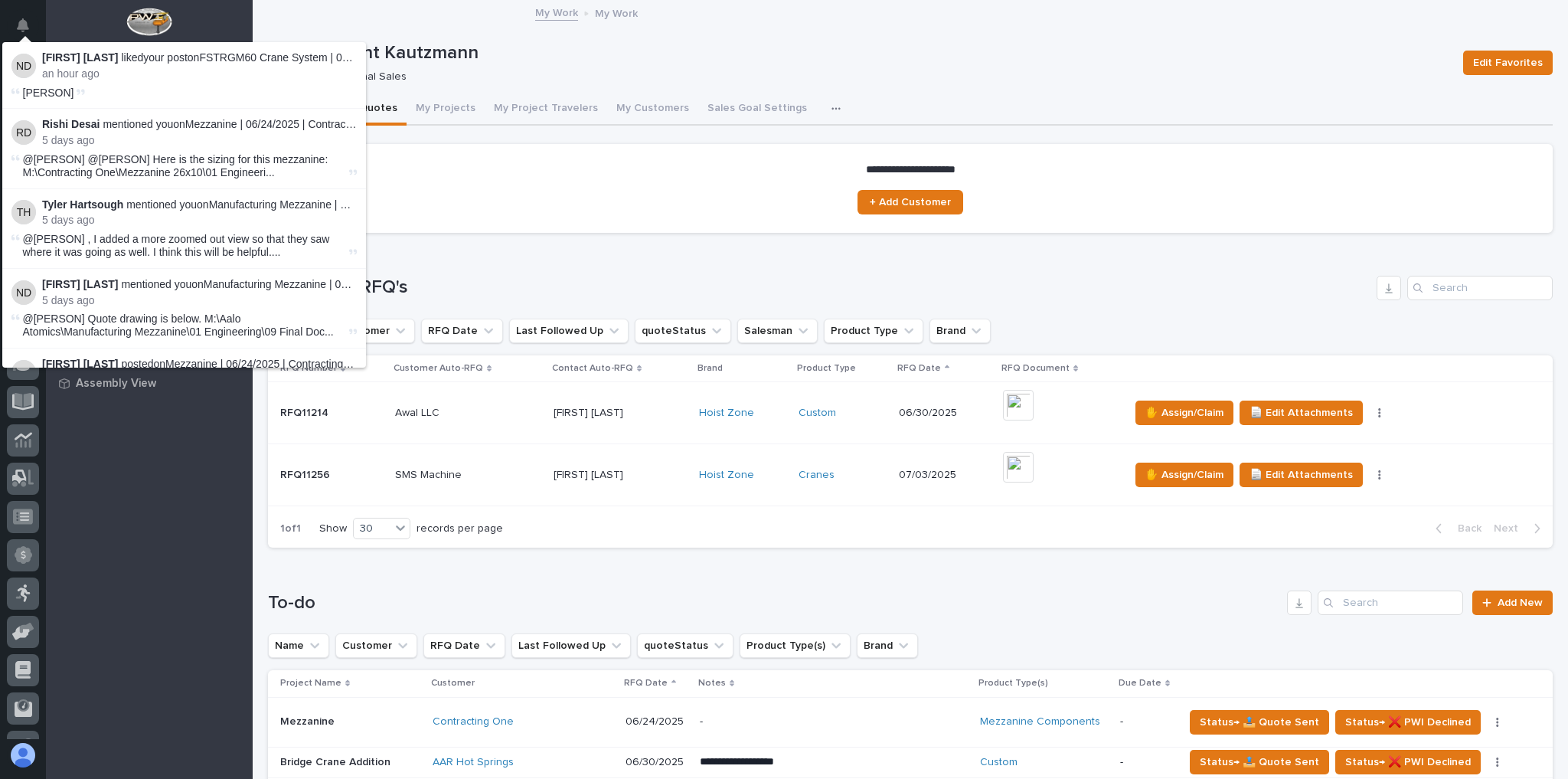scroll, scrollTop: 38, scrollLeft: 0, axis: vertical 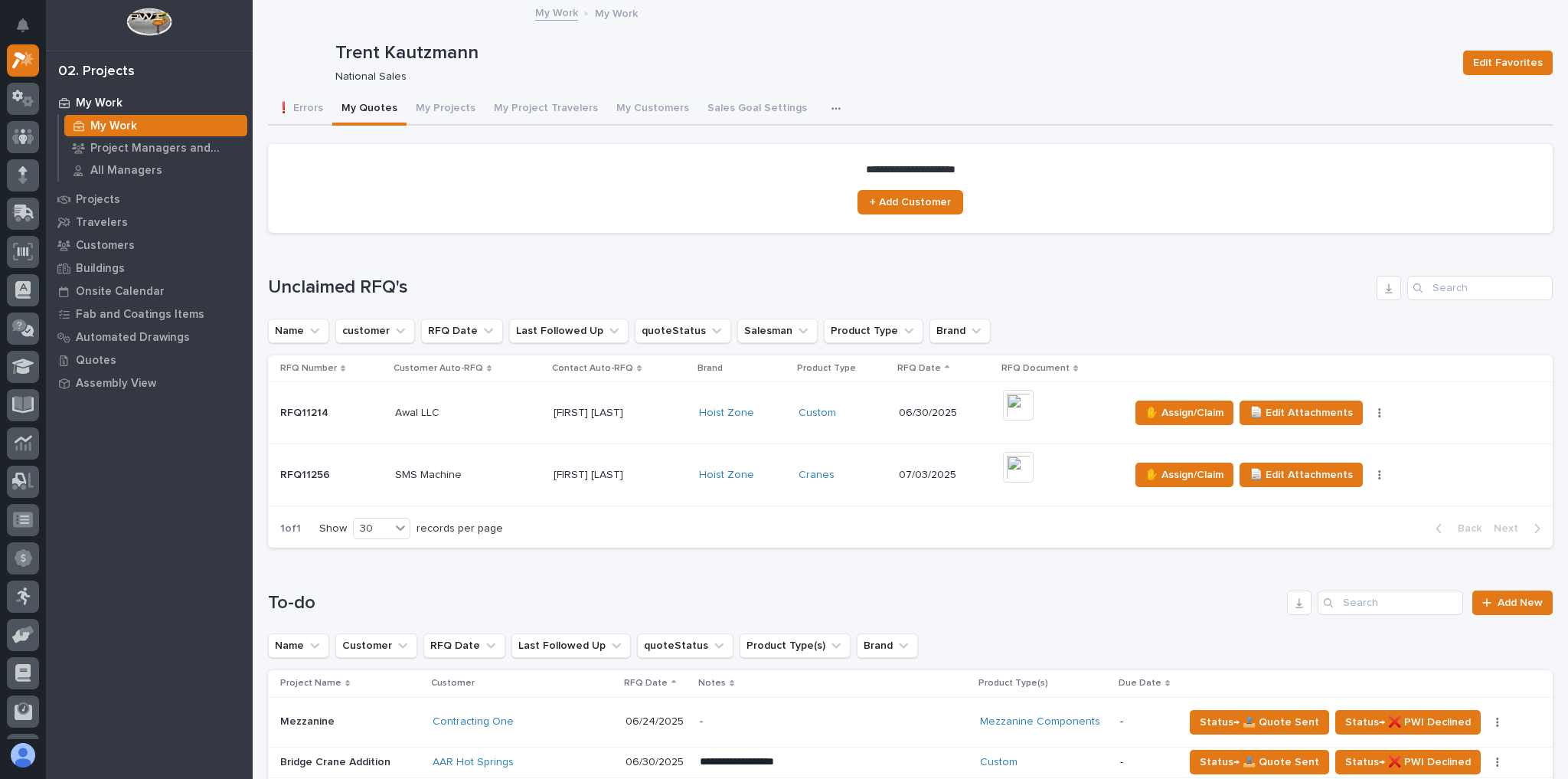click on "[PERSON] National Sales" at bounding box center (893, 63) 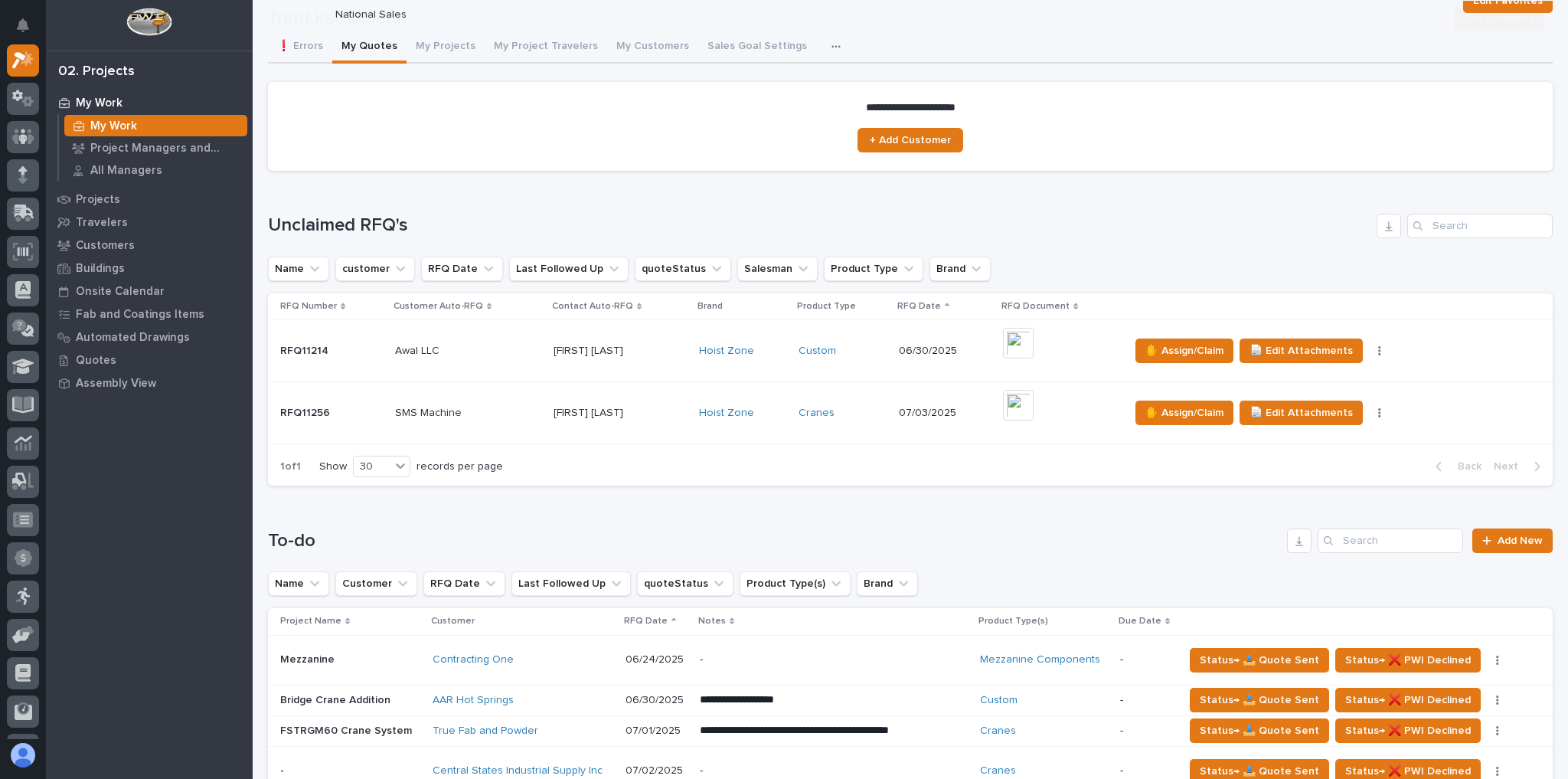 scroll, scrollTop: 184, scrollLeft: 0, axis: vertical 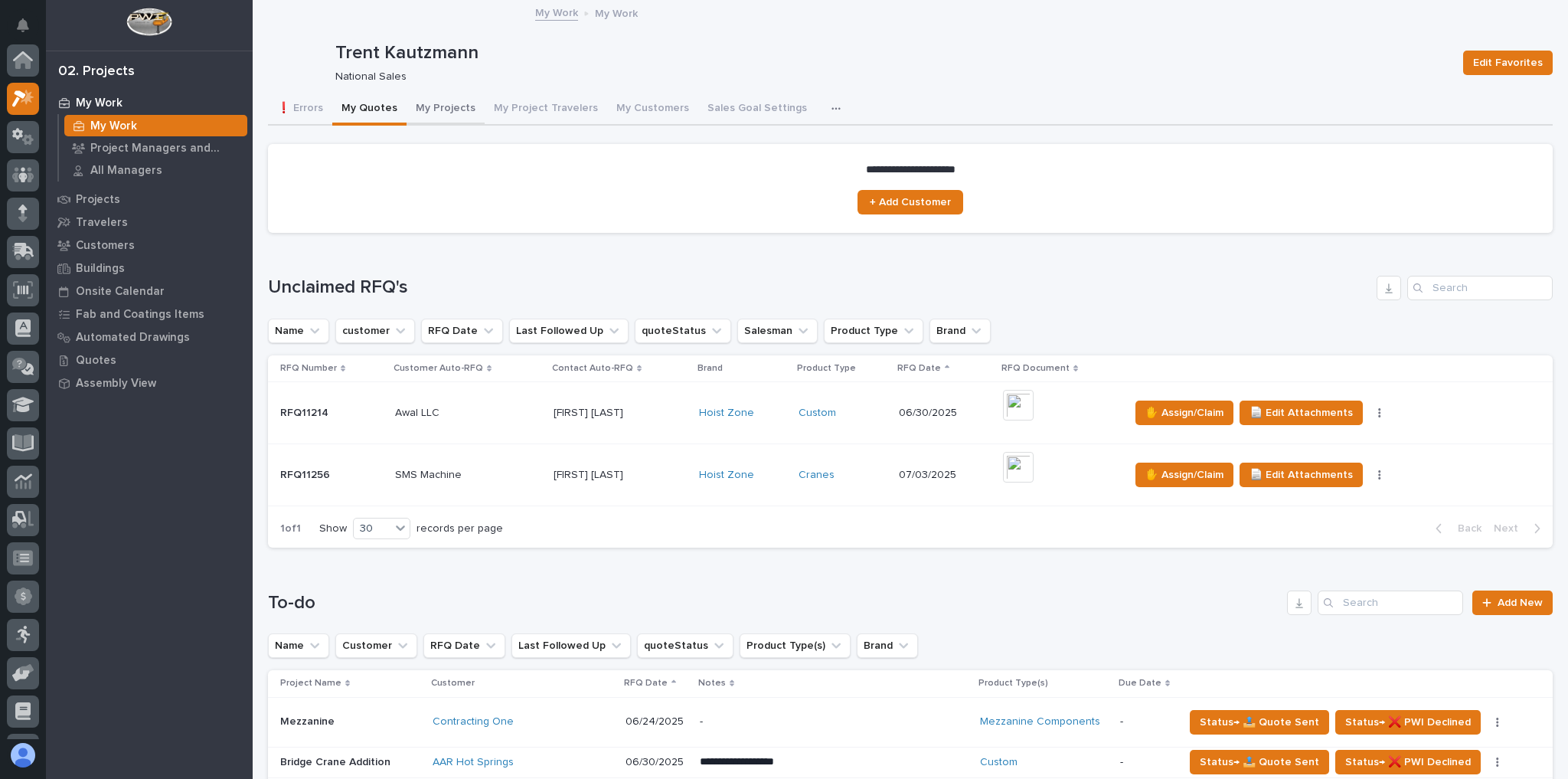 click on "My Projects" at bounding box center (446, 110) 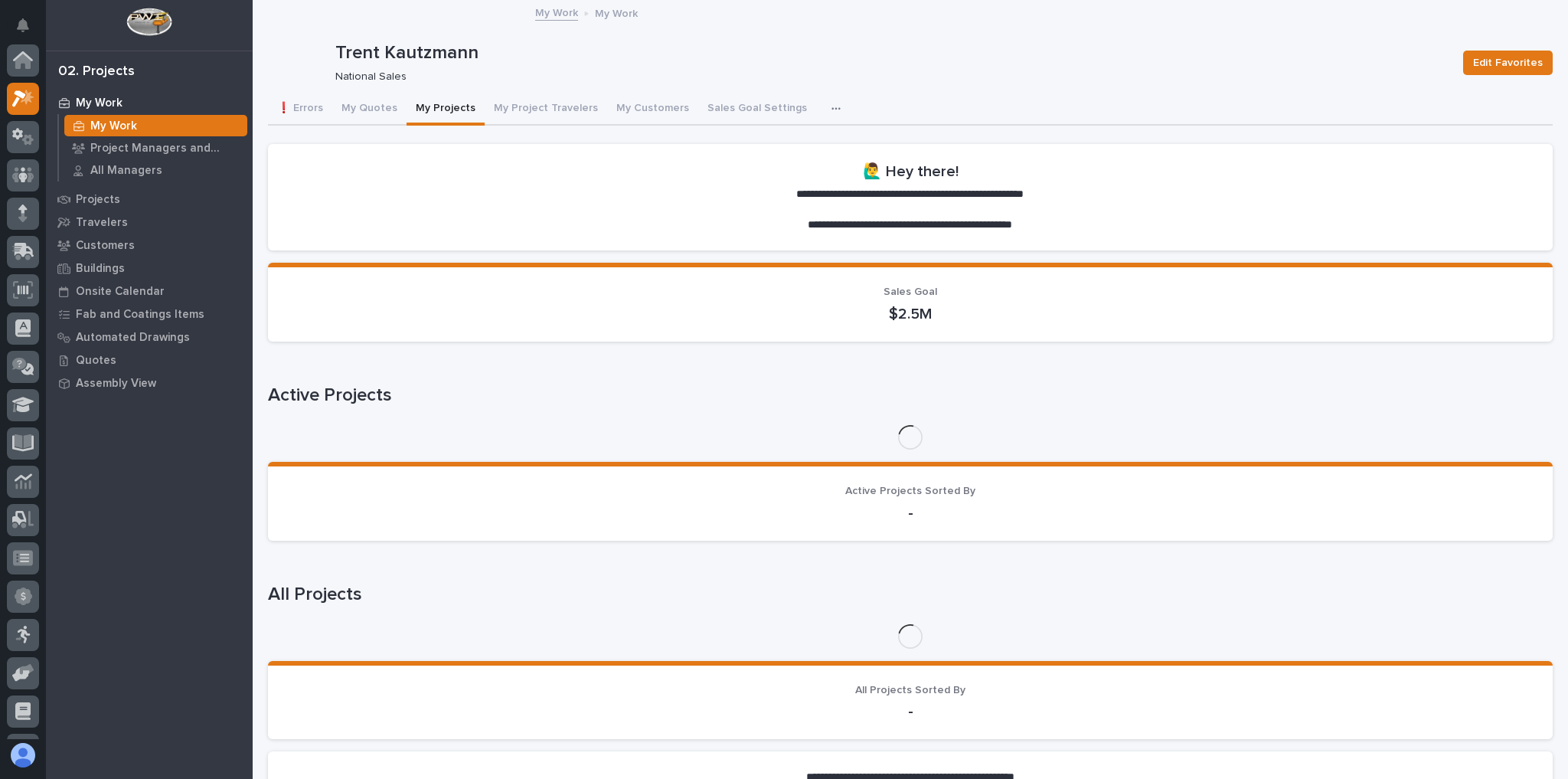 scroll, scrollTop: 38, scrollLeft: 0, axis: vertical 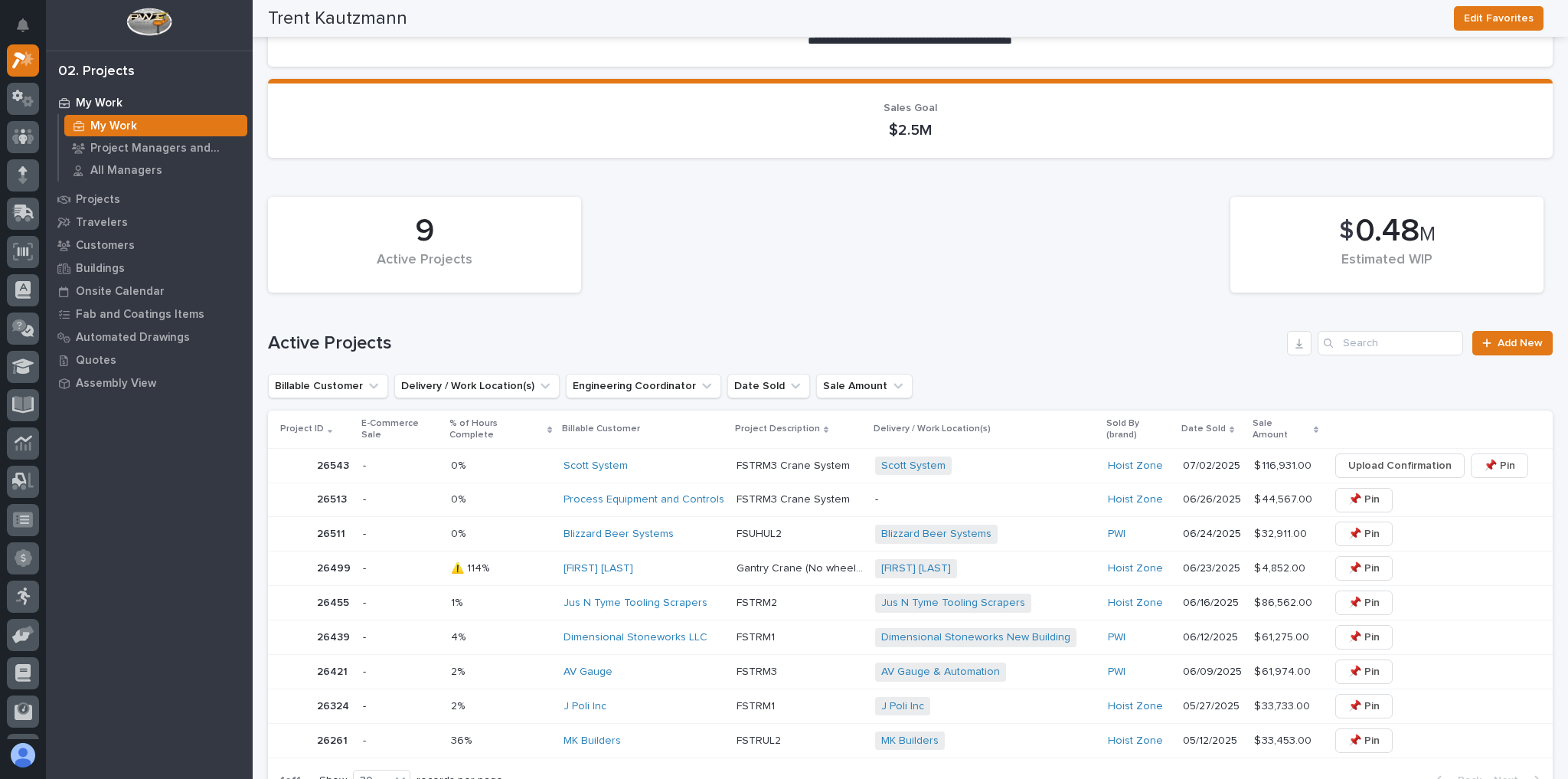 click on "Blizzard Beer Systems" at bounding box center [644, 466] 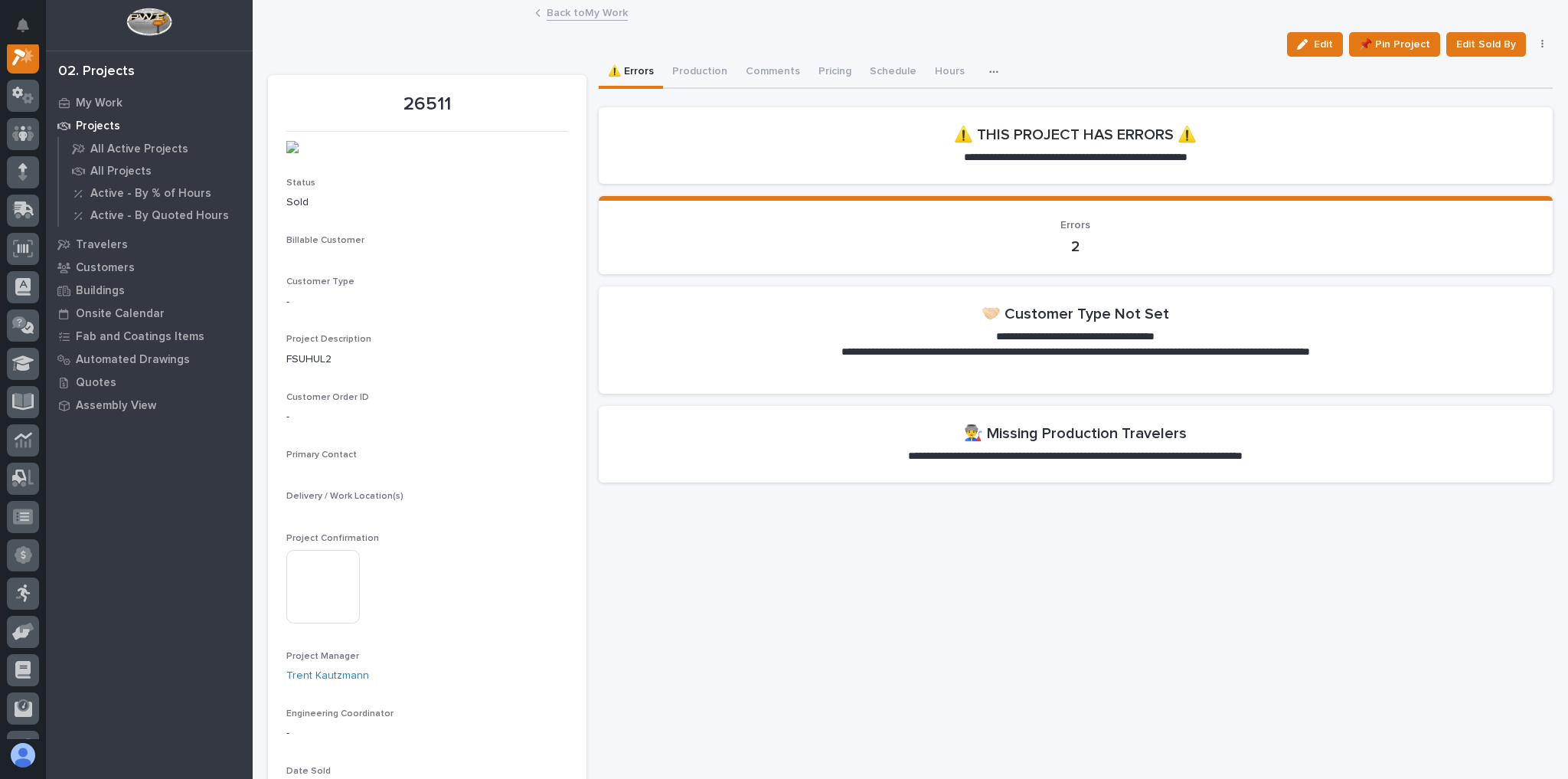 scroll, scrollTop: 38, scrollLeft: 0, axis: vertical 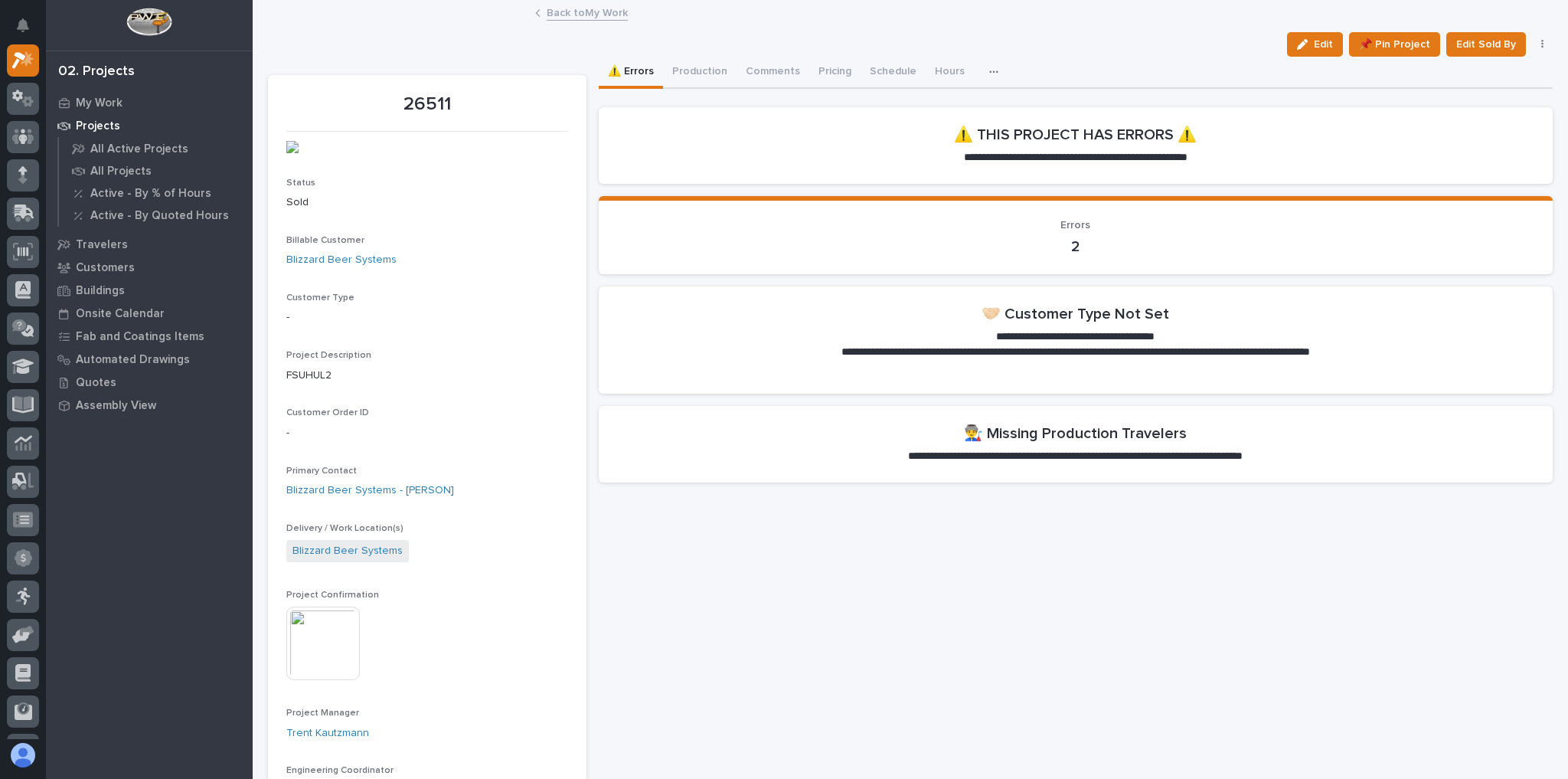 click on "Back to  My Work" at bounding box center [587, 11] 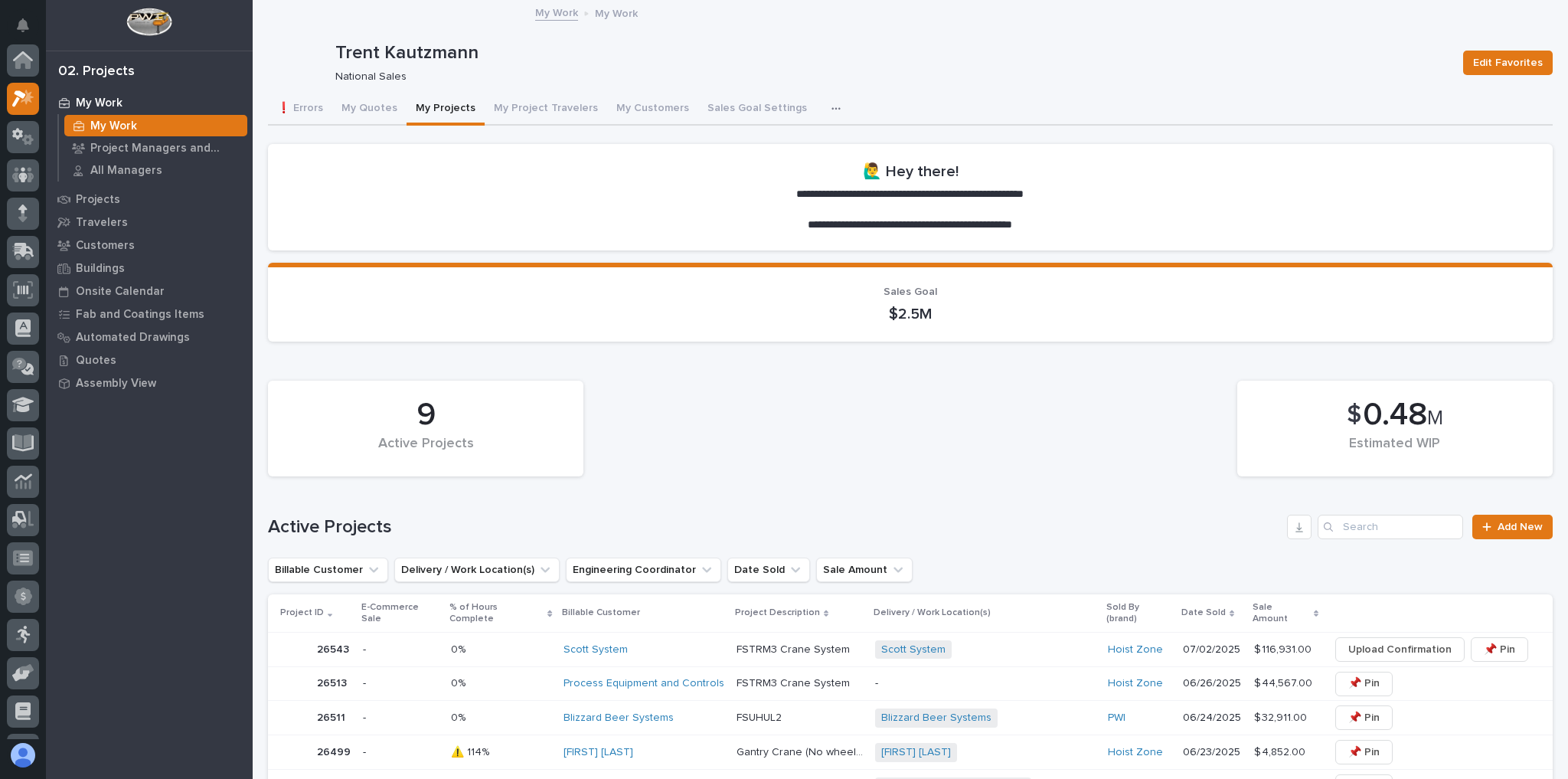 scroll, scrollTop: 41, scrollLeft: 0, axis: vertical 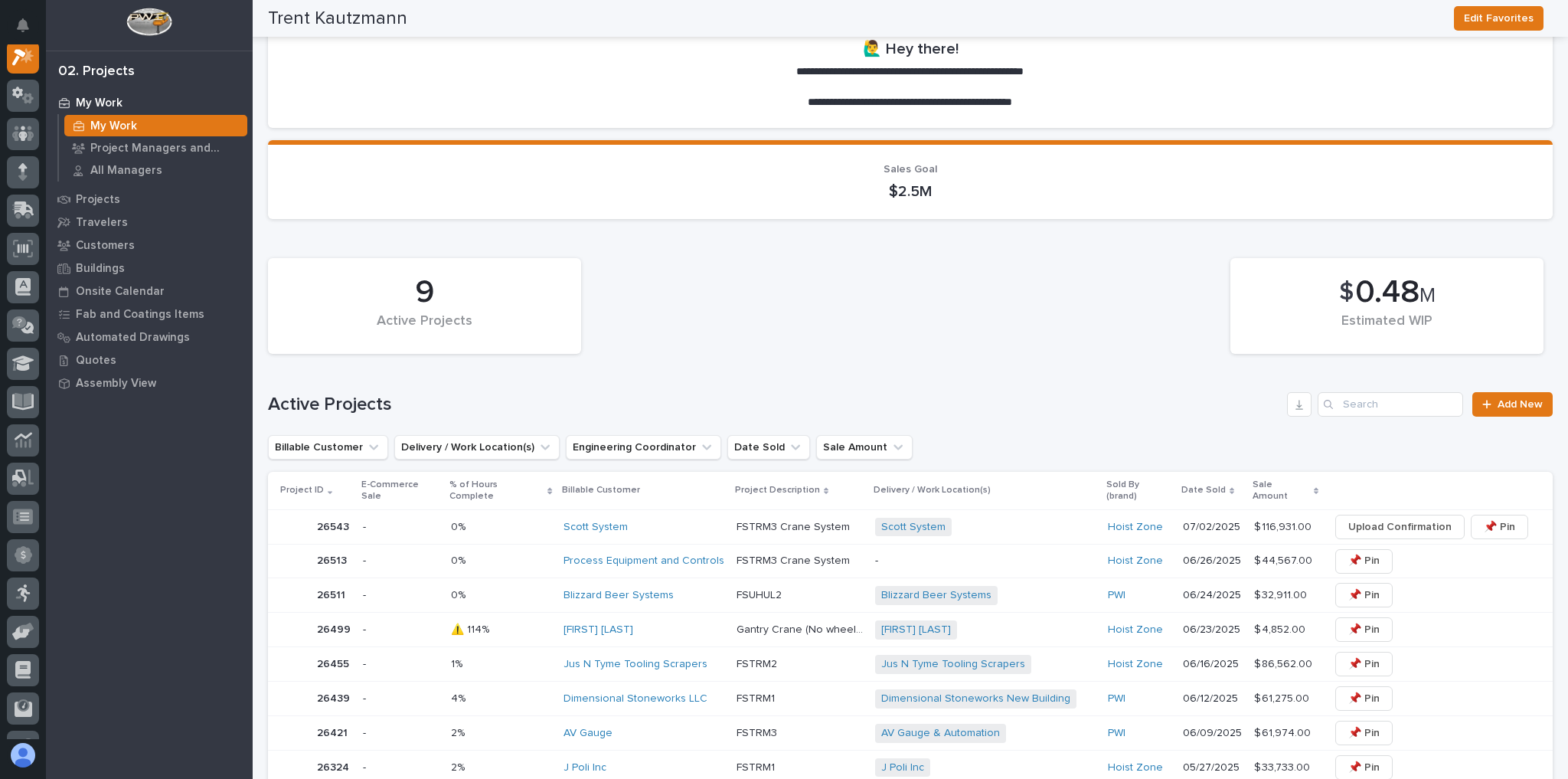 click at bounding box center (501, 527) 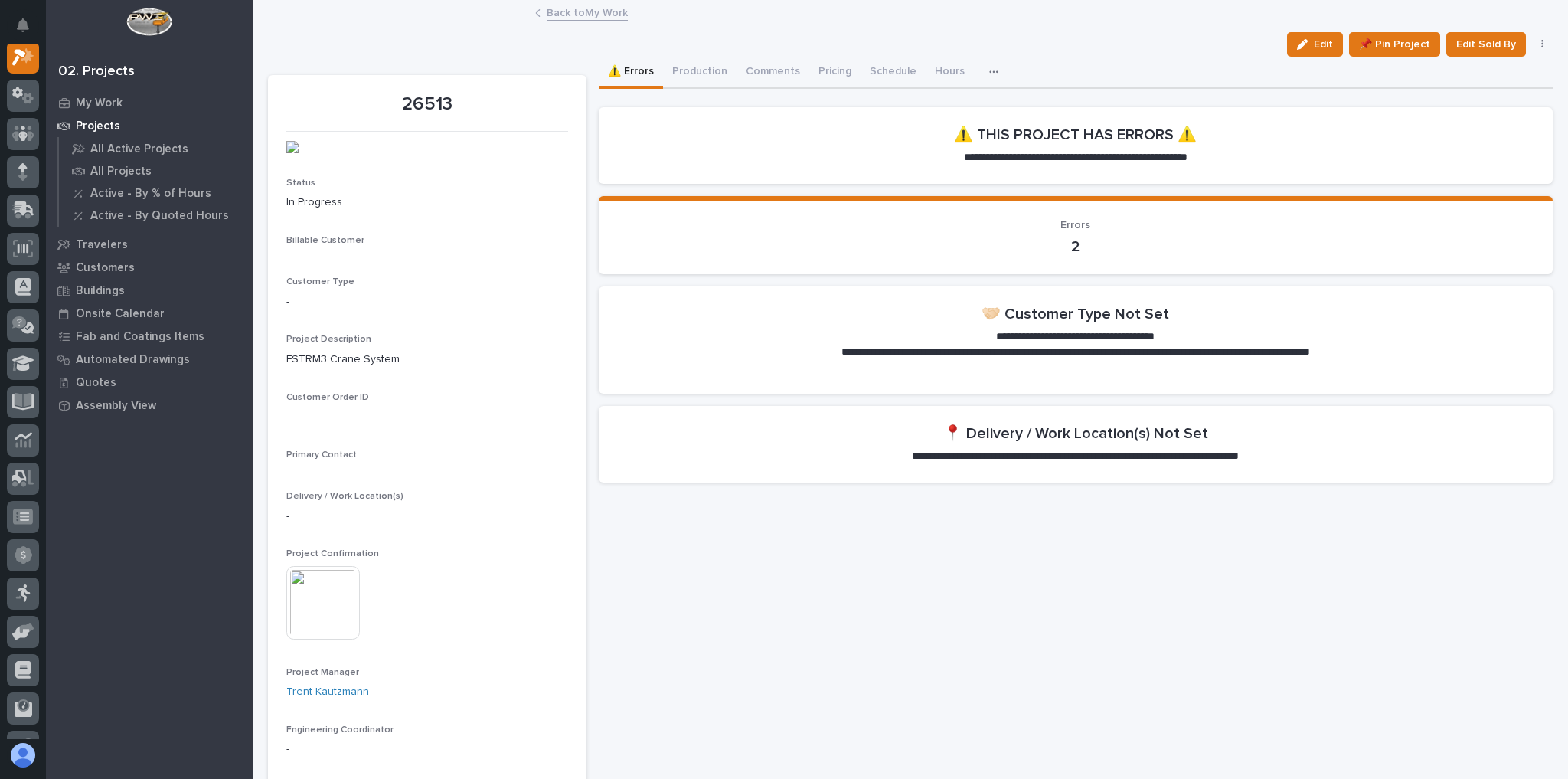 scroll, scrollTop: 38, scrollLeft: 0, axis: vertical 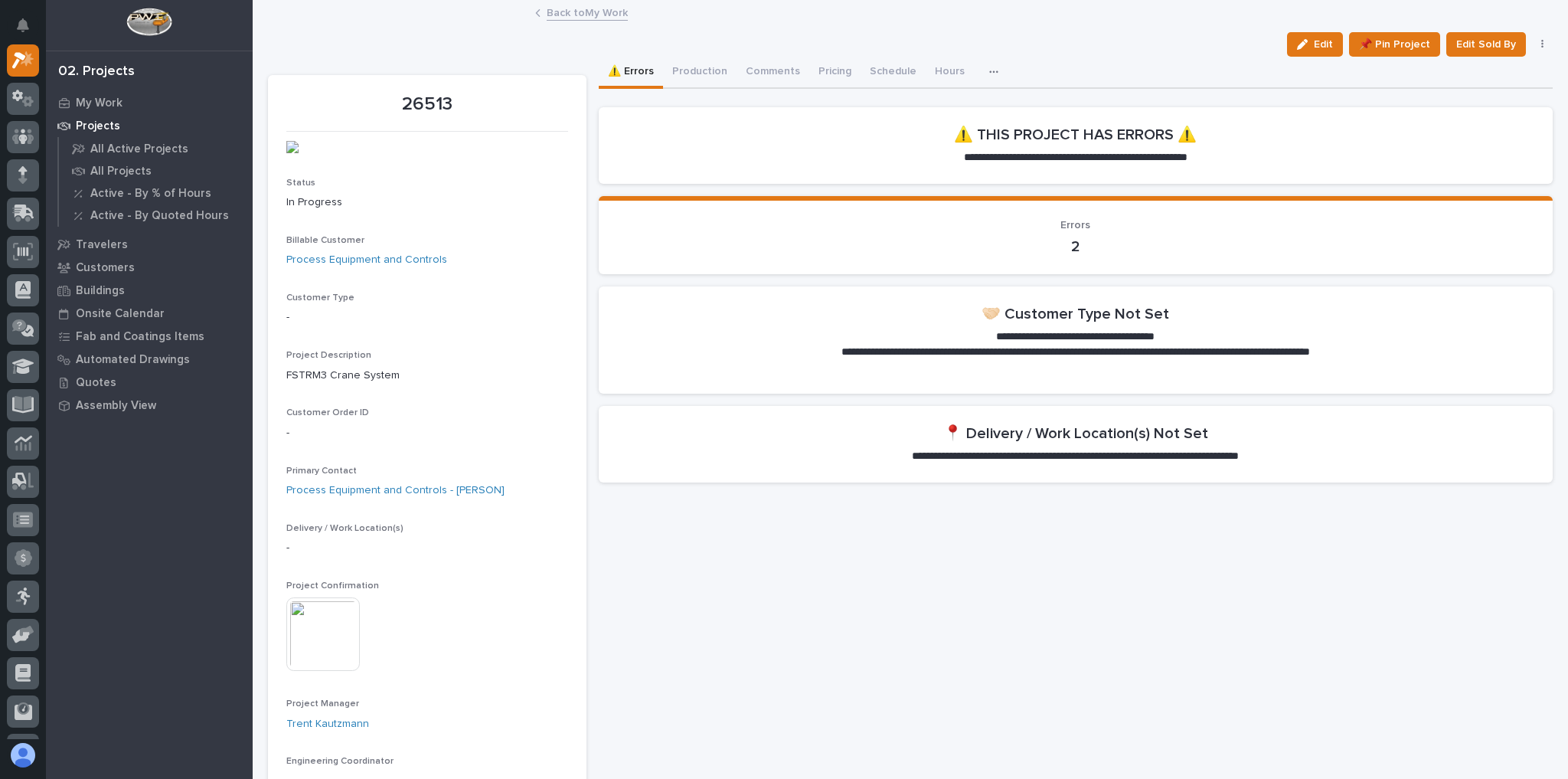 click on "Back to  My Work" at bounding box center (587, 11) 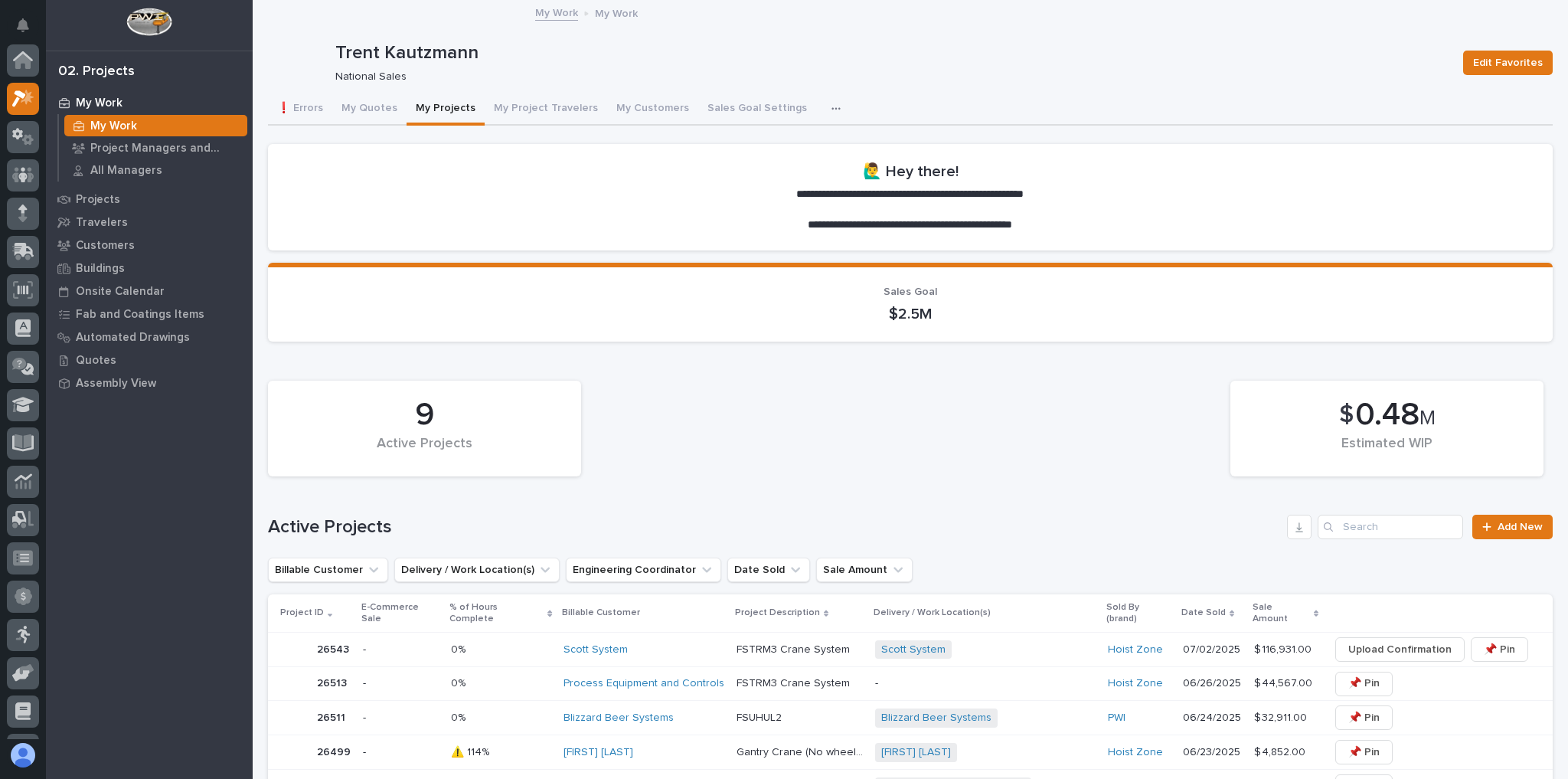 scroll, scrollTop: 41, scrollLeft: 0, axis: vertical 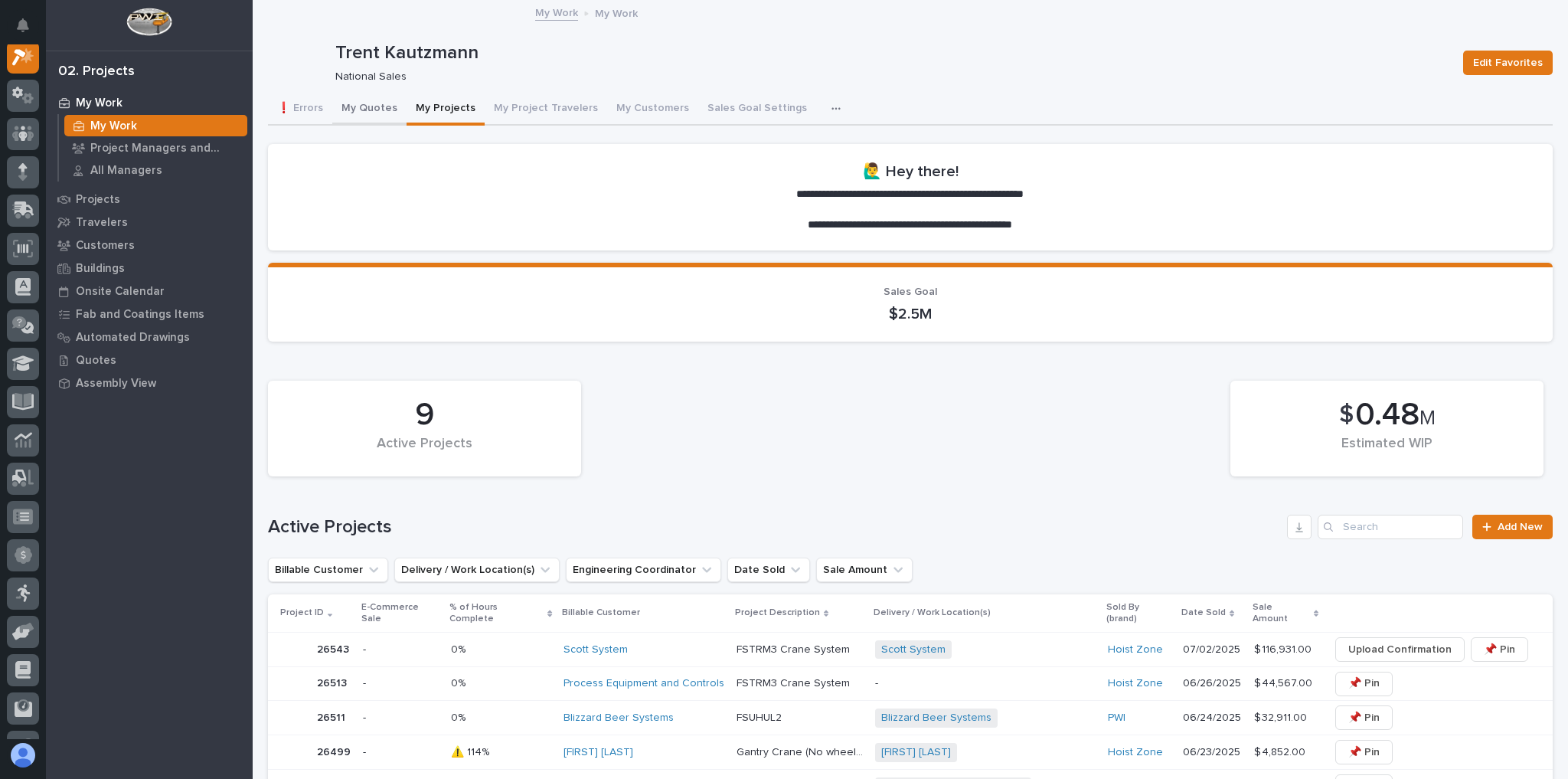 click on "My Quotes" at bounding box center [369, 110] 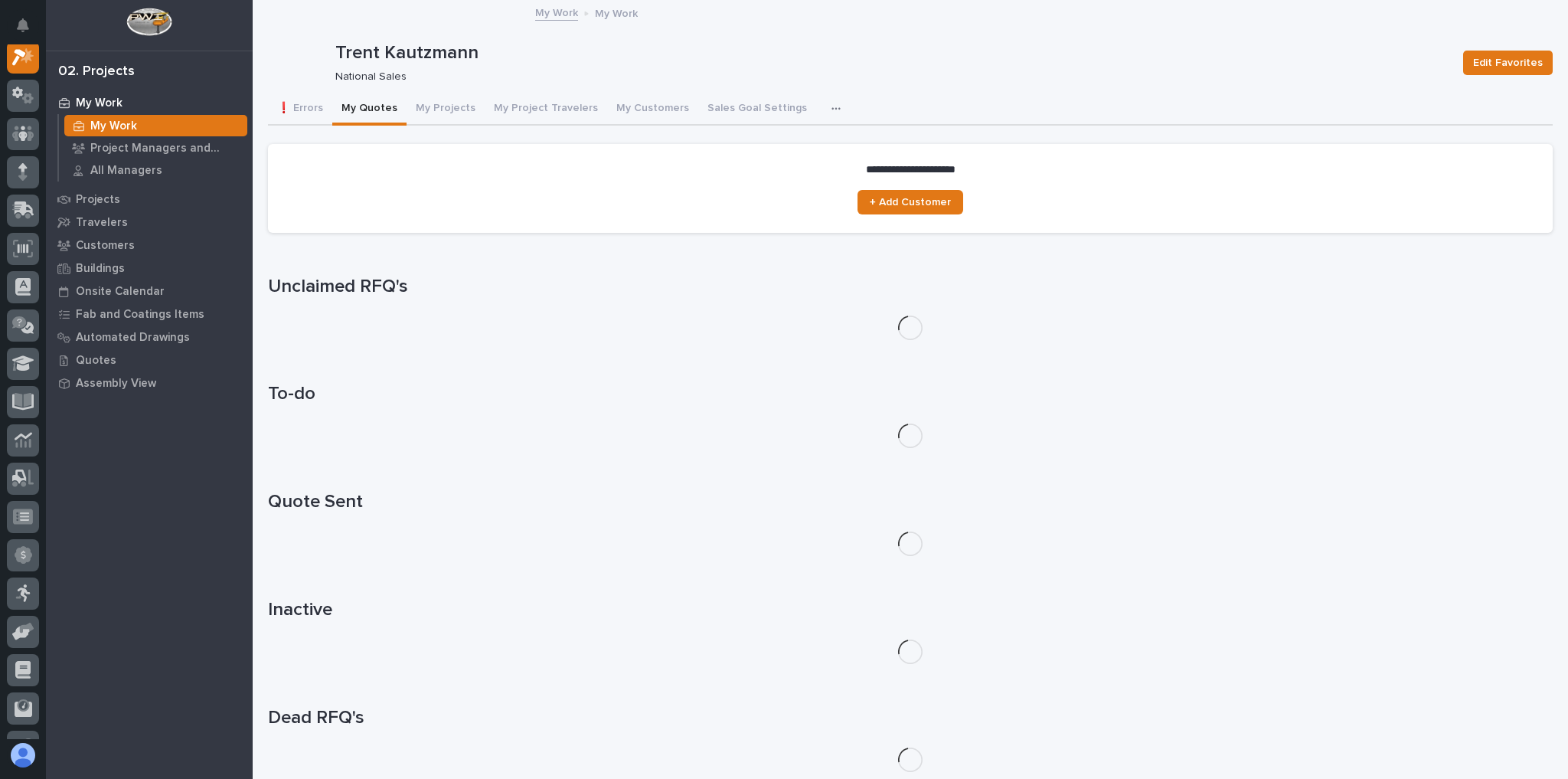 scroll, scrollTop: 38, scrollLeft: 0, axis: vertical 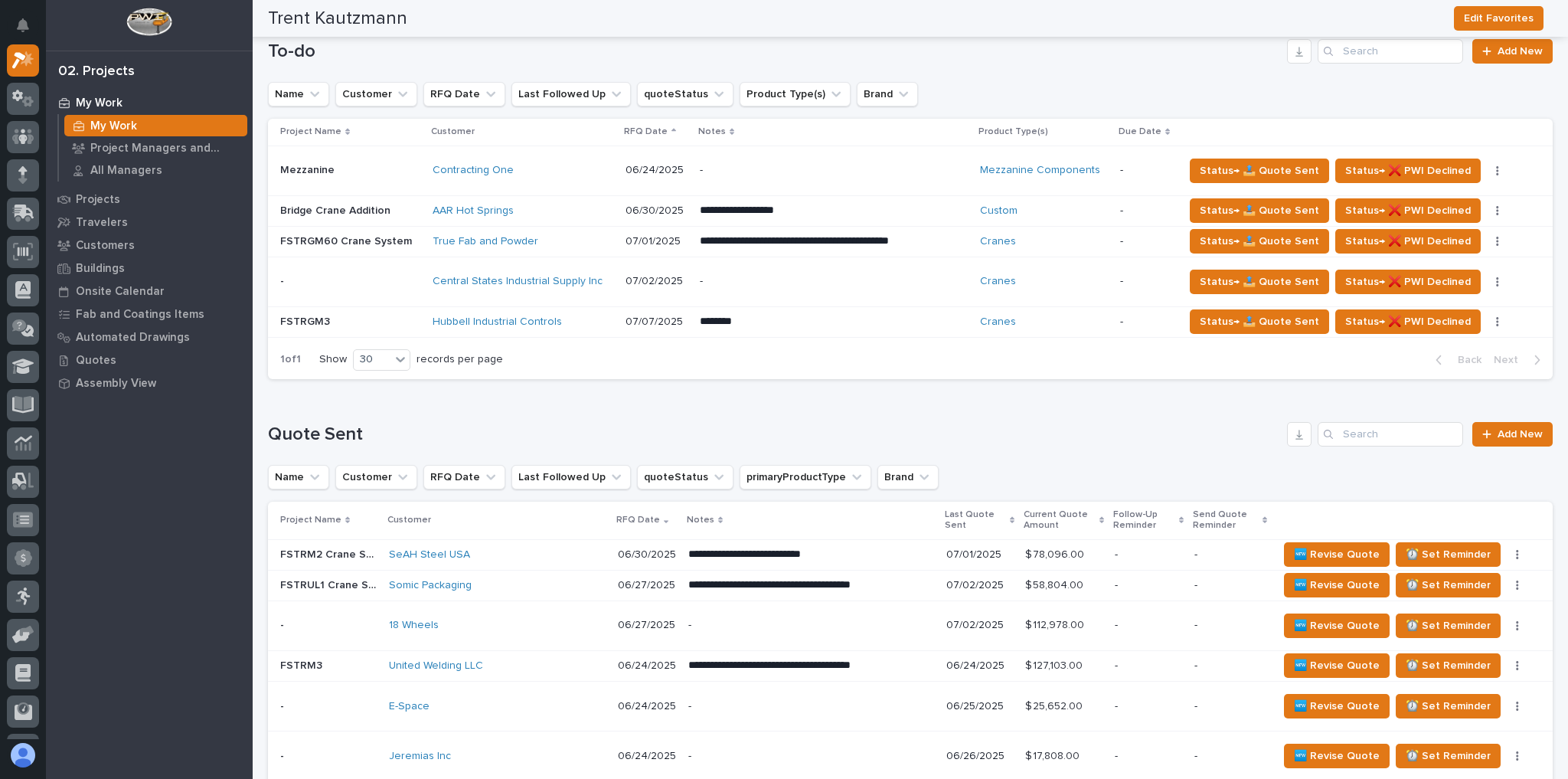 click on "18 Wheels" at bounding box center (497, 555) 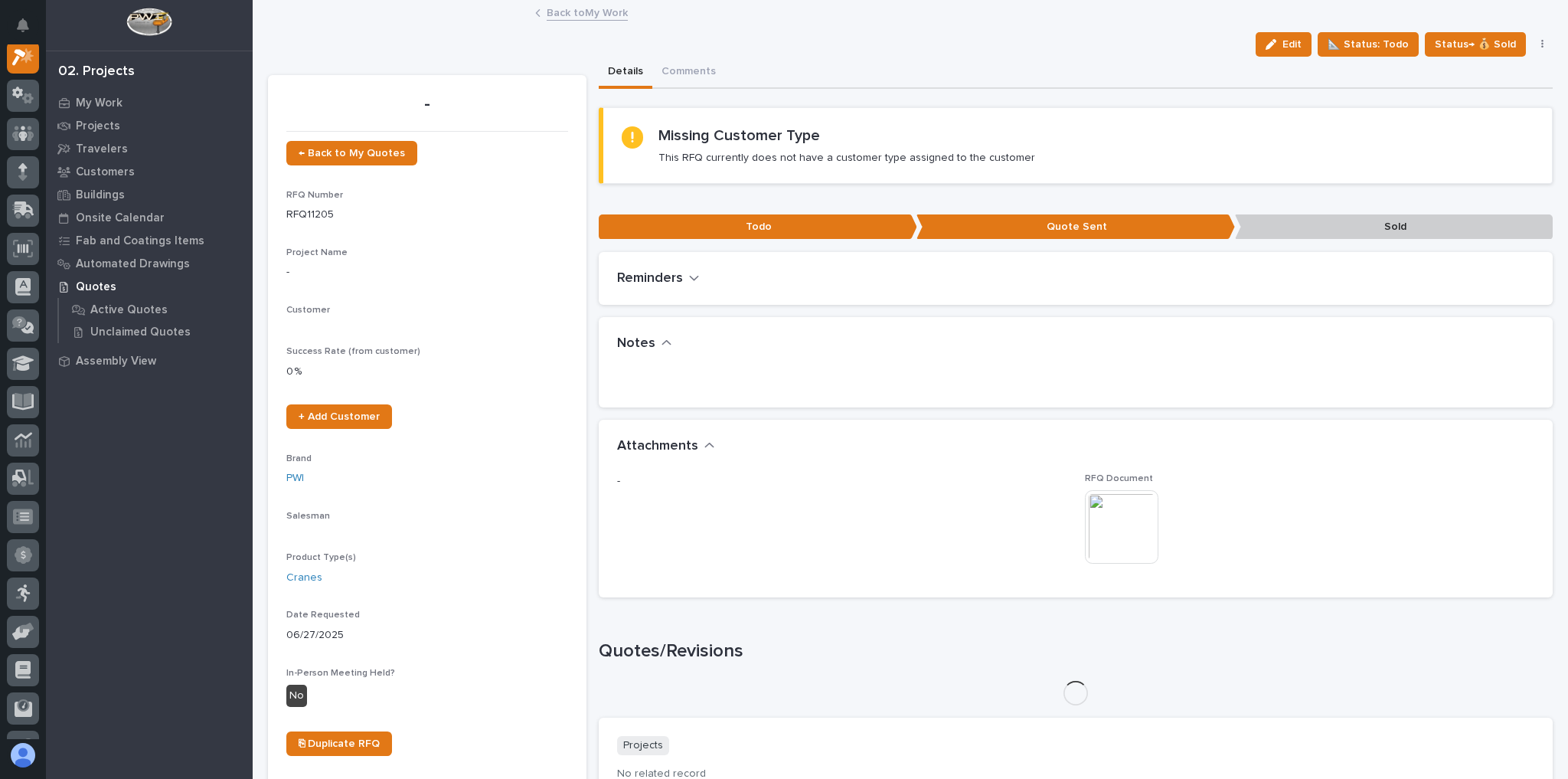 scroll, scrollTop: 38, scrollLeft: 0, axis: vertical 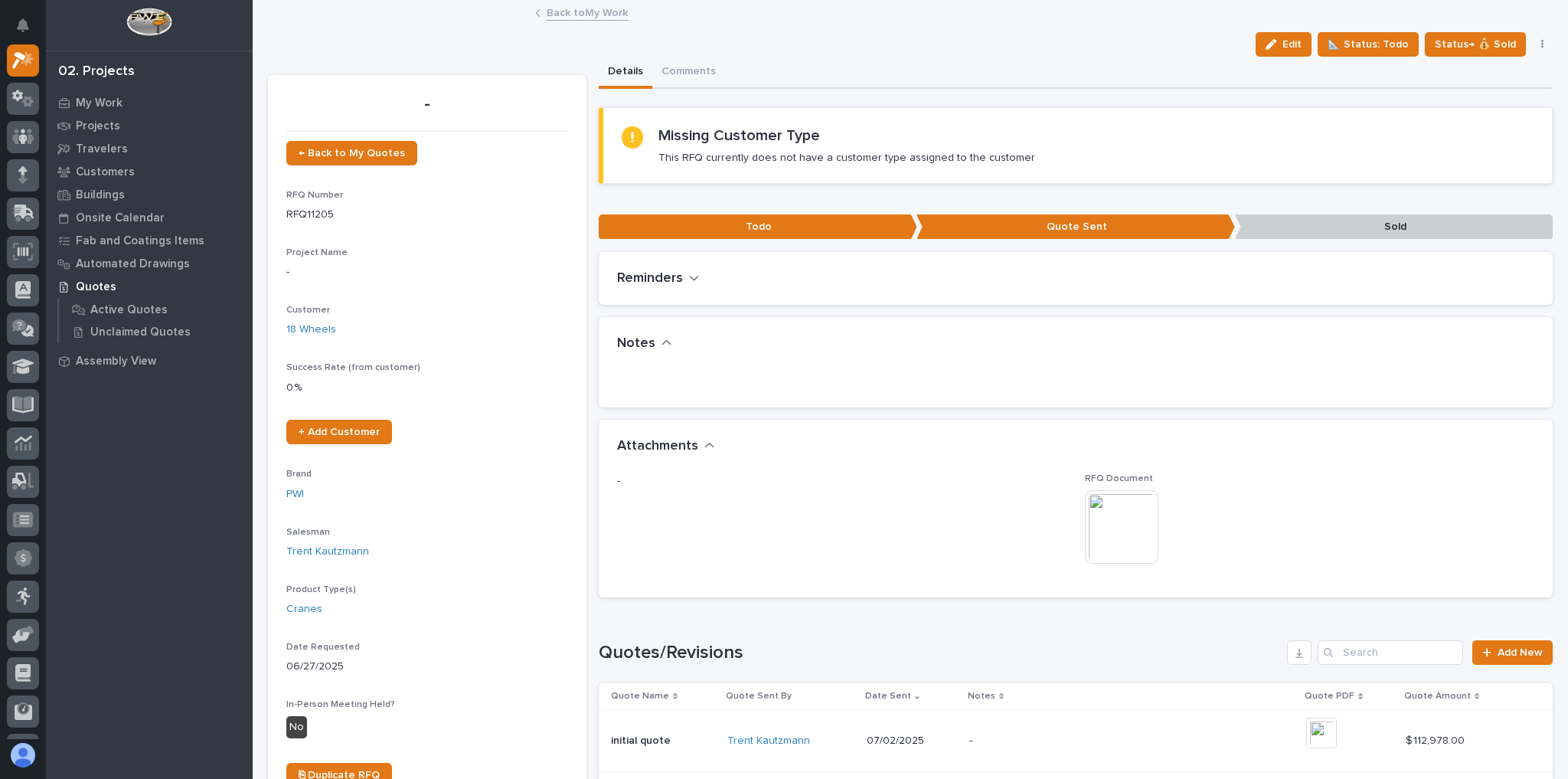 click on "Back to  My Work" at bounding box center [587, 11] 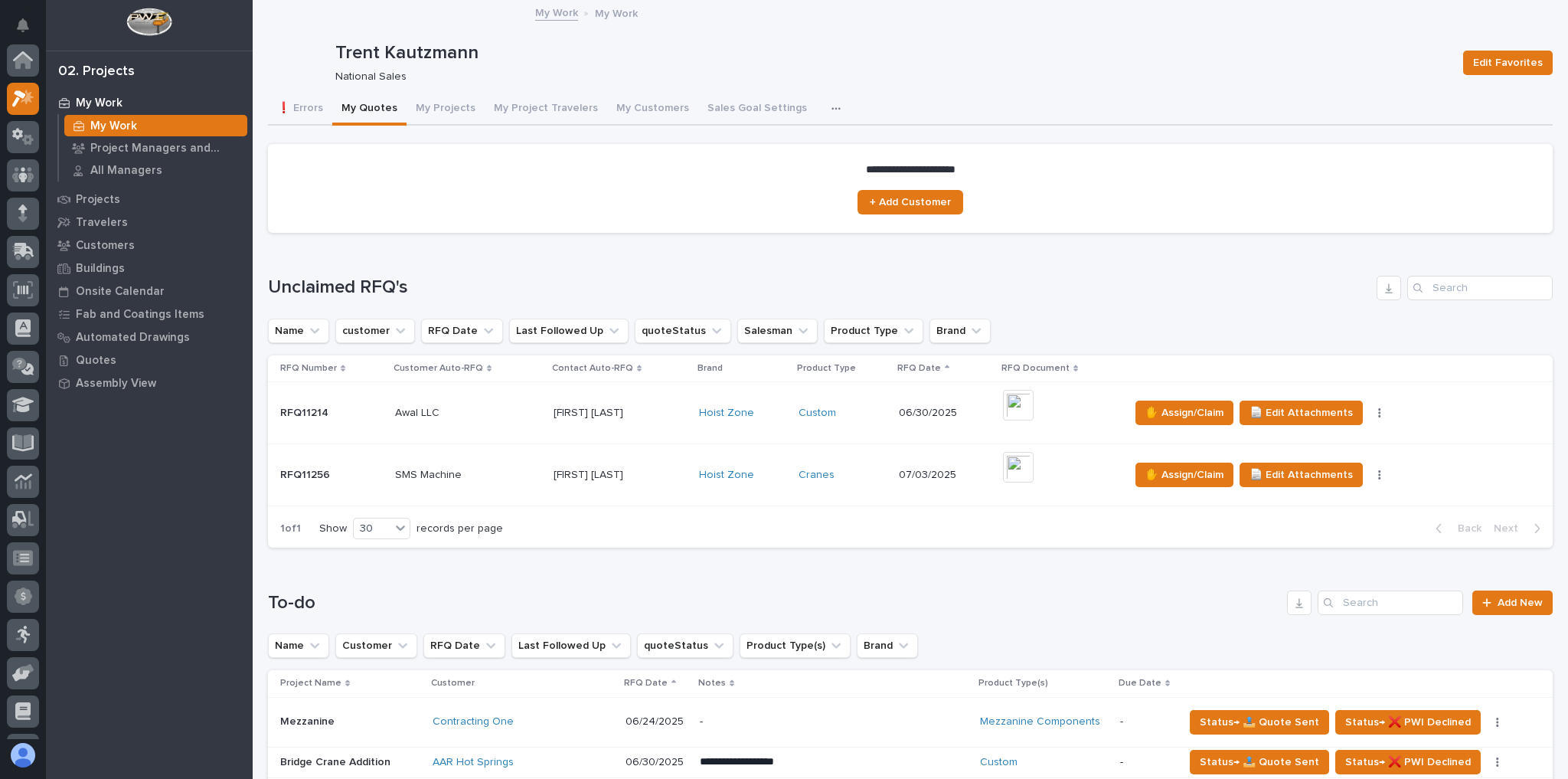 scroll, scrollTop: 41, scrollLeft: 0, axis: vertical 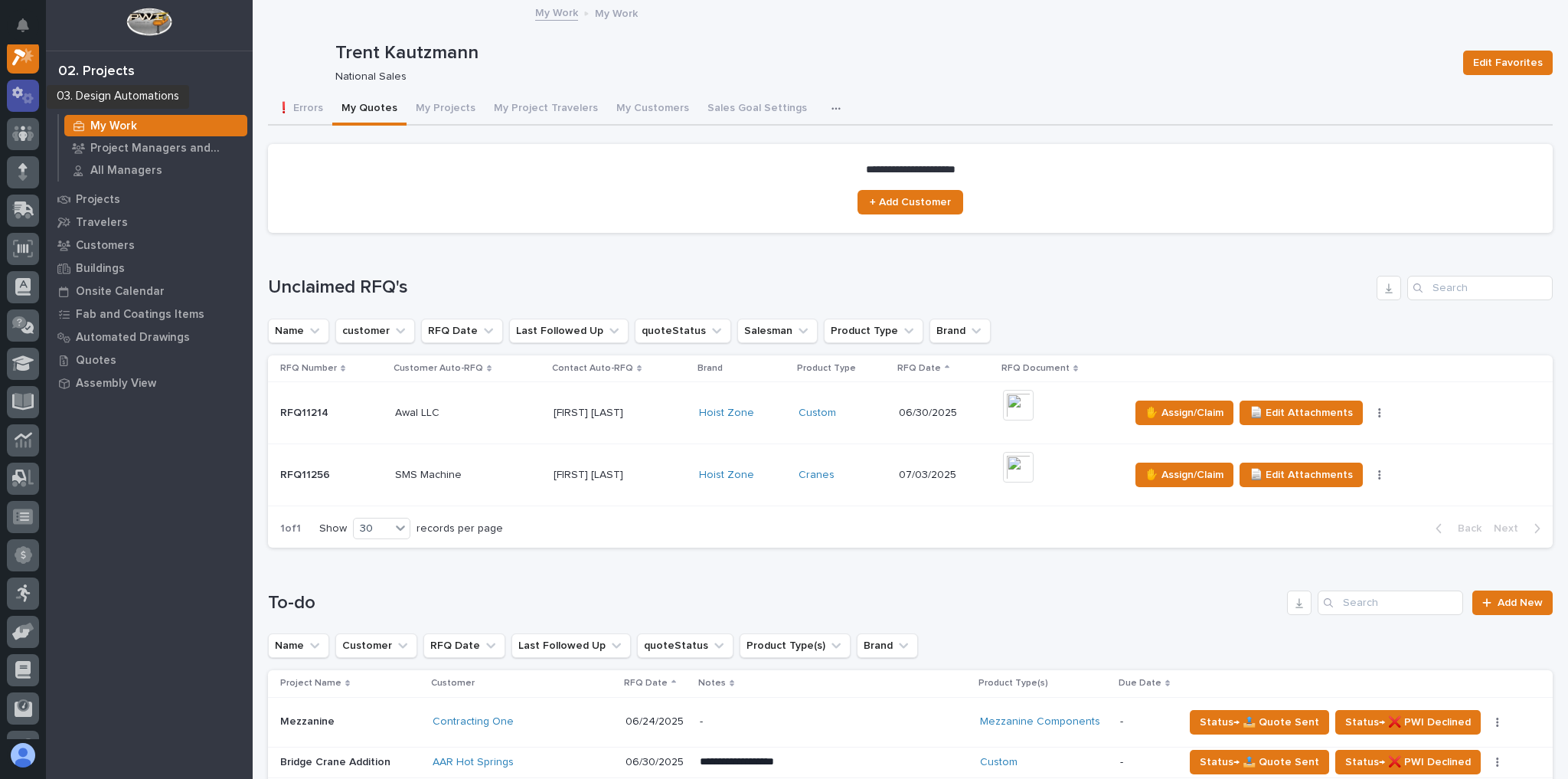 click at bounding box center [23, 95] 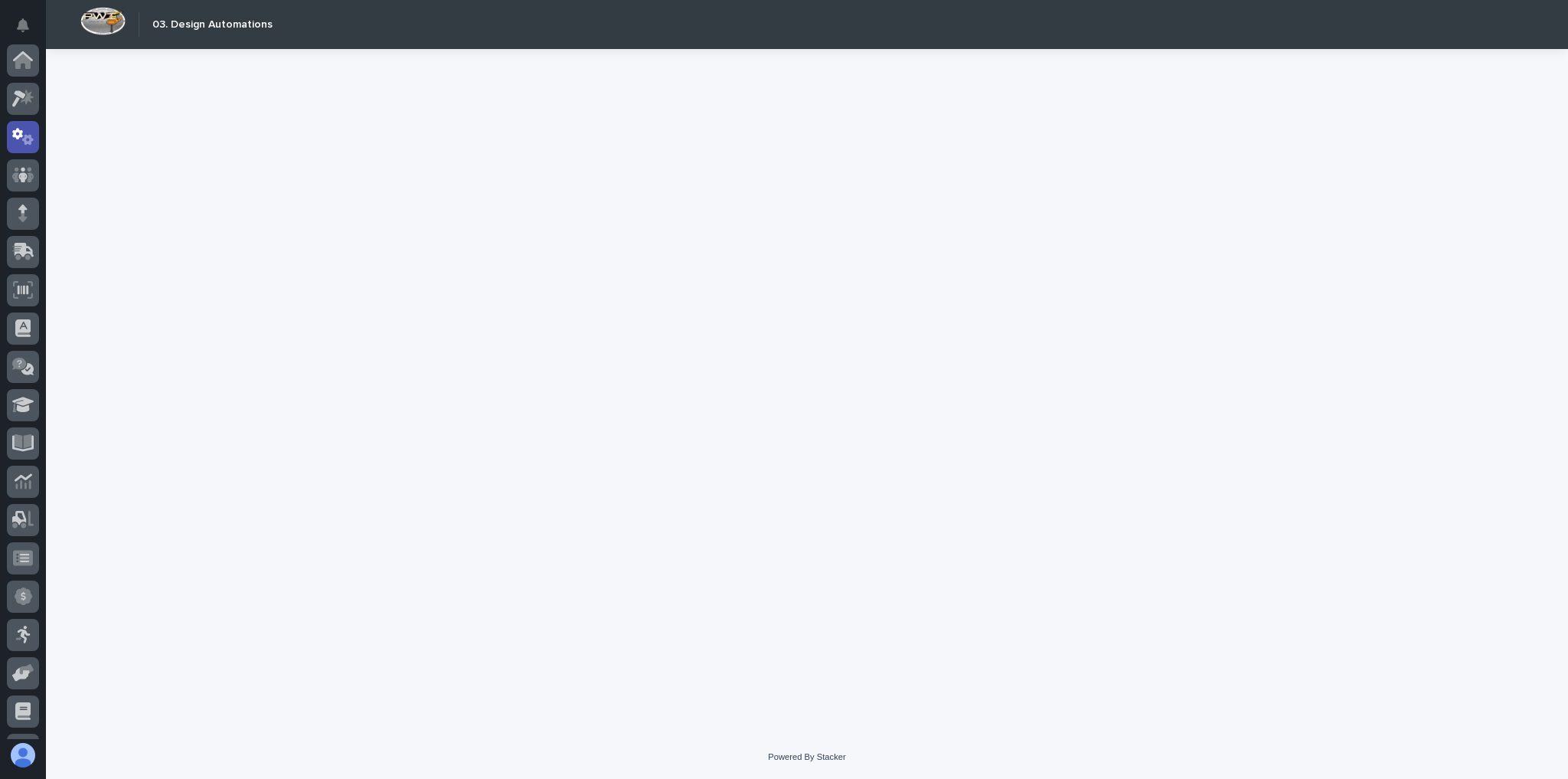 scroll, scrollTop: 77, scrollLeft: 0, axis: vertical 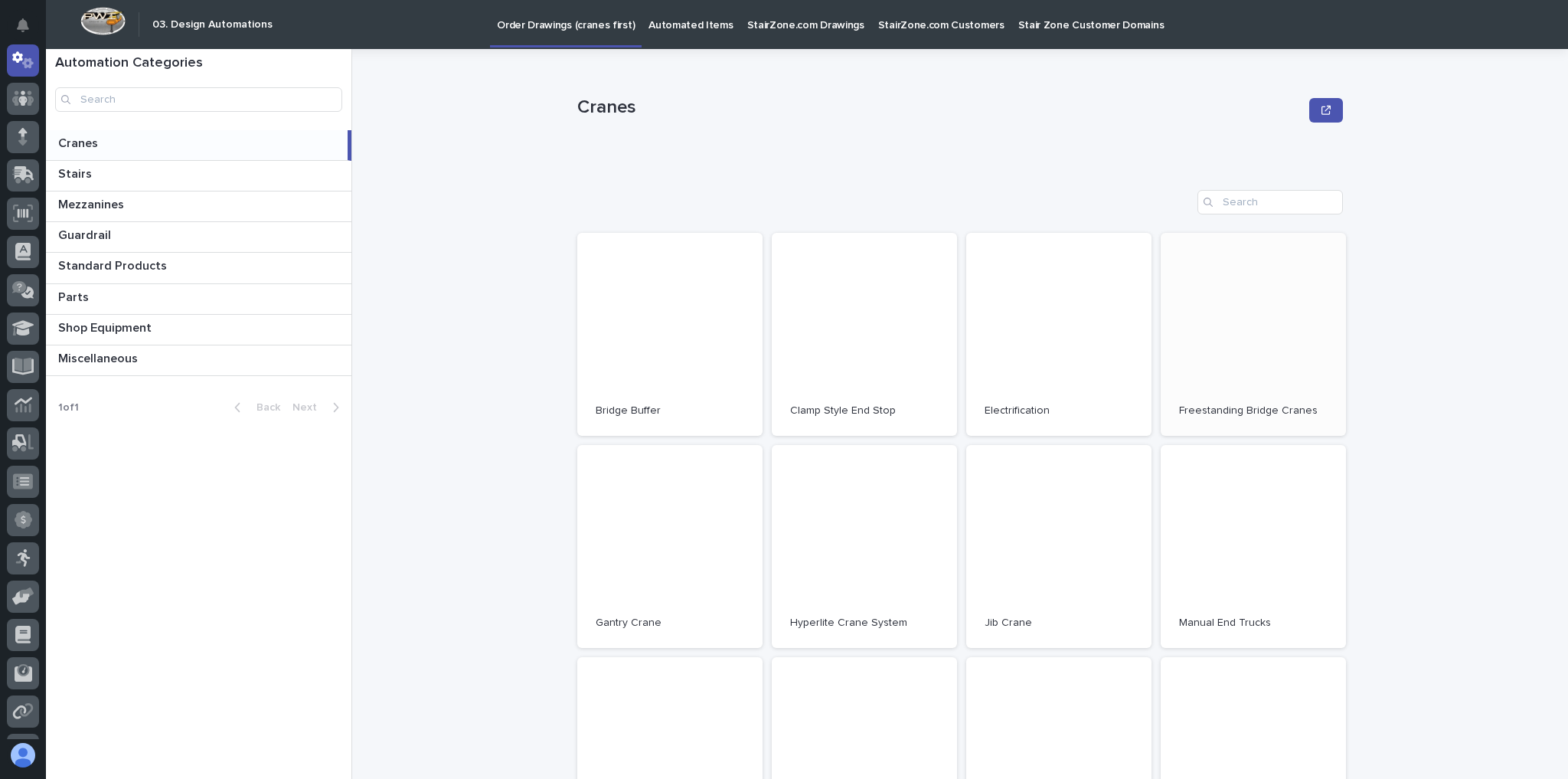 click on "Open" at bounding box center [1253, 334] 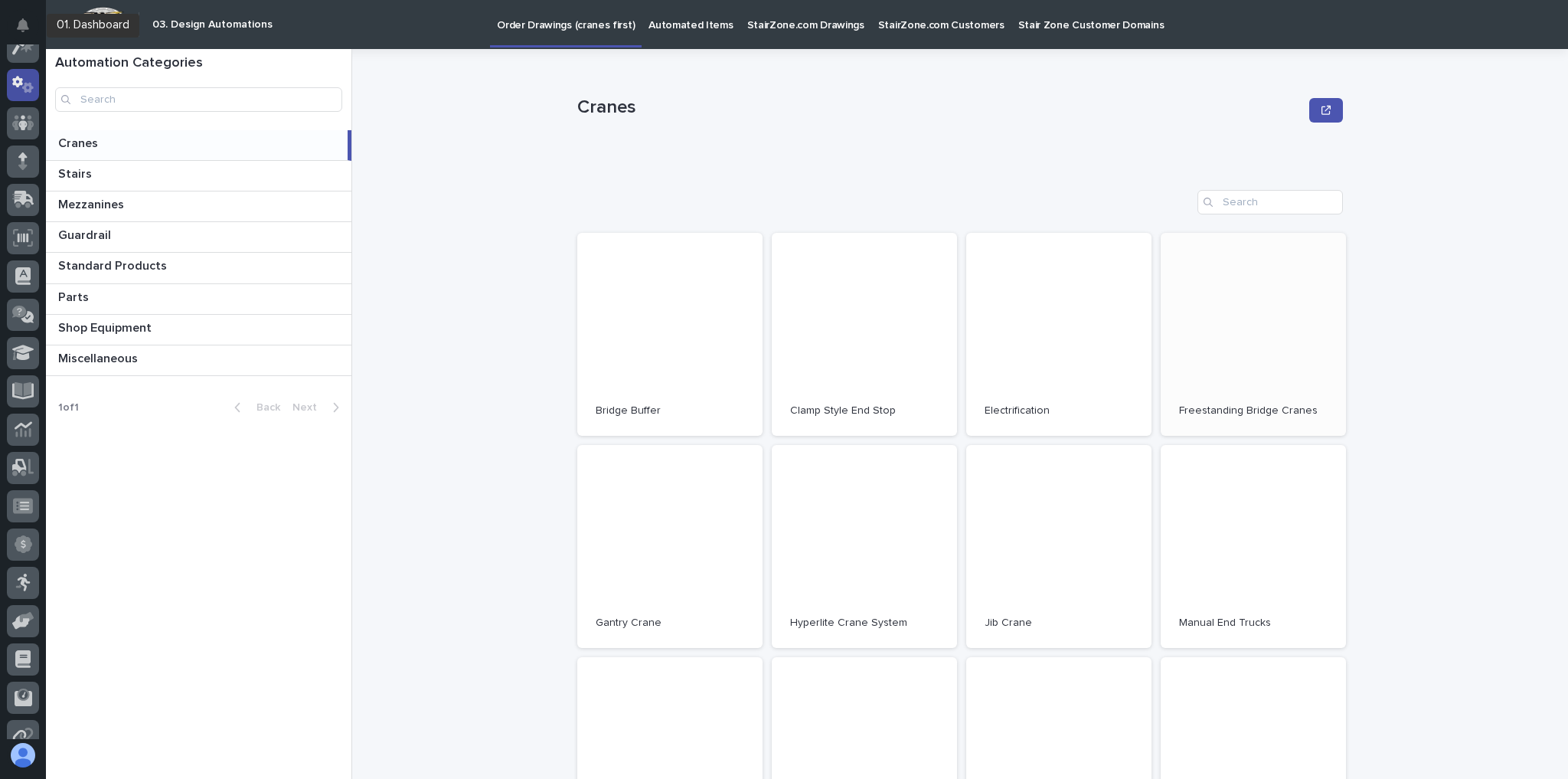 scroll, scrollTop: 61, scrollLeft: 0, axis: vertical 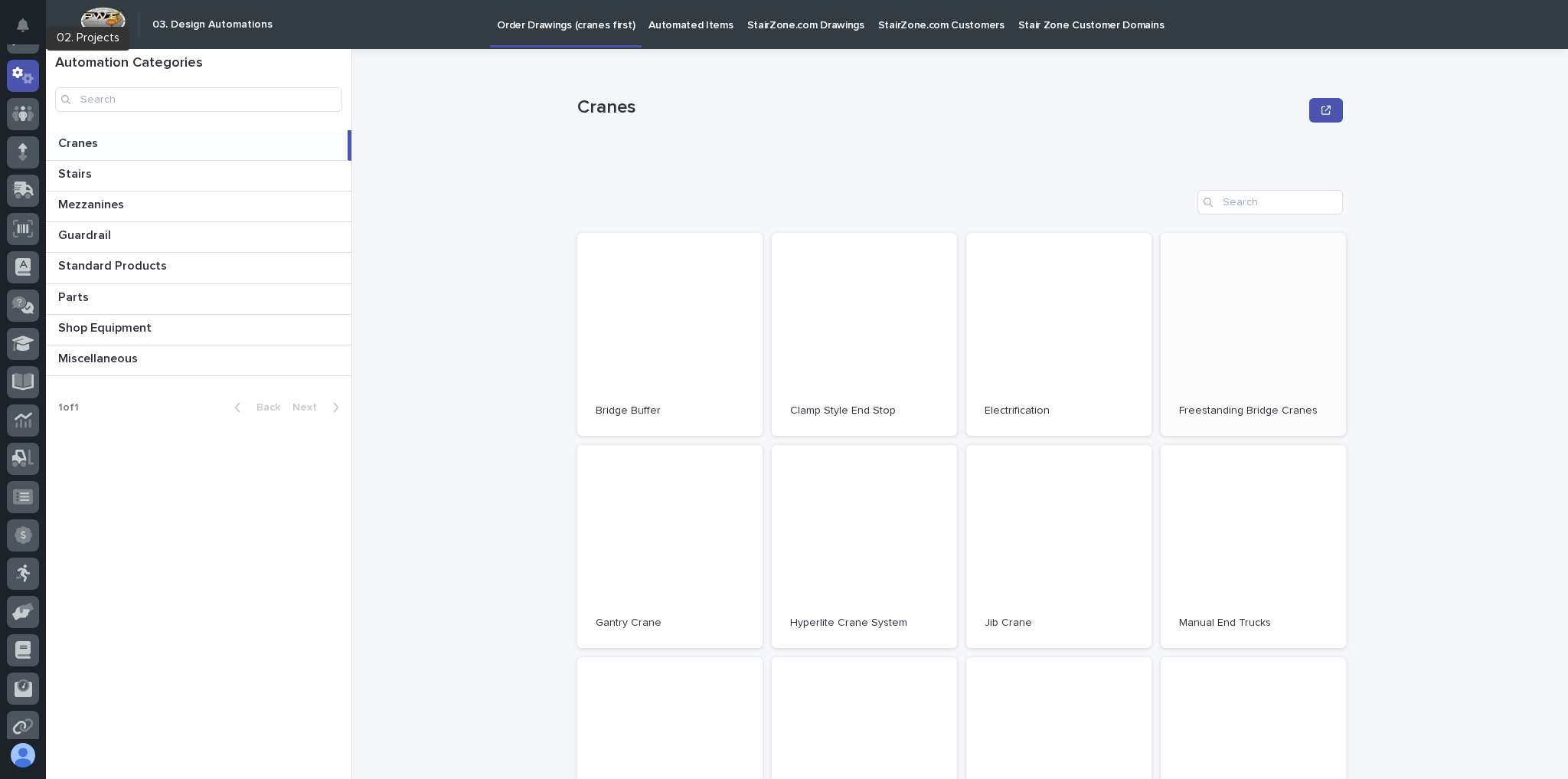 click at bounding box center (23, 41) 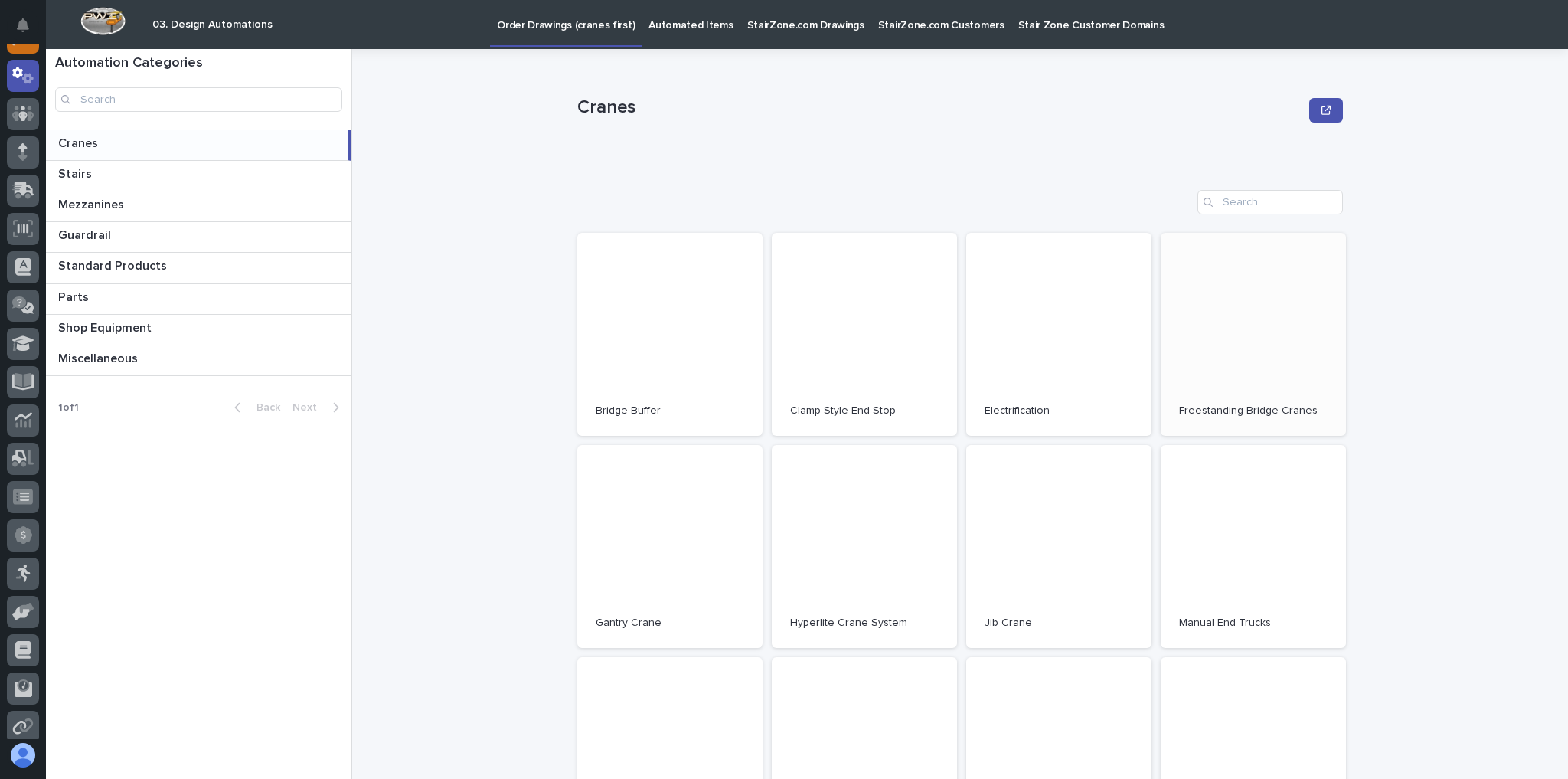 click at bounding box center (23, 38) 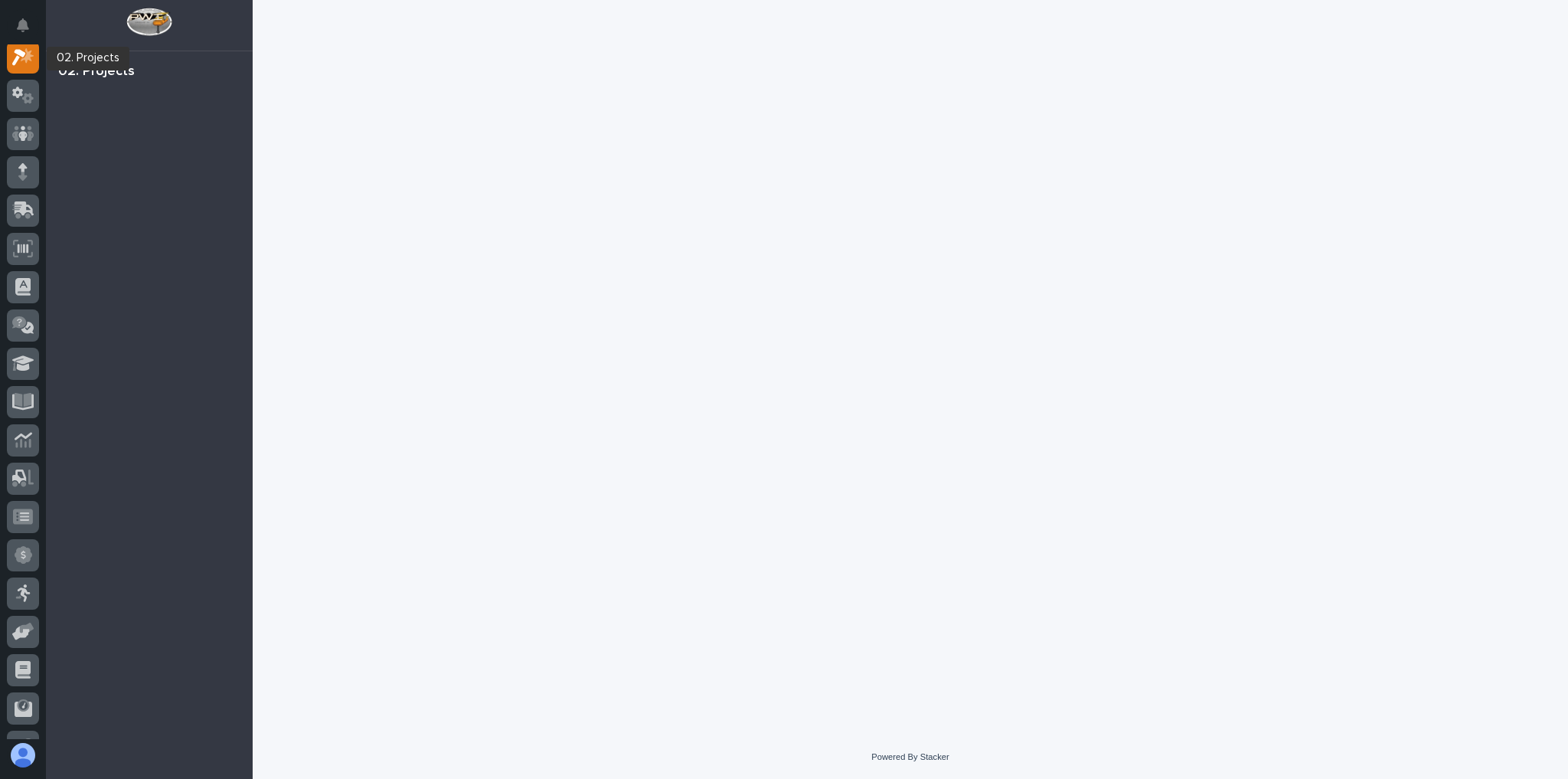 scroll, scrollTop: 38, scrollLeft: 0, axis: vertical 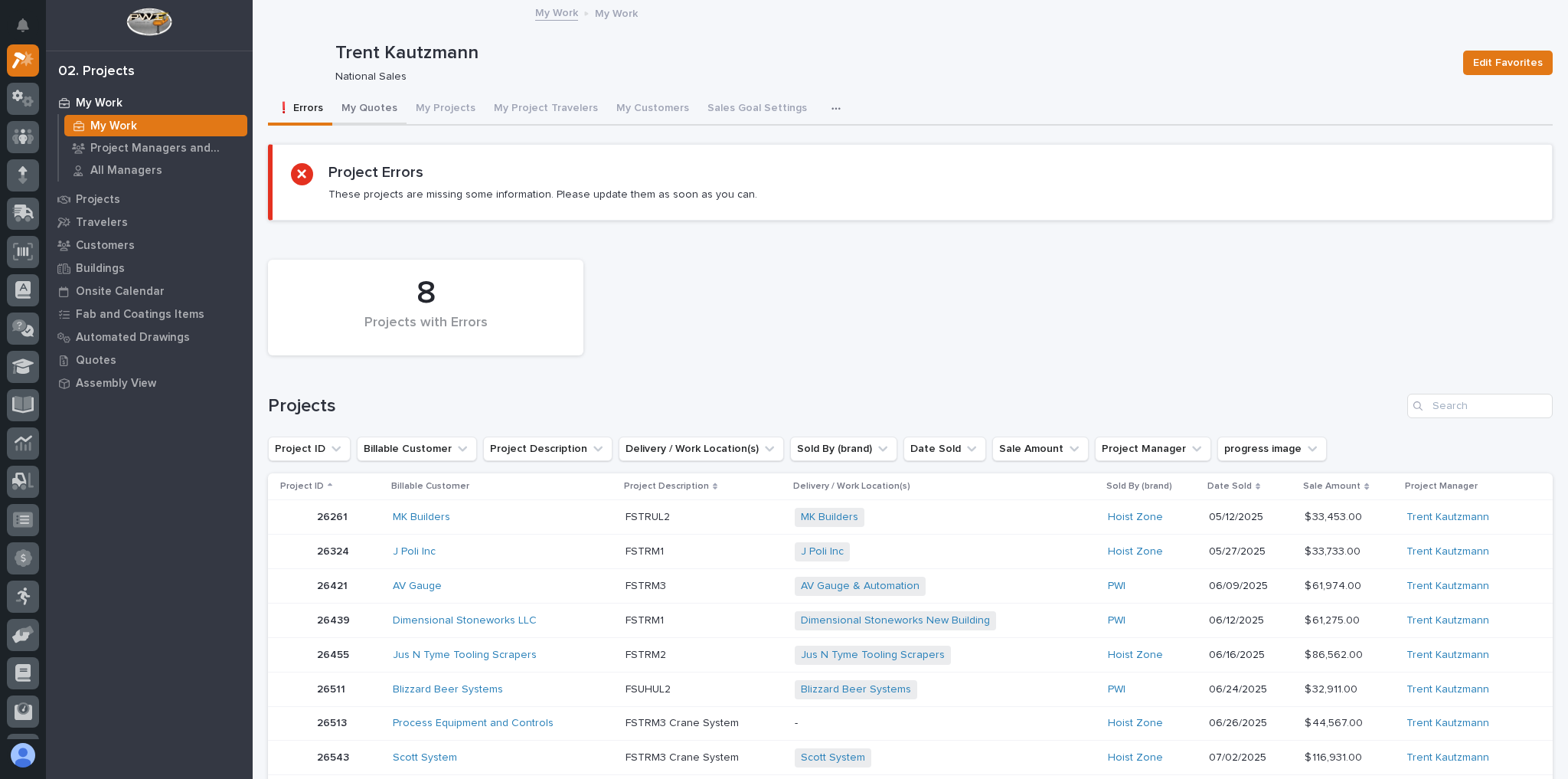 click on "My Quotes" at bounding box center [369, 110] 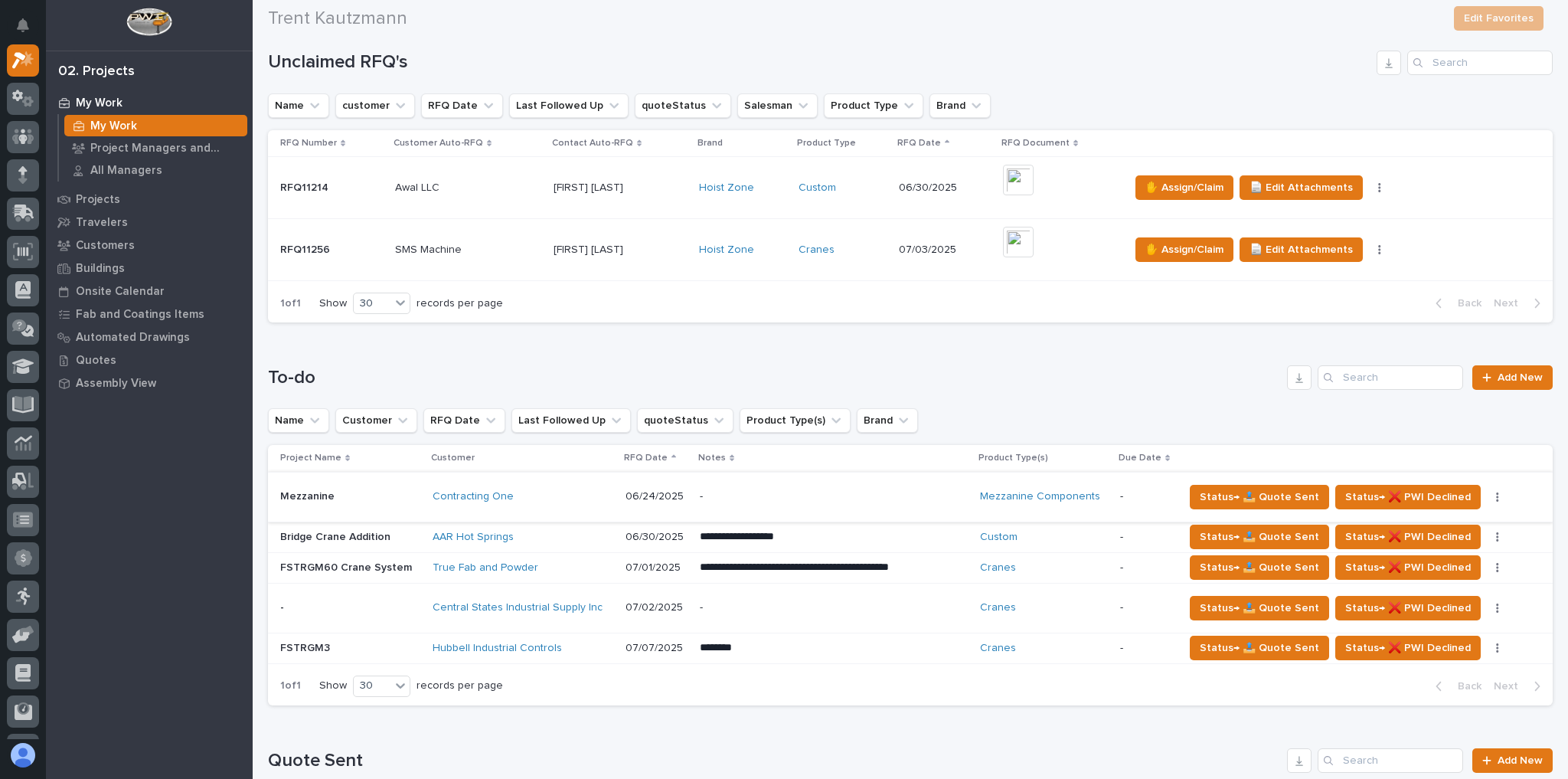 scroll, scrollTop: 245, scrollLeft: 0, axis: vertical 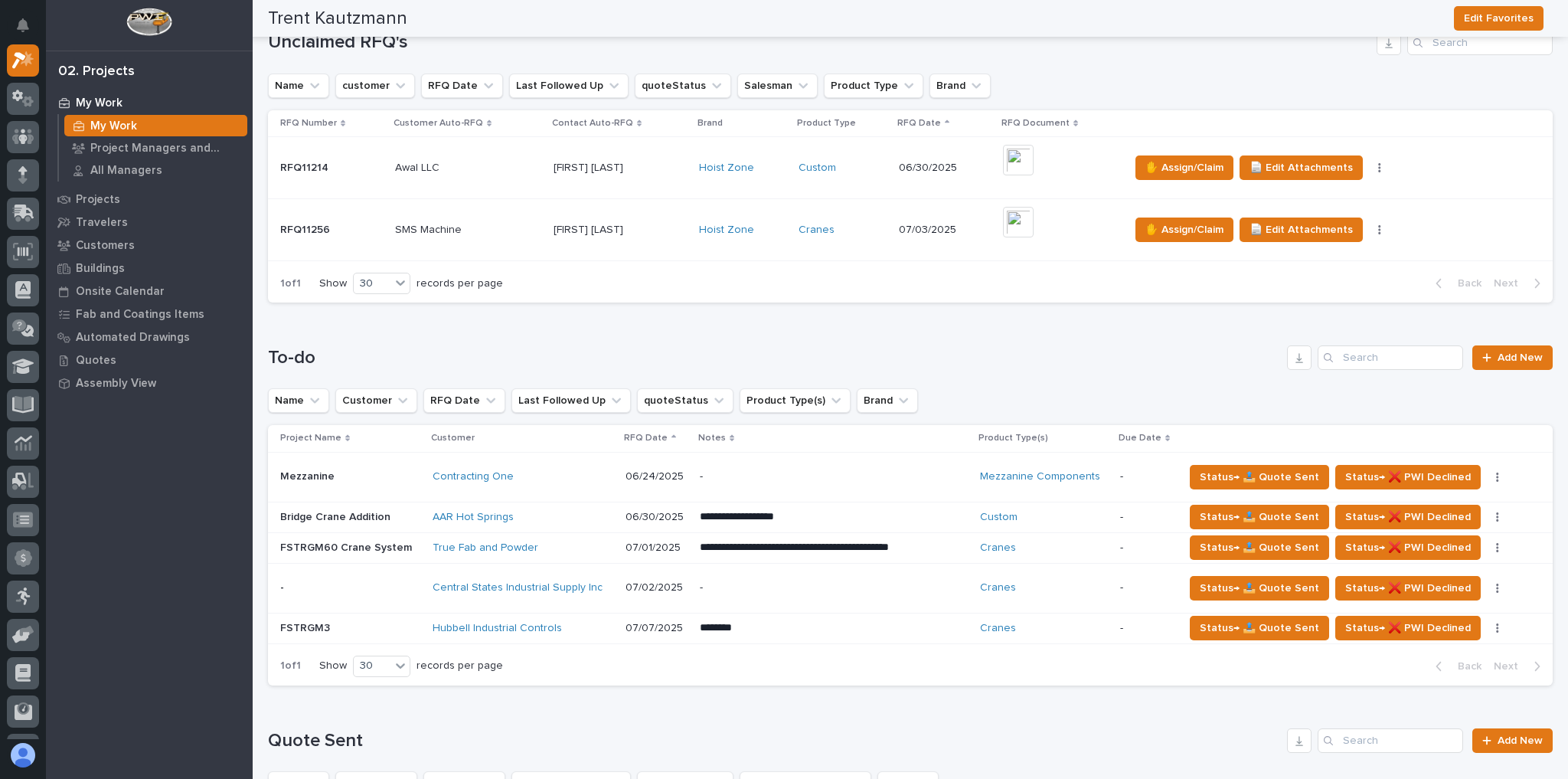 click on "********                                         •••" at bounding box center [834, 476] 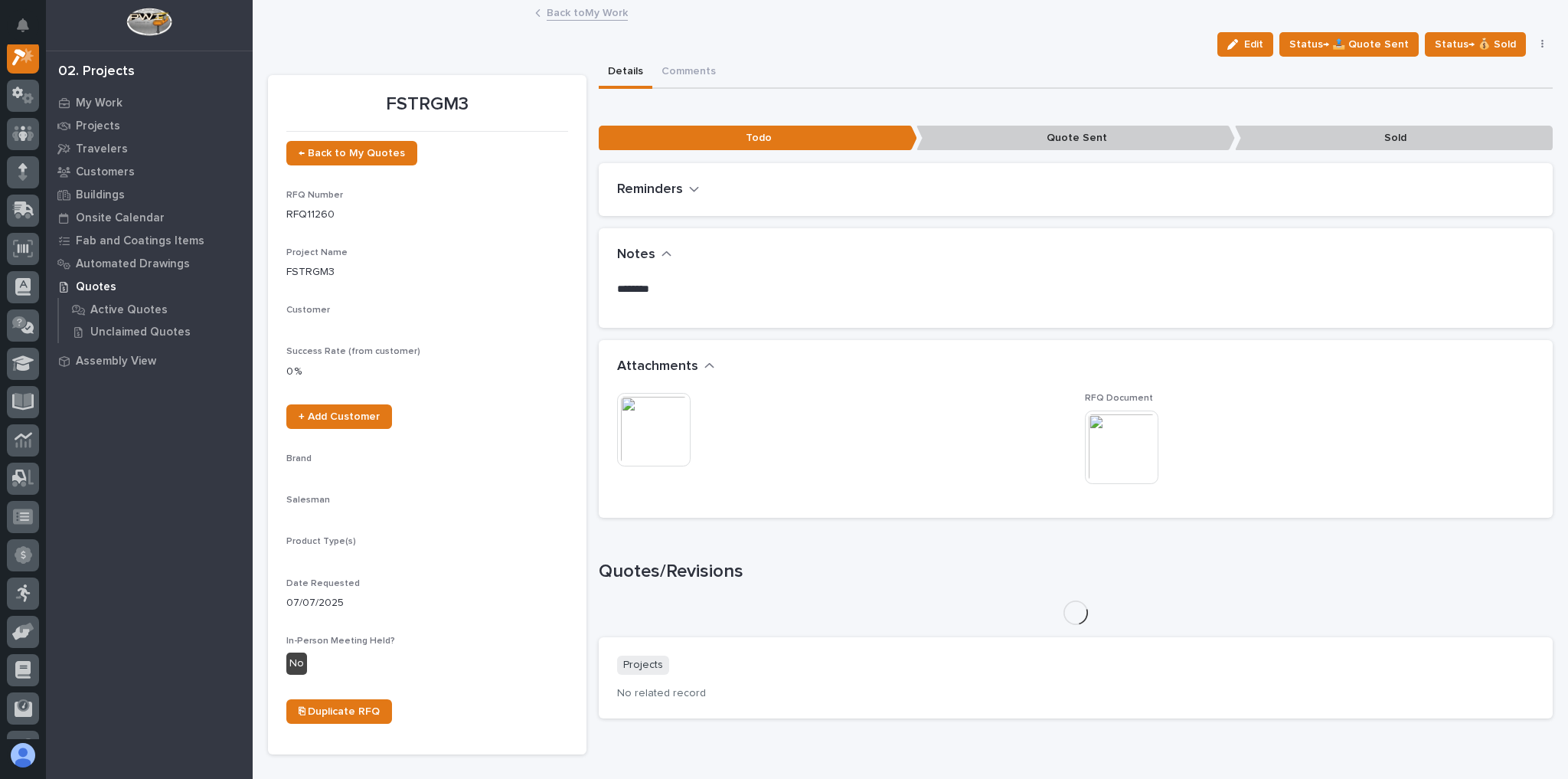 scroll, scrollTop: 38, scrollLeft: 0, axis: vertical 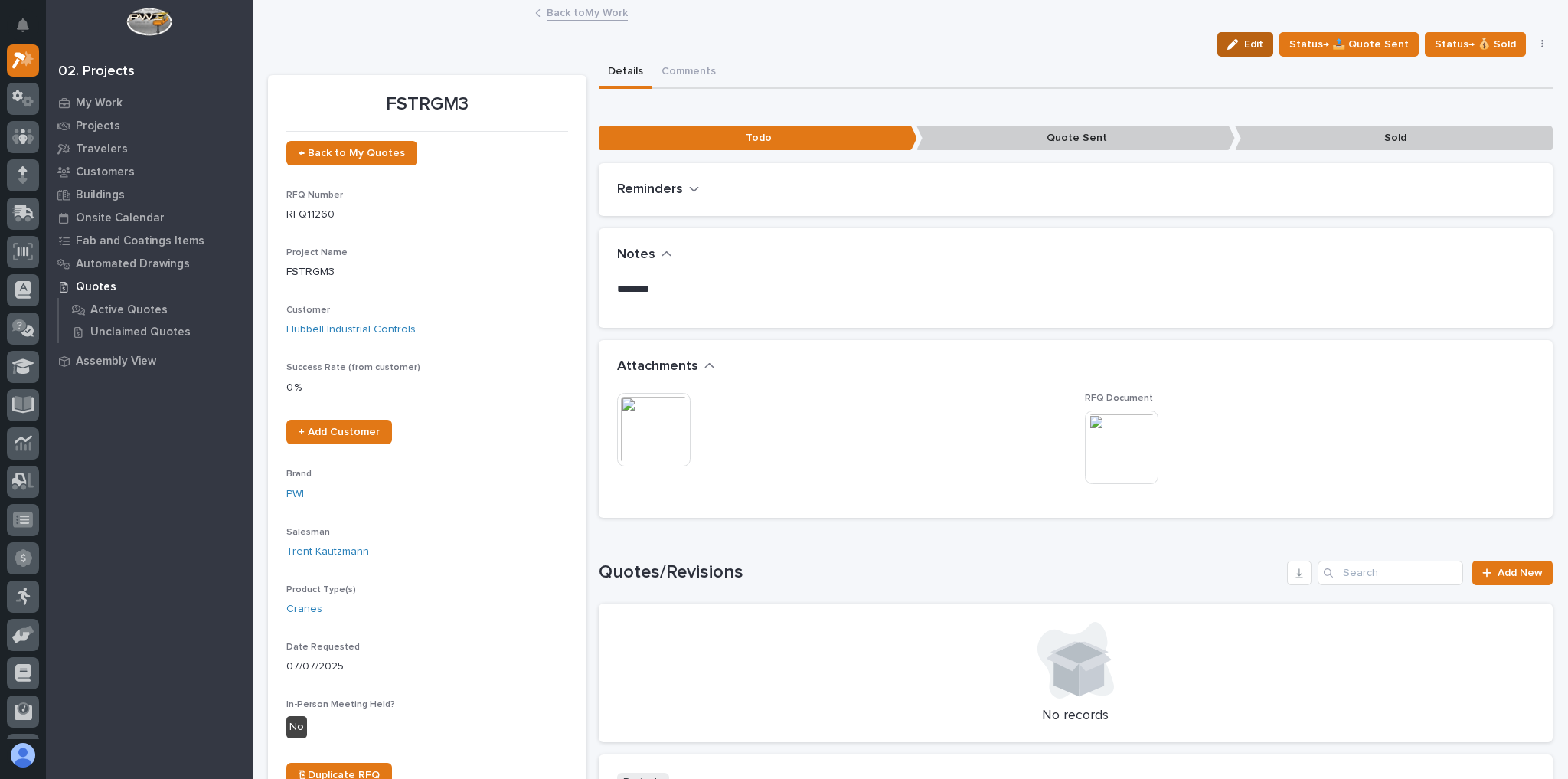 click on "Edit" at bounding box center (1253, 44) 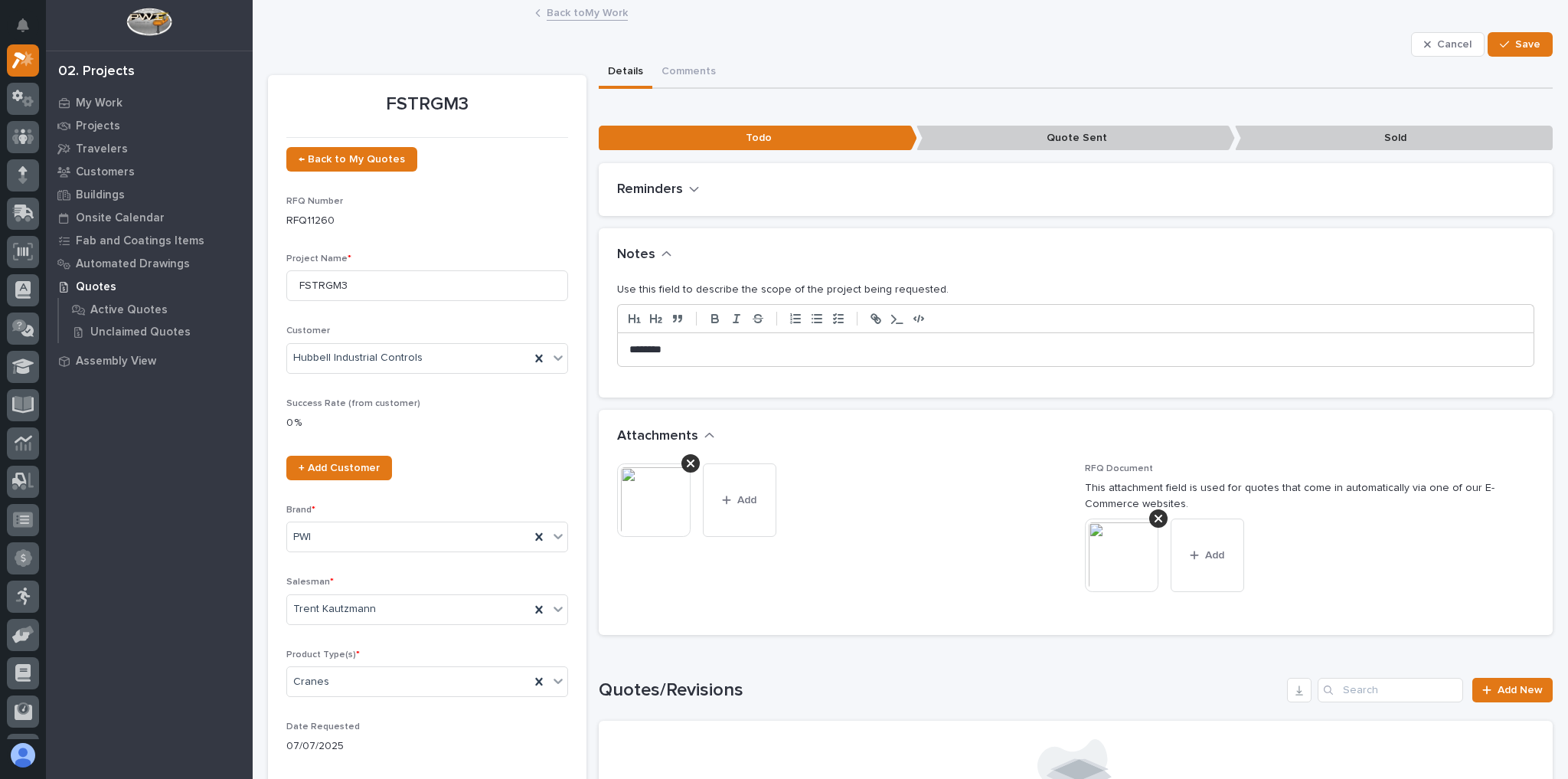 click on "********" at bounding box center (1073, 350) 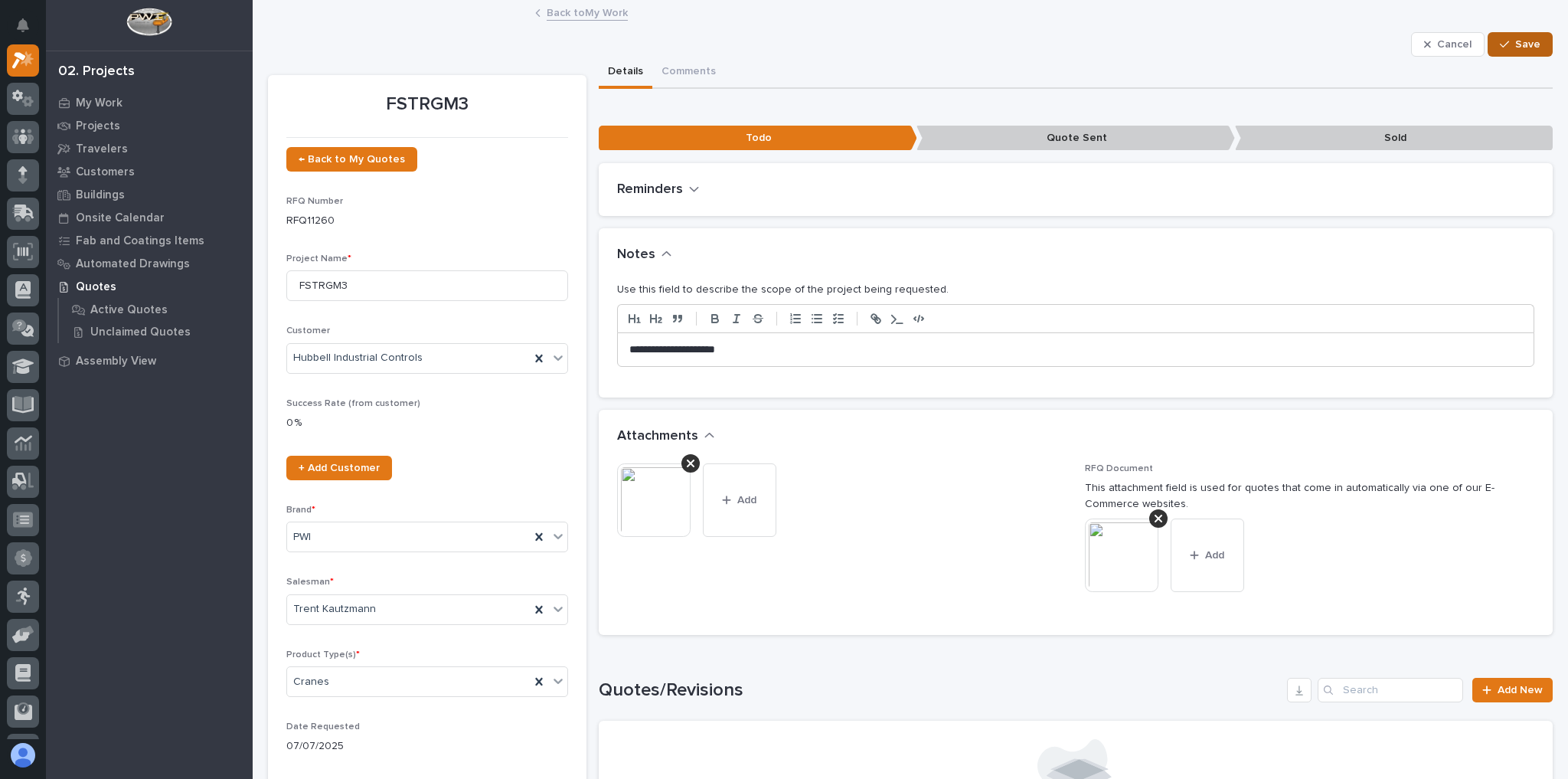 click on "Save" at bounding box center (1527, 44) 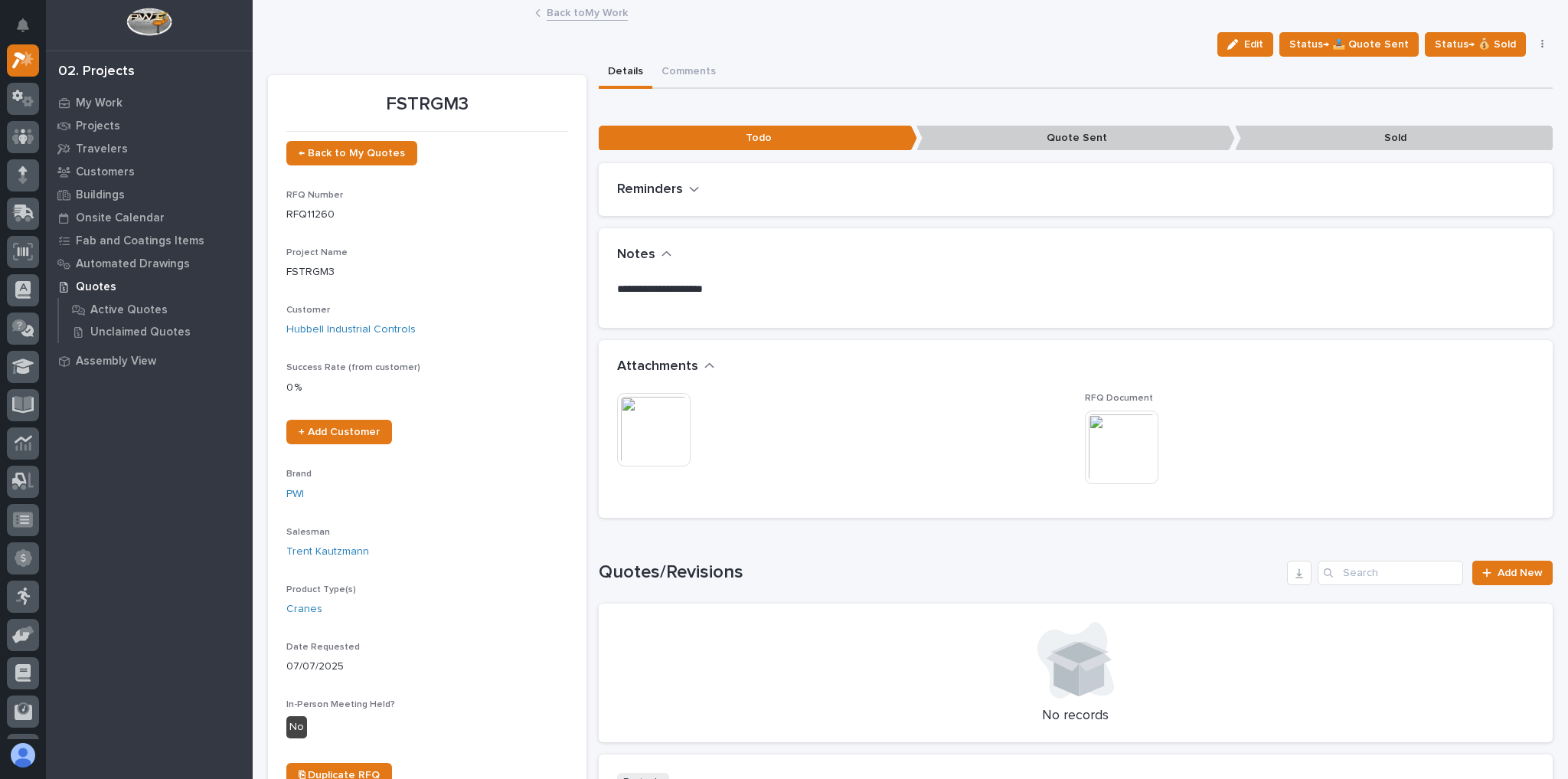 click on "Back to  My Work" at bounding box center [587, 11] 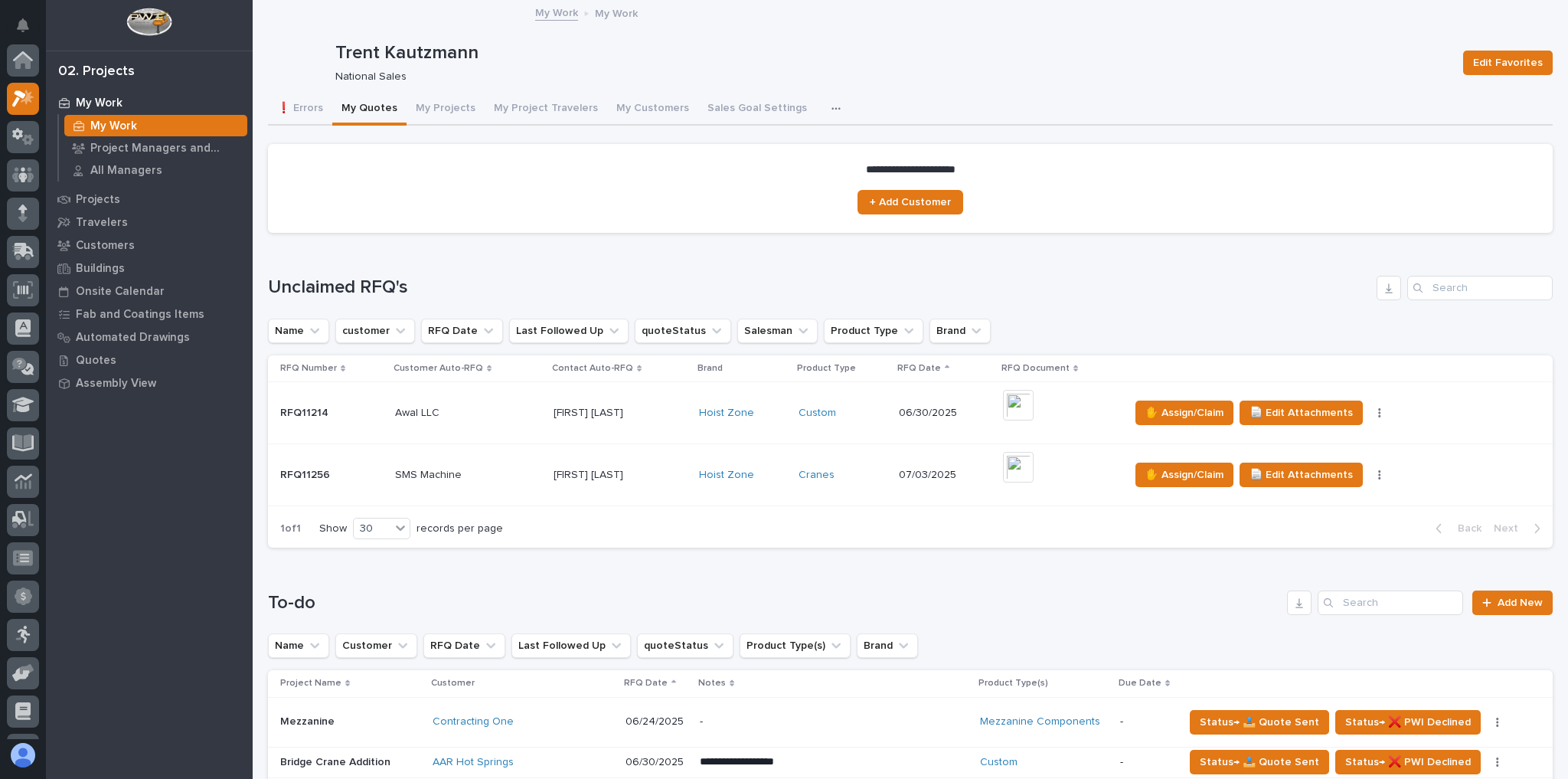 scroll, scrollTop: 41, scrollLeft: 0, axis: vertical 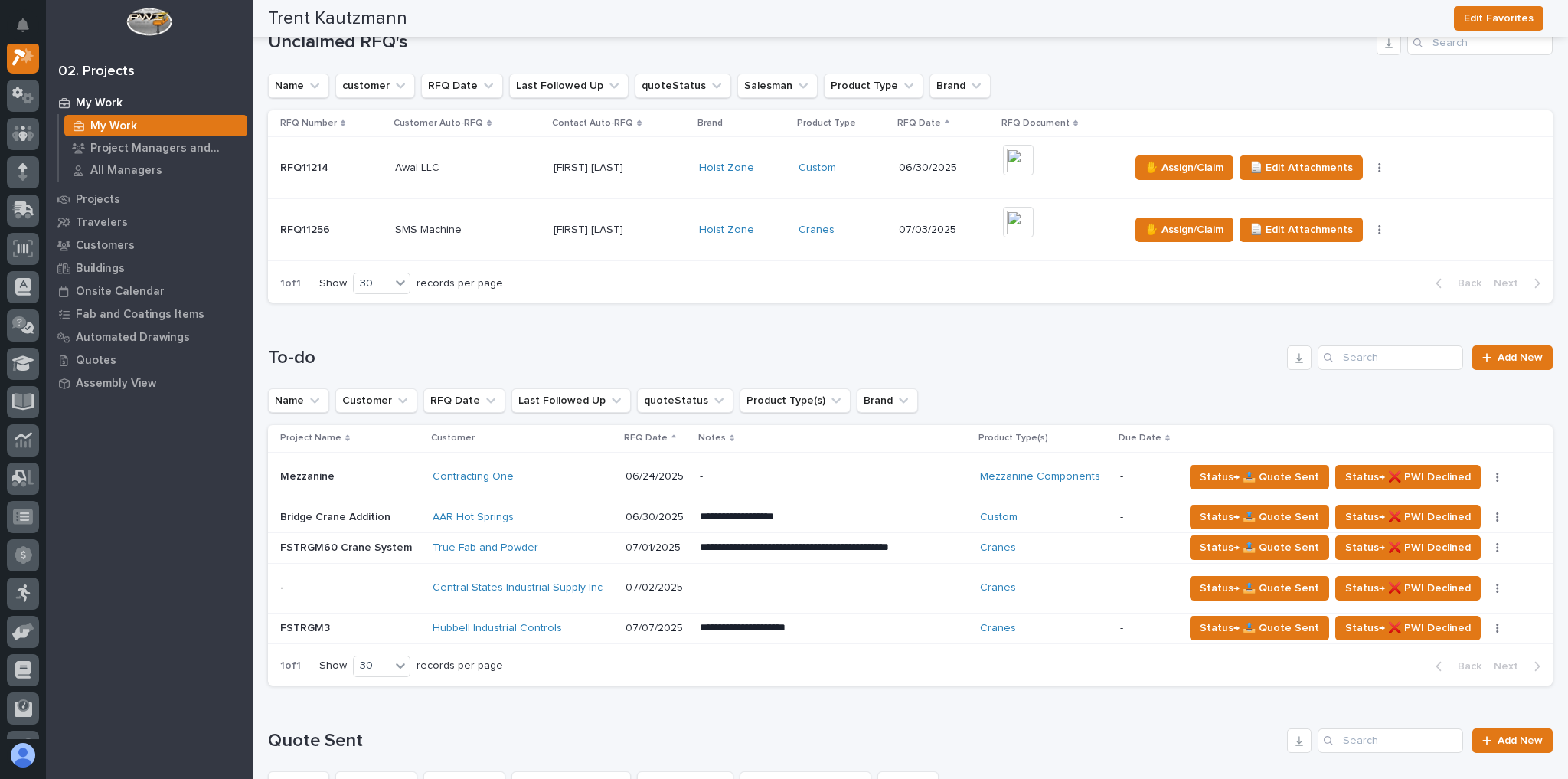 click on "Hubbell Industrial Controls" at bounding box center [522, 476] 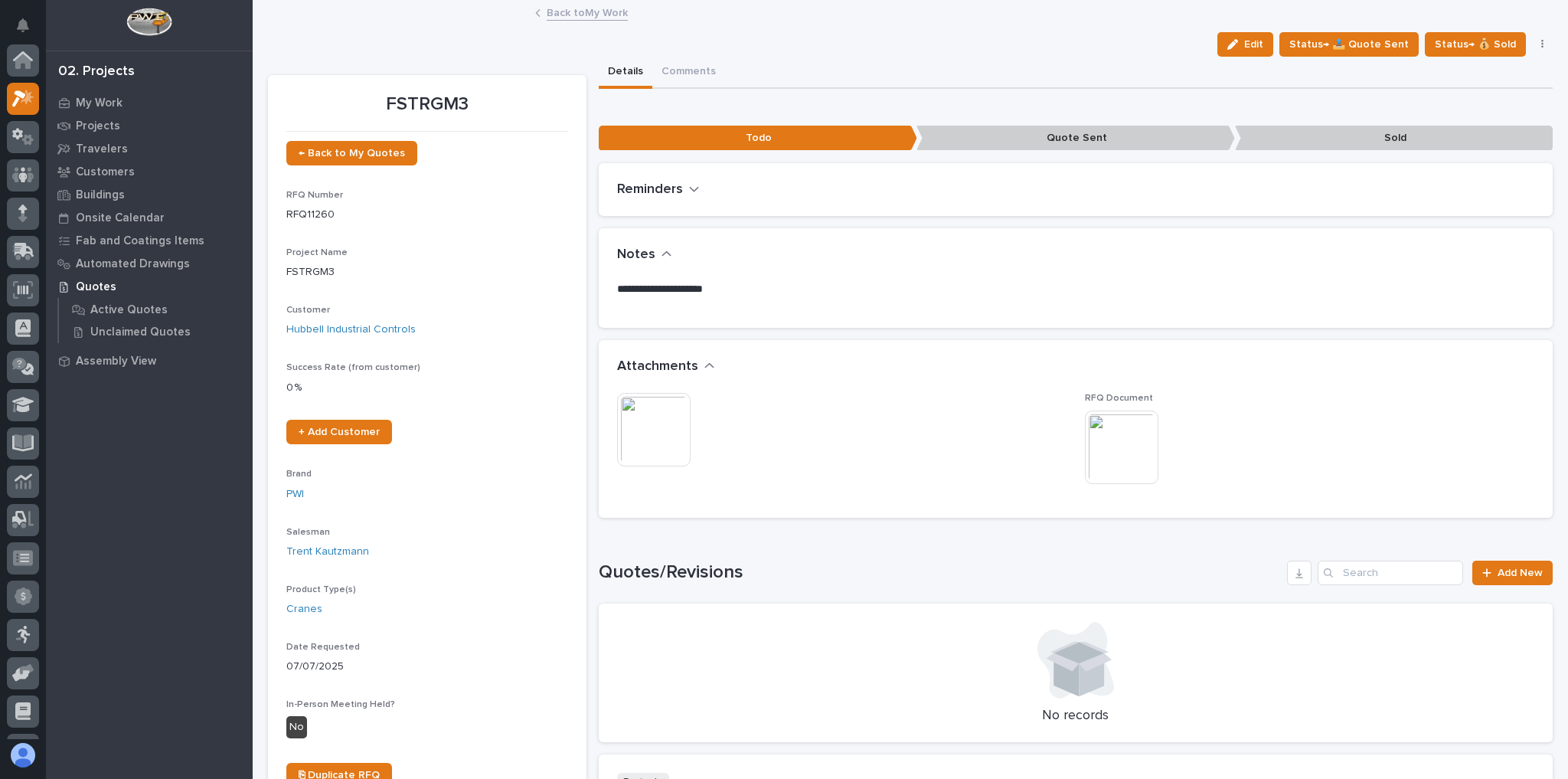 scroll, scrollTop: 38, scrollLeft: 0, axis: vertical 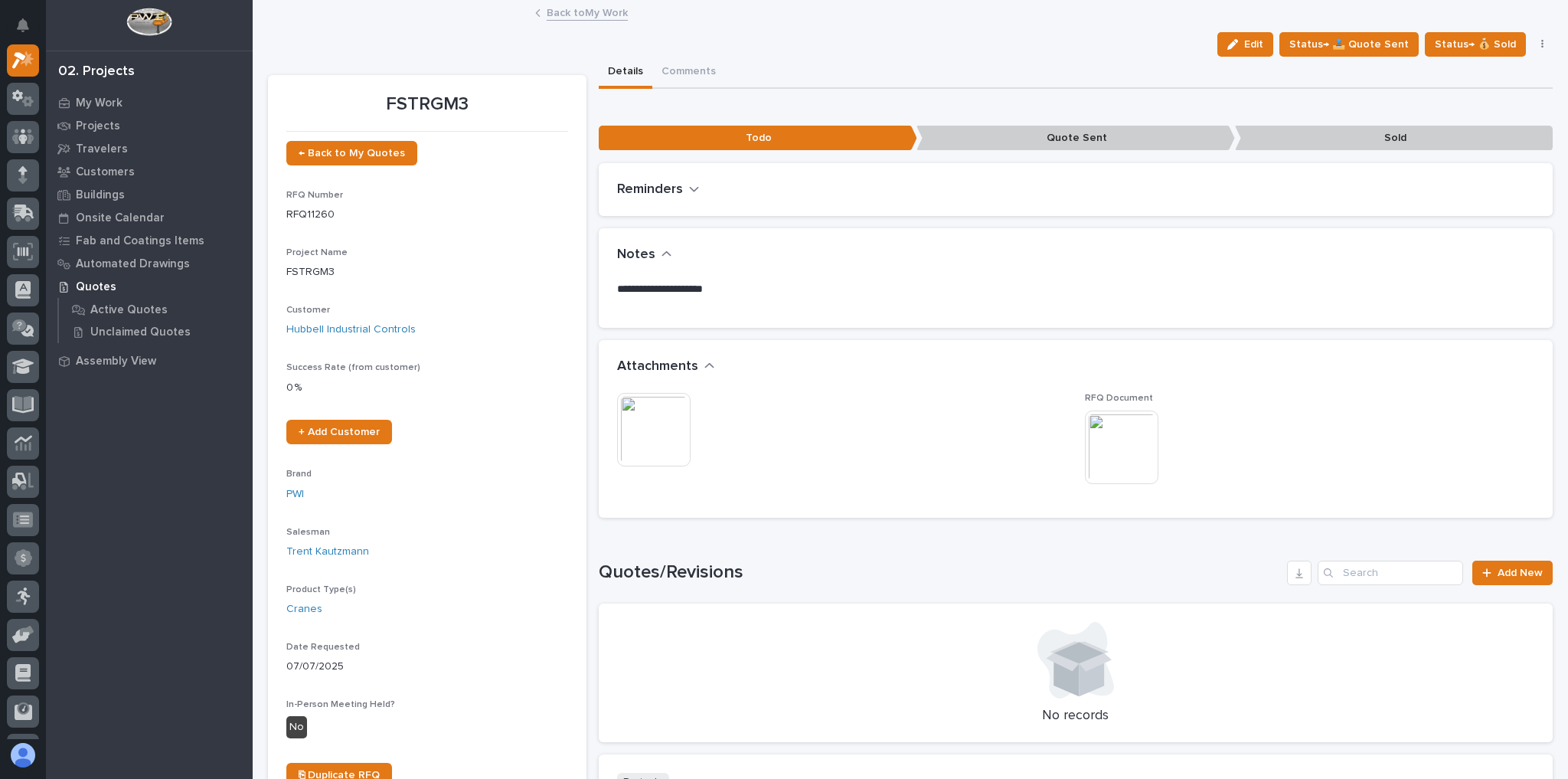 click at bounding box center (1122, 447) 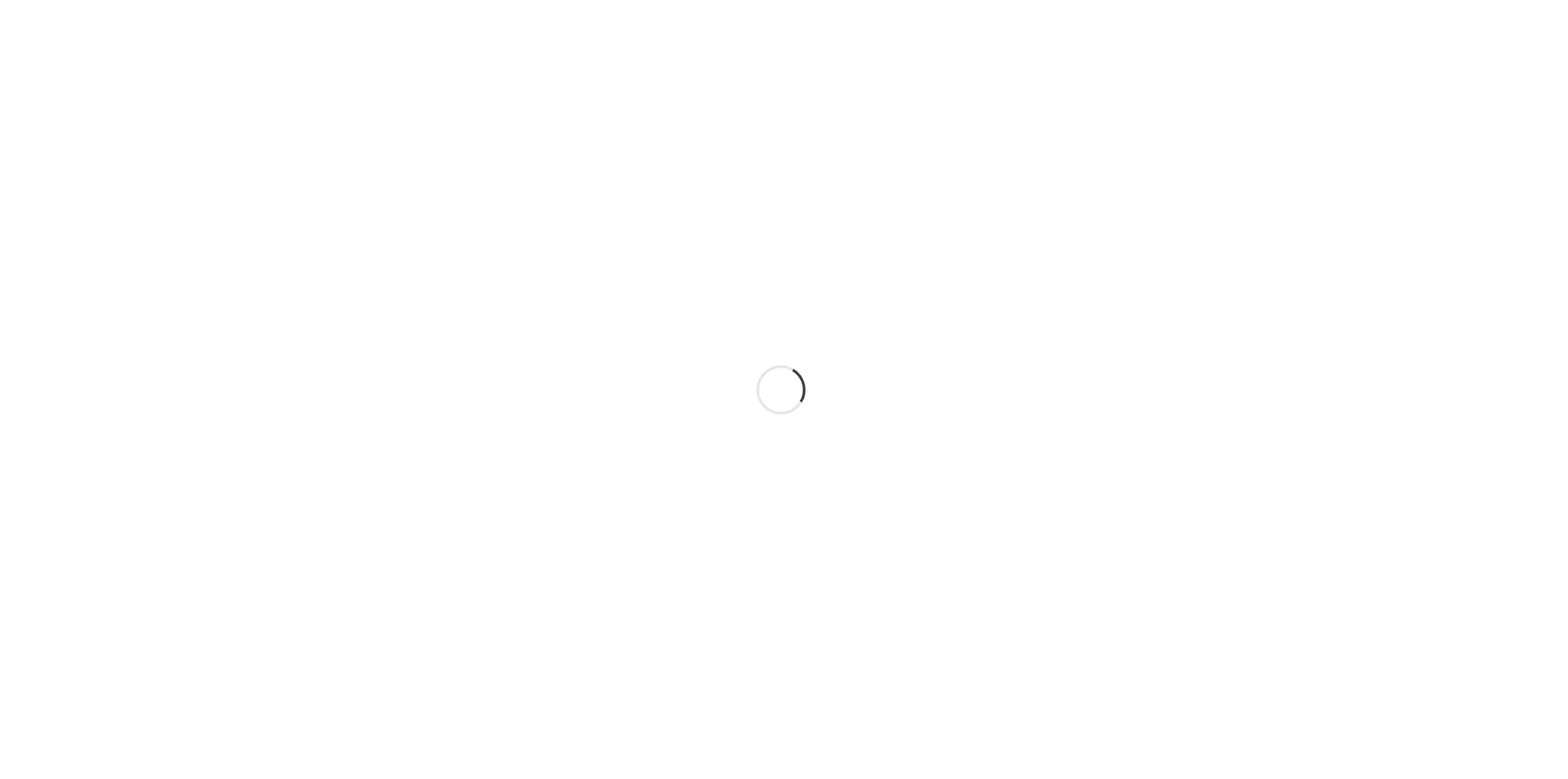 scroll, scrollTop: 0, scrollLeft: 0, axis: both 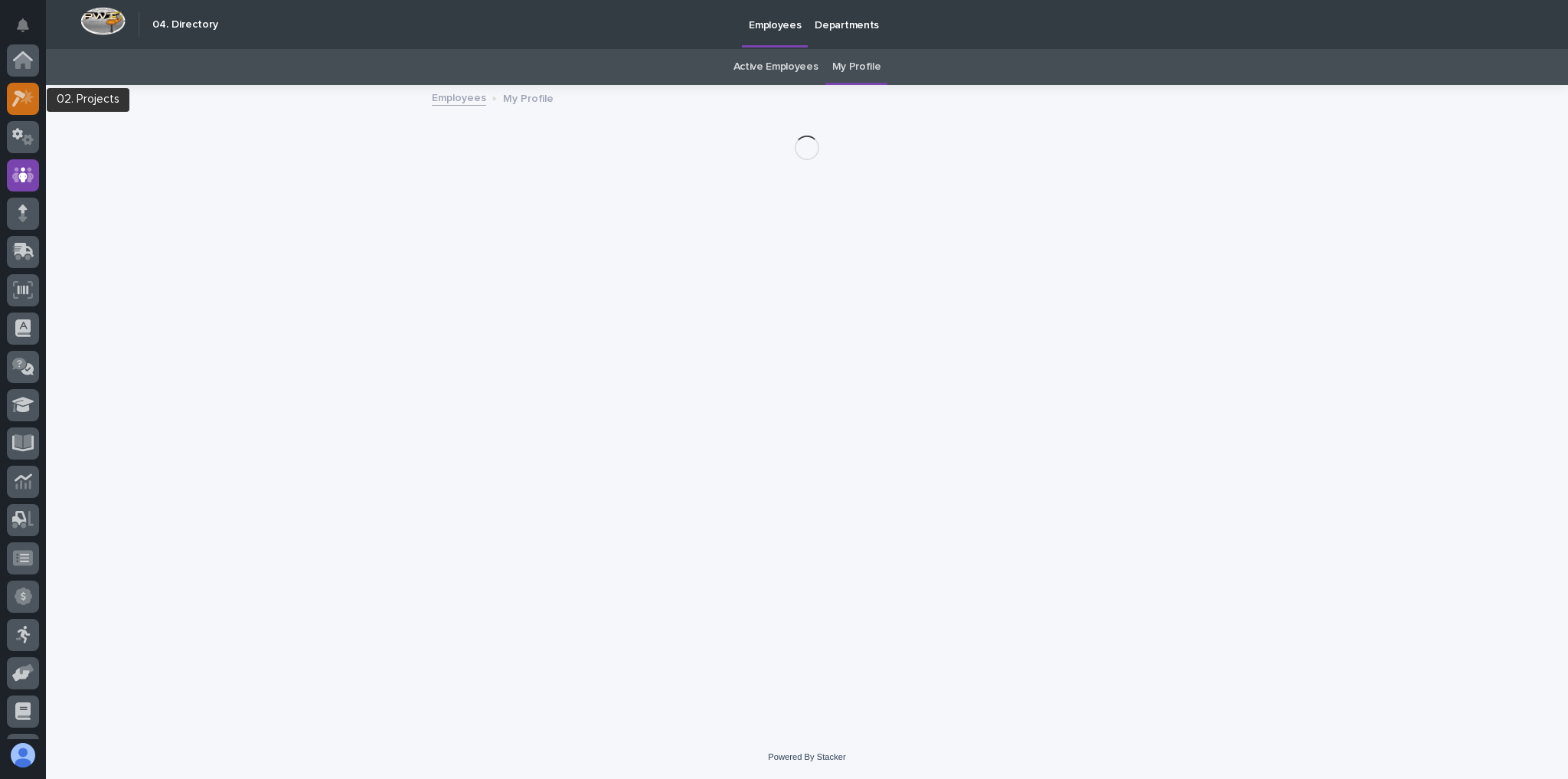 click at bounding box center [23, 99] 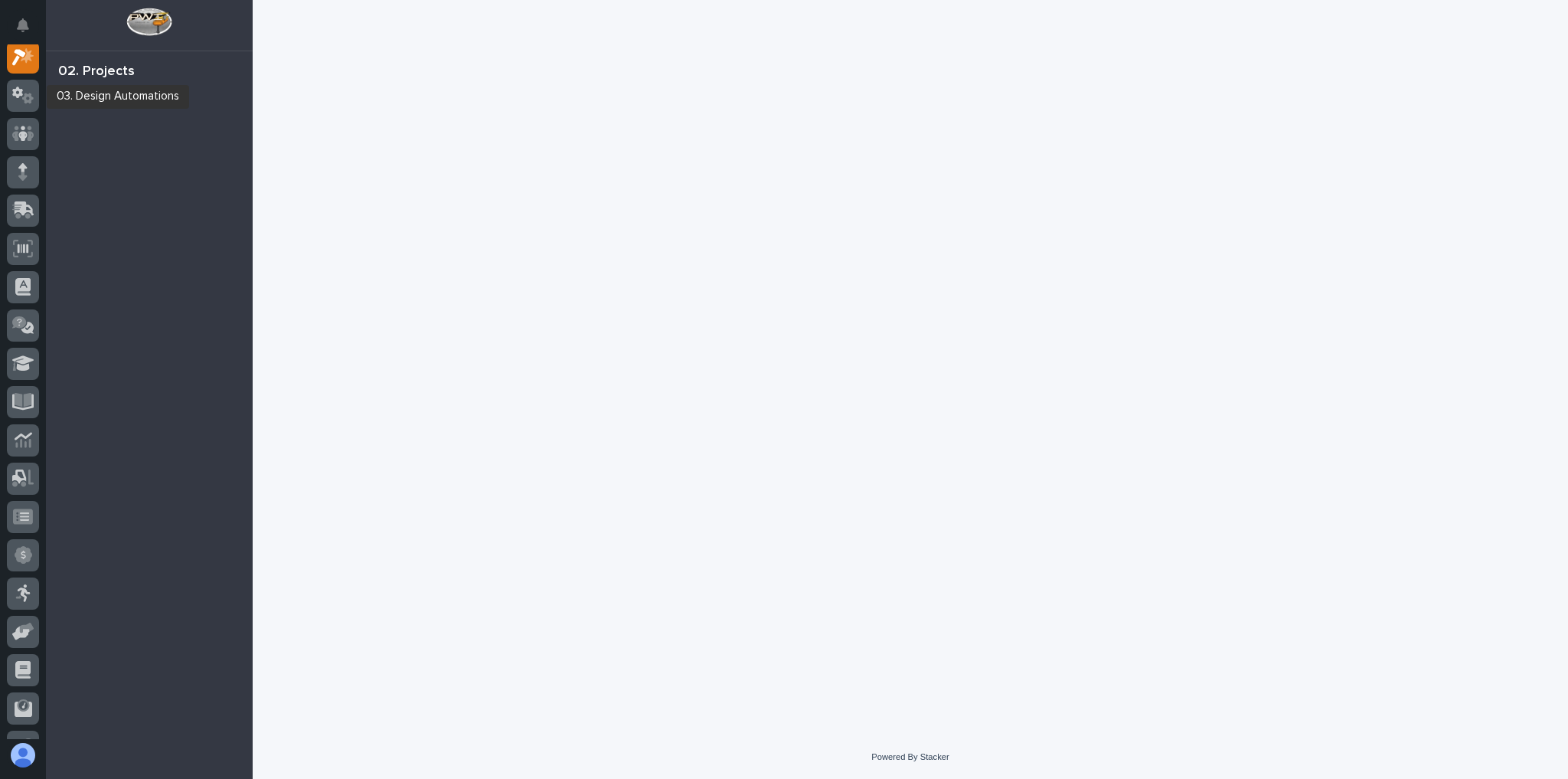 scroll, scrollTop: 38, scrollLeft: 0, axis: vertical 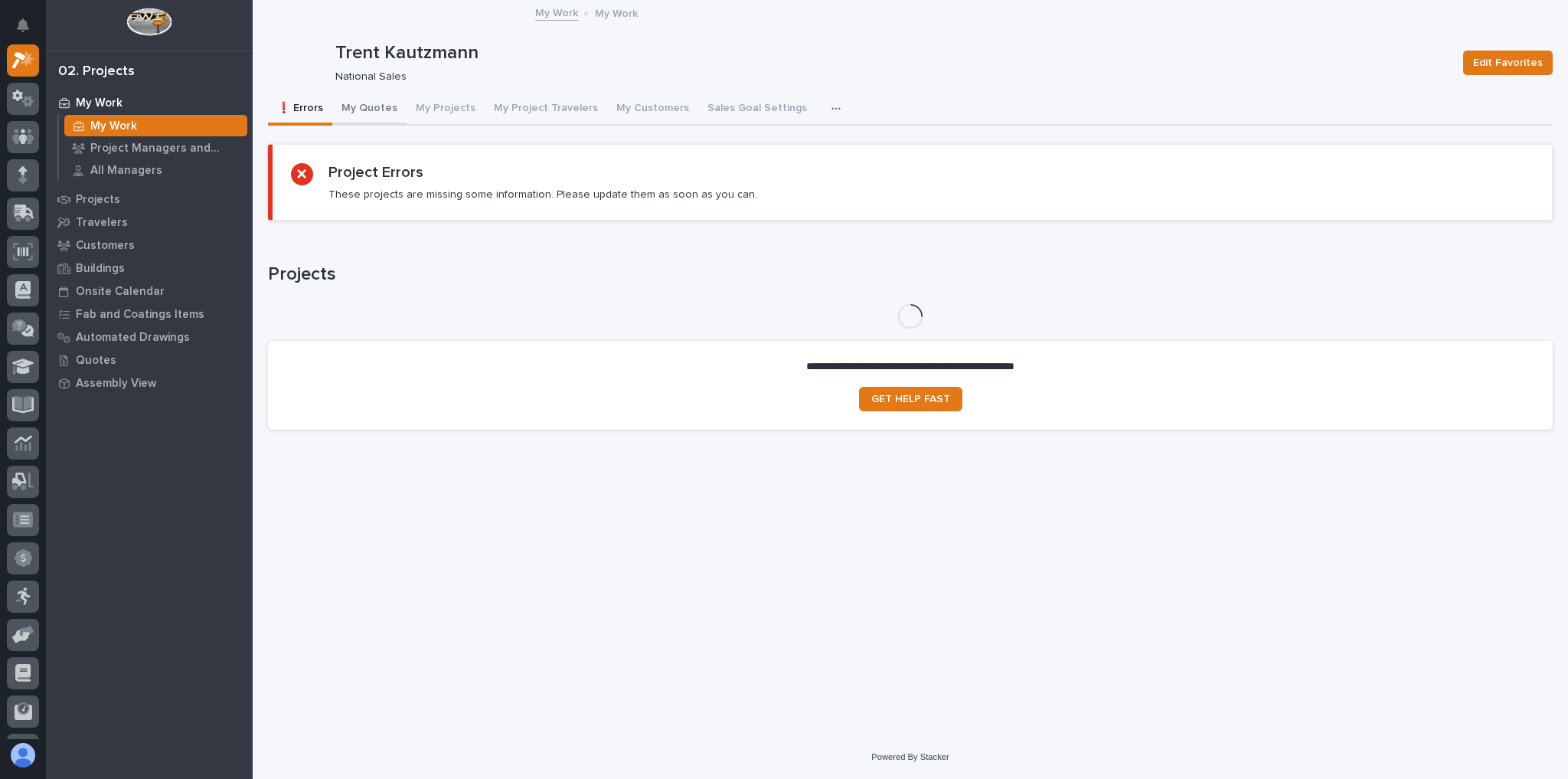 click on "My Quotes" at bounding box center (369, 110) 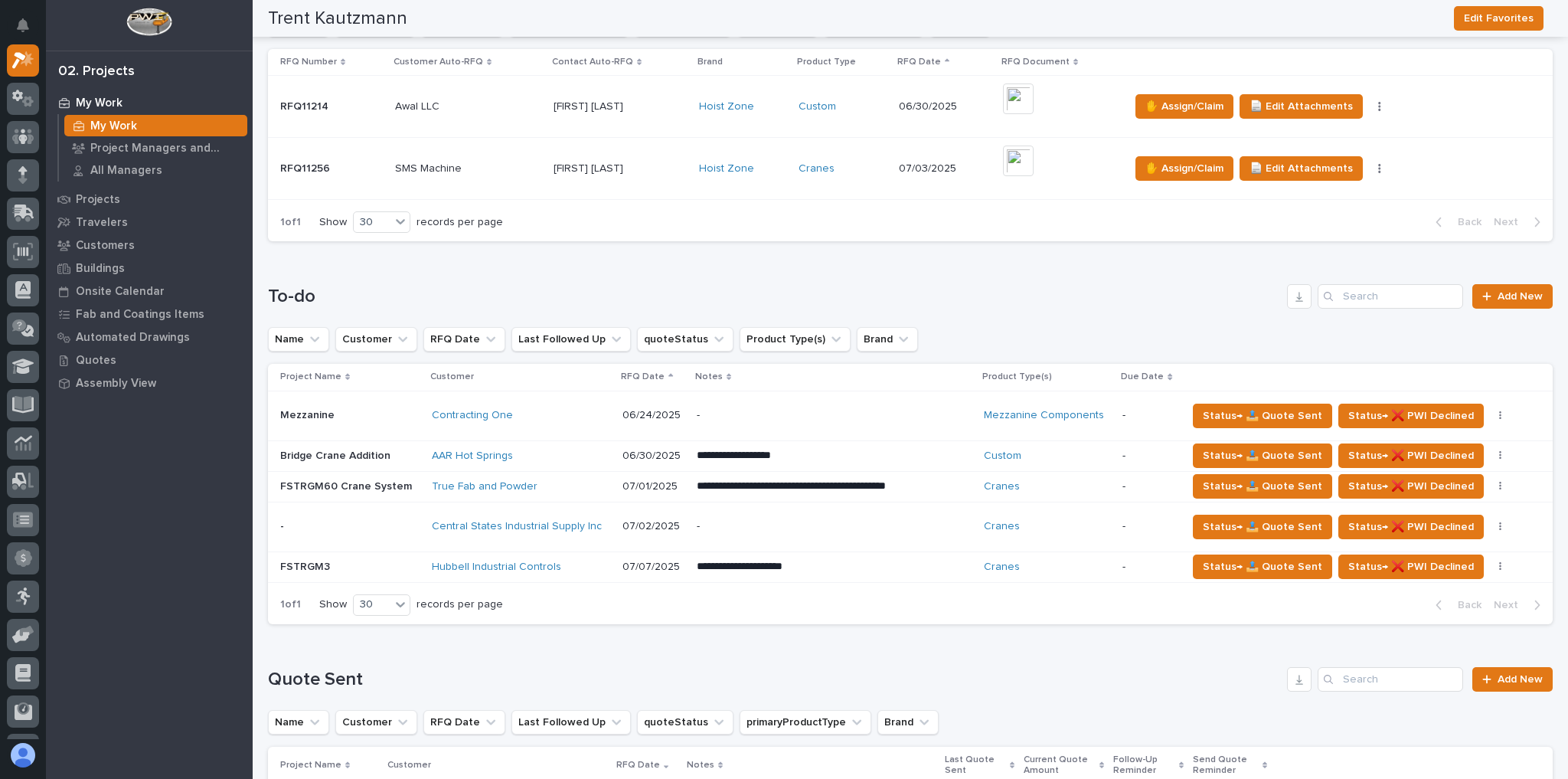 scroll, scrollTop: 552, scrollLeft: 0, axis: vertical 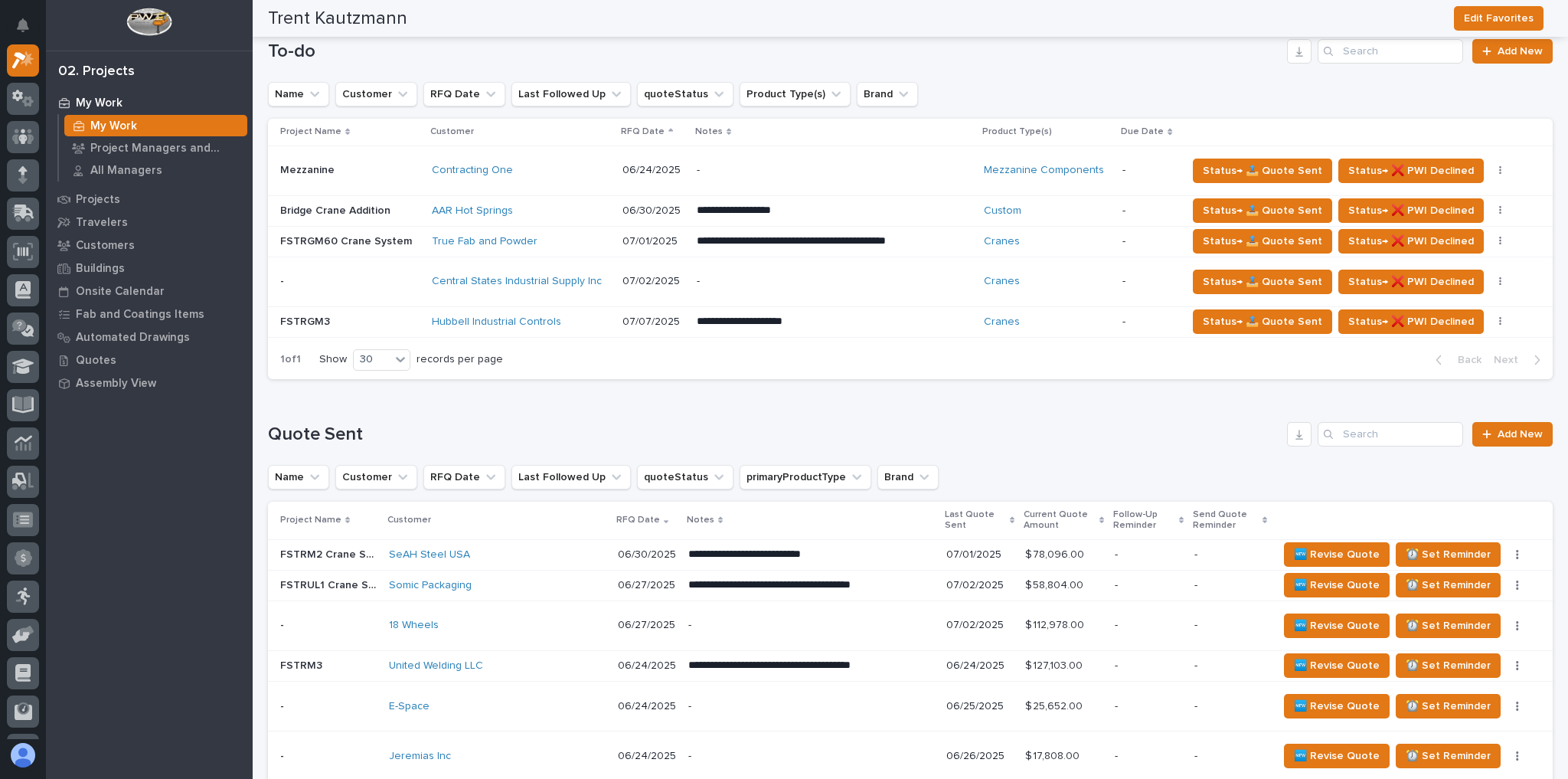 click on "SeAH Steel USA" at bounding box center (497, 555) 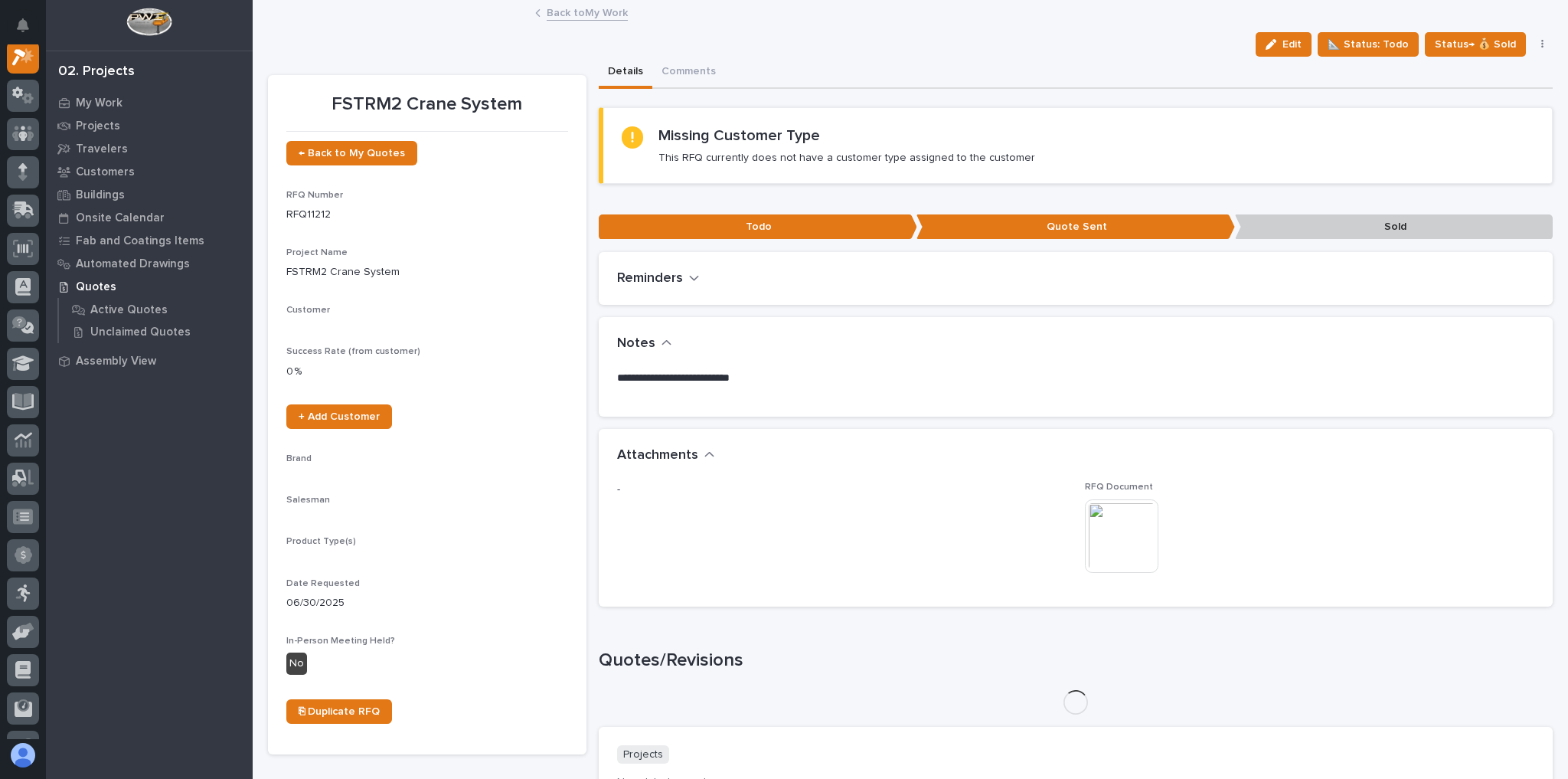 scroll, scrollTop: 38, scrollLeft: 0, axis: vertical 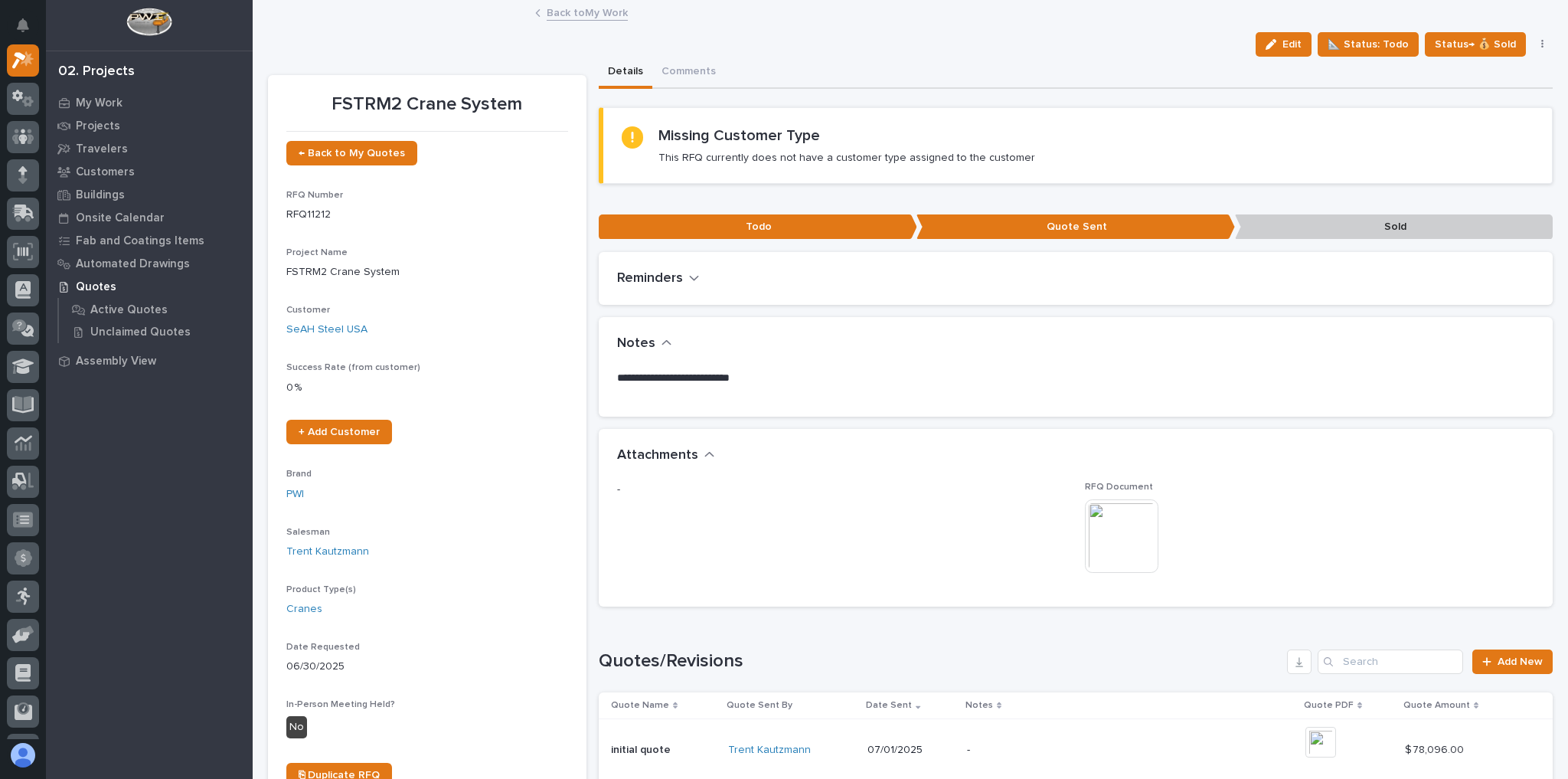 click at bounding box center (1122, 536) 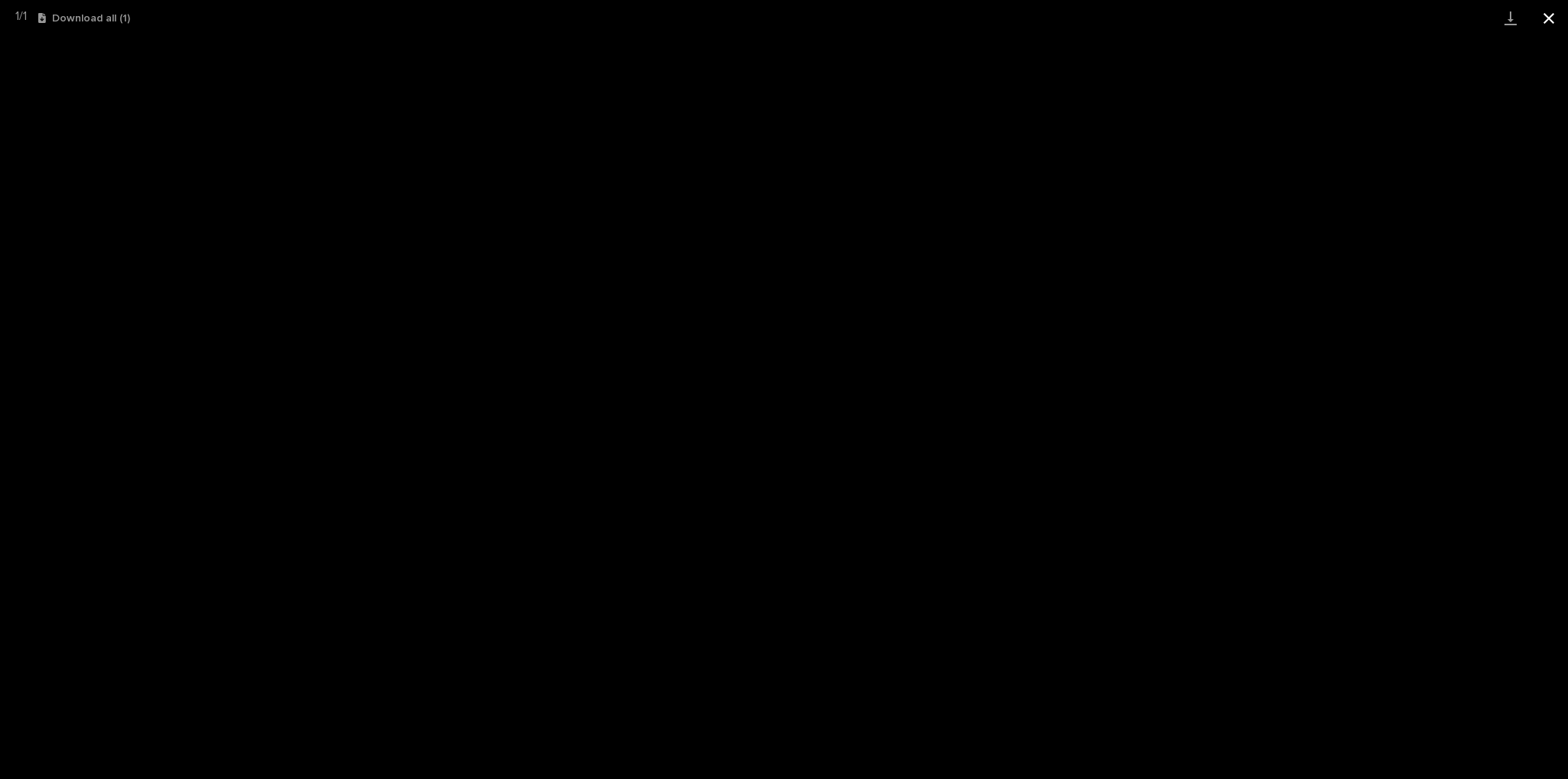 click at bounding box center [1549, 18] 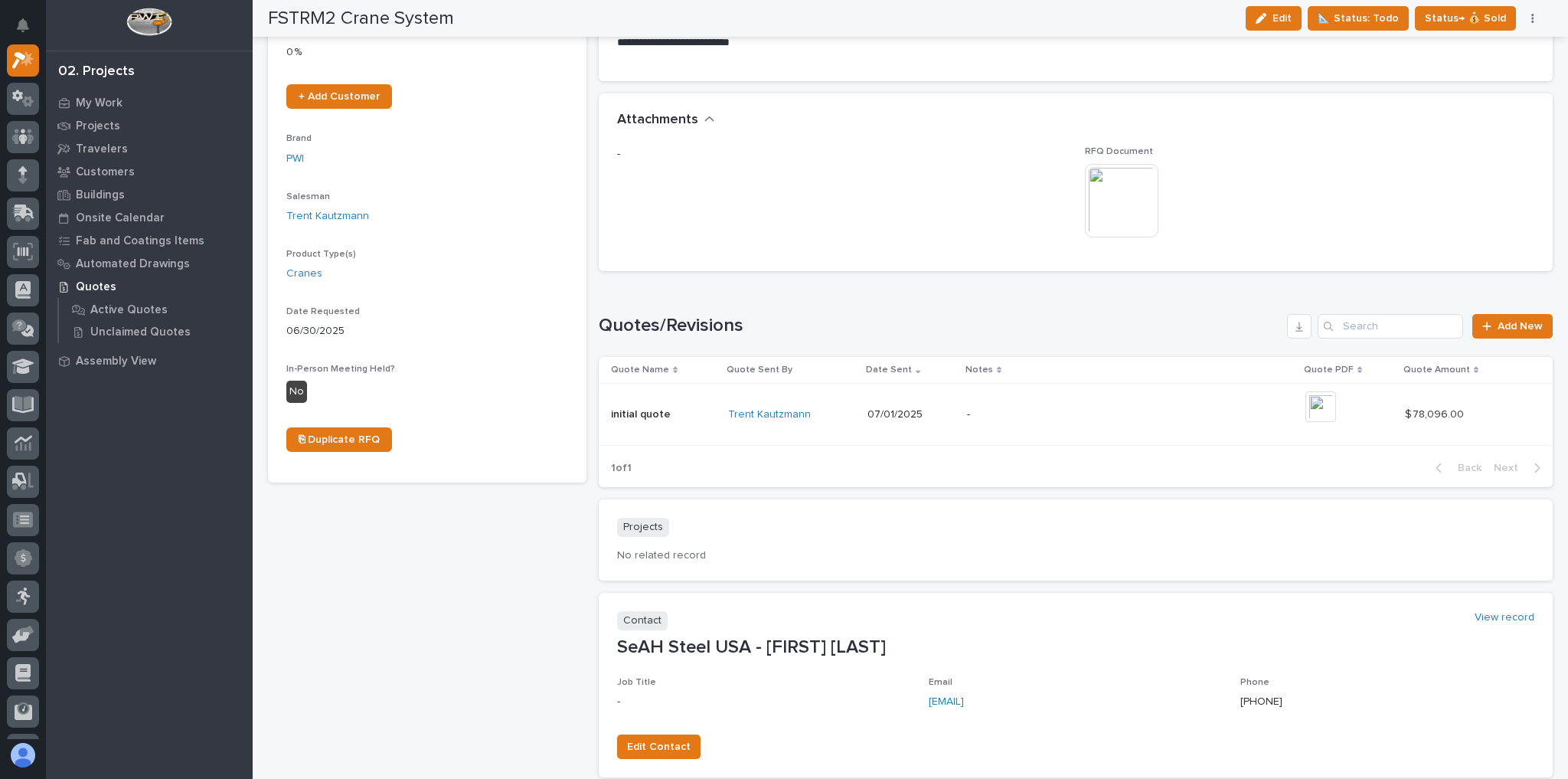scroll, scrollTop: 0, scrollLeft: 0, axis: both 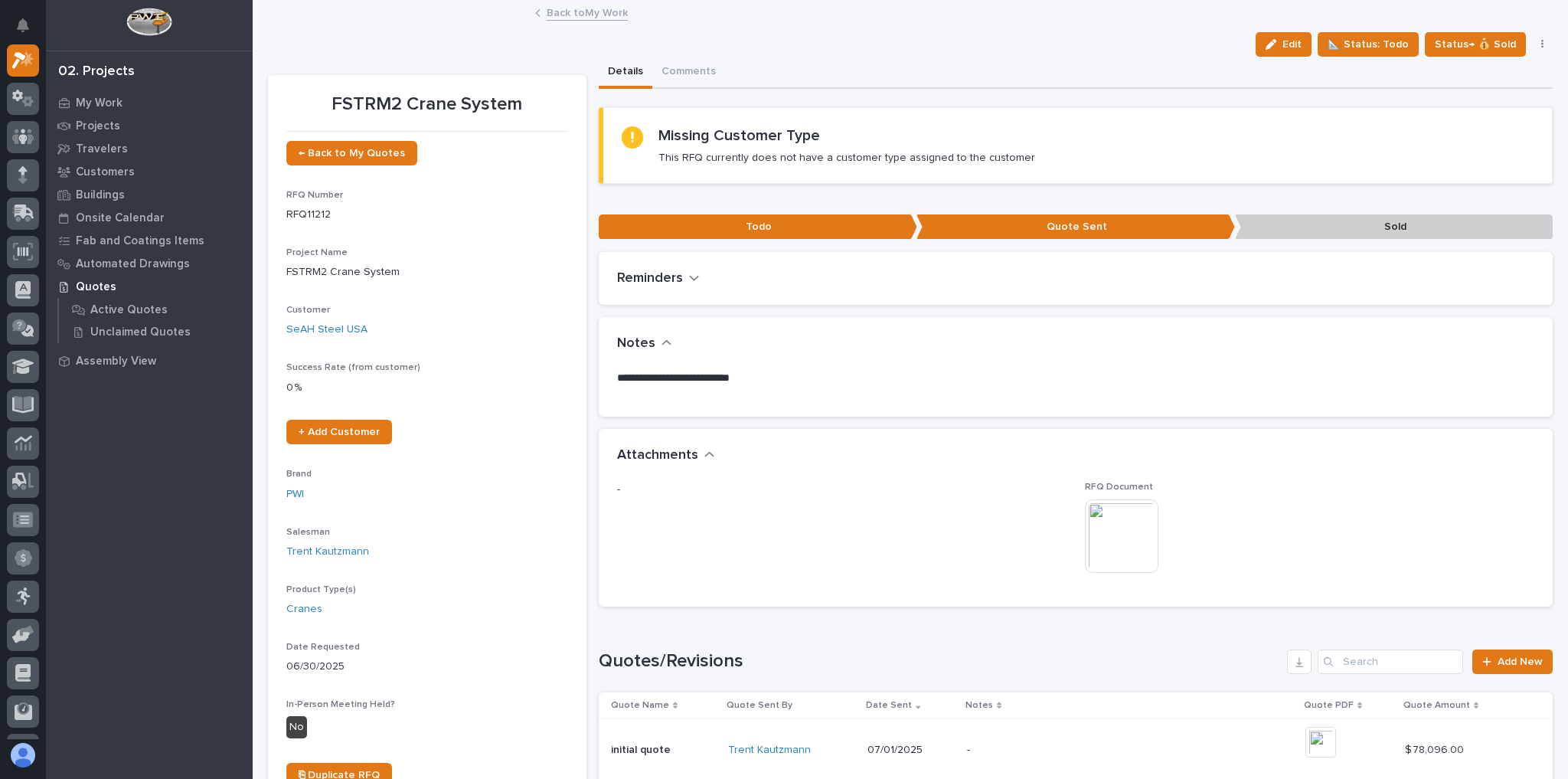 click on "Back to  My Work" at bounding box center [587, 11] 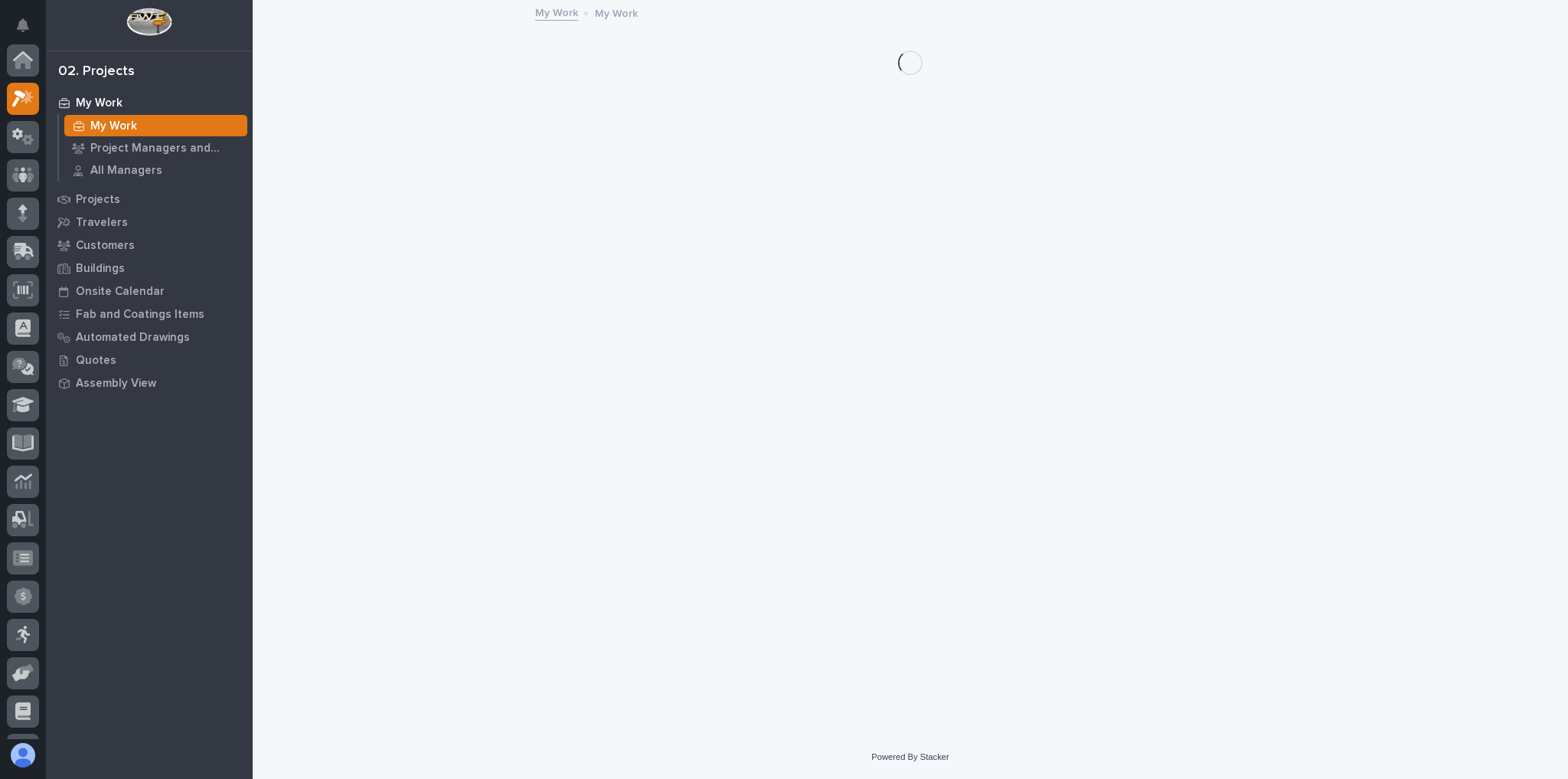 scroll, scrollTop: 41, scrollLeft: 0, axis: vertical 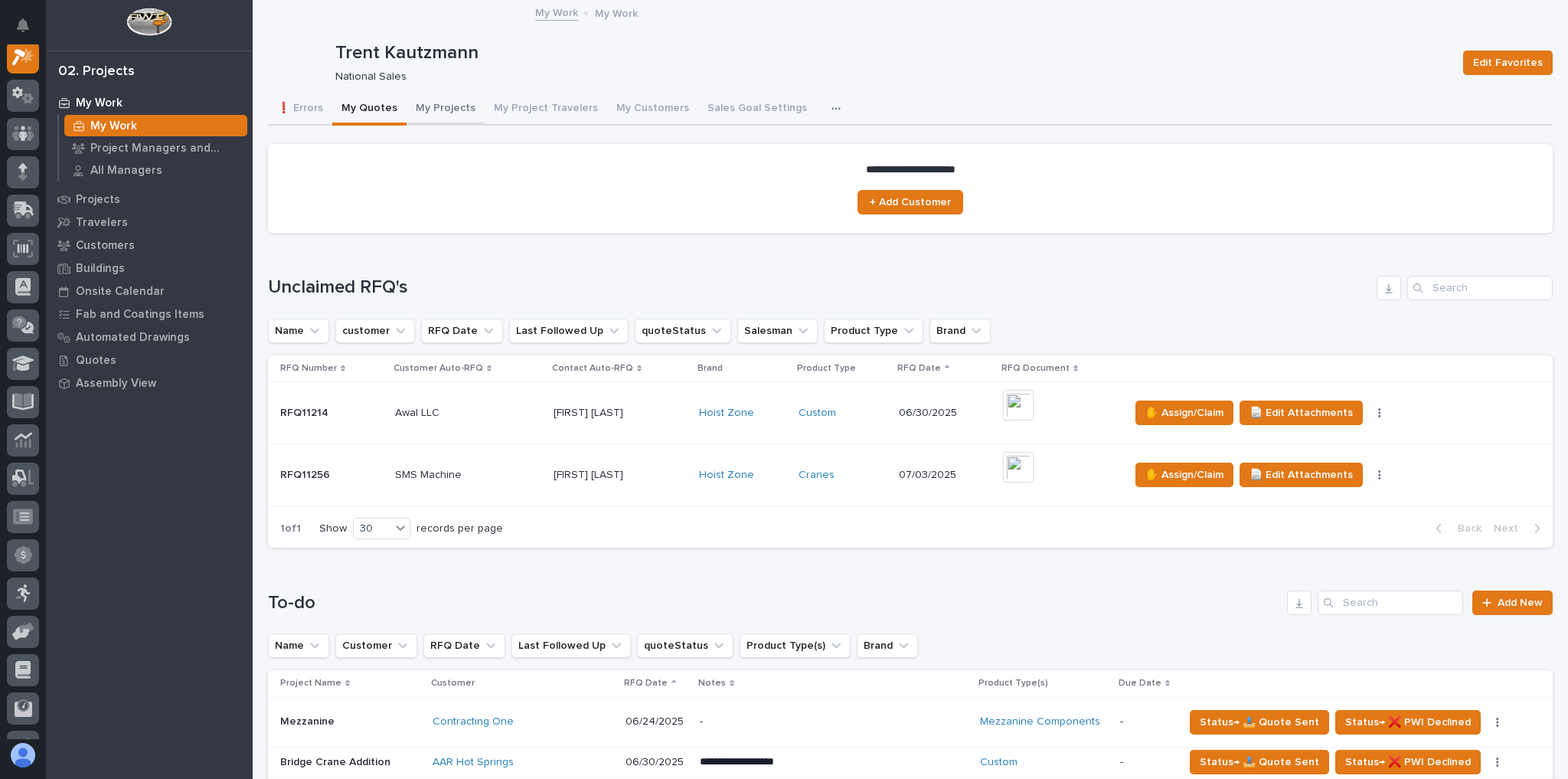 click on "My Projects" at bounding box center (446, 110) 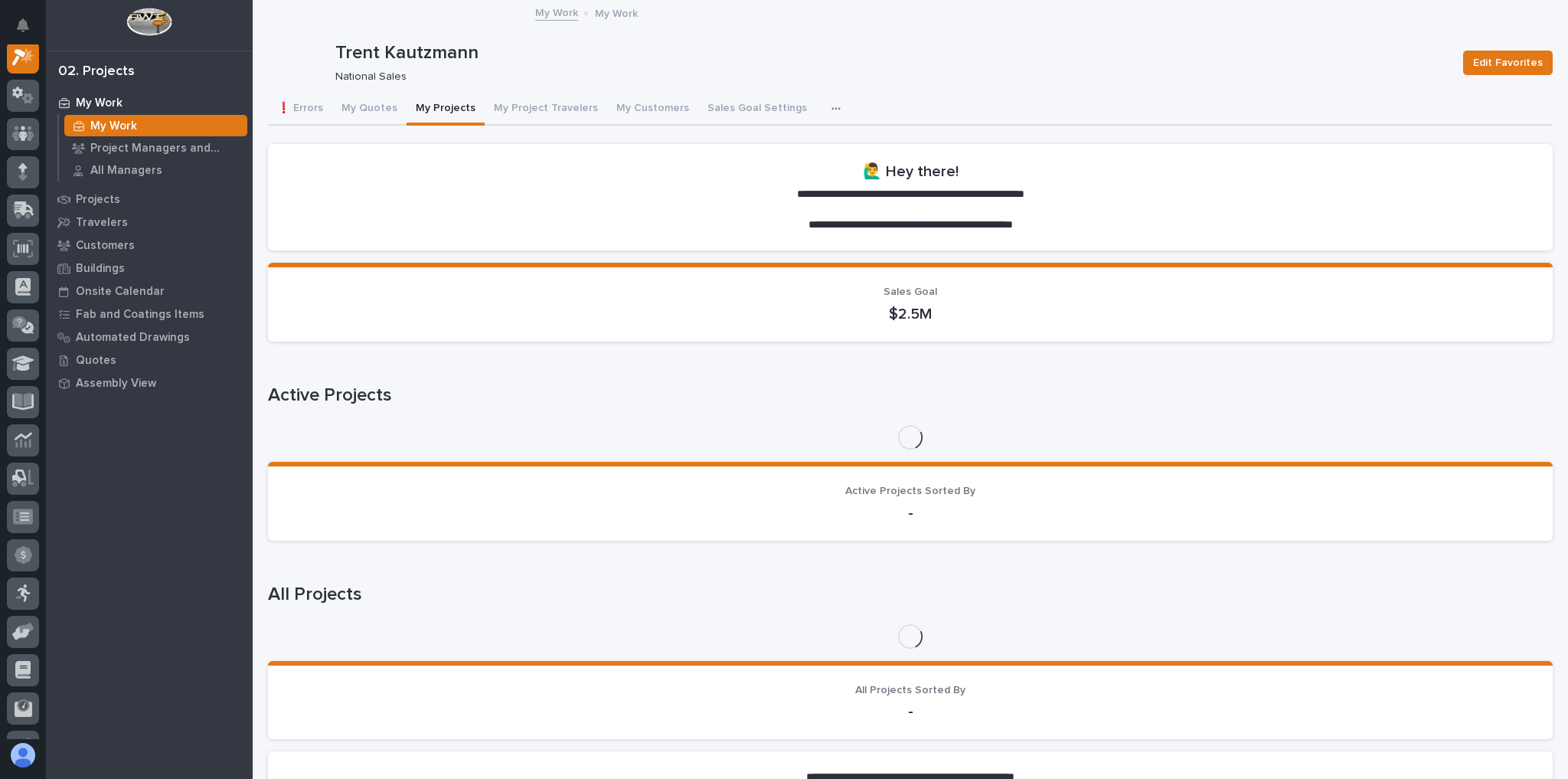 scroll, scrollTop: 38, scrollLeft: 0, axis: vertical 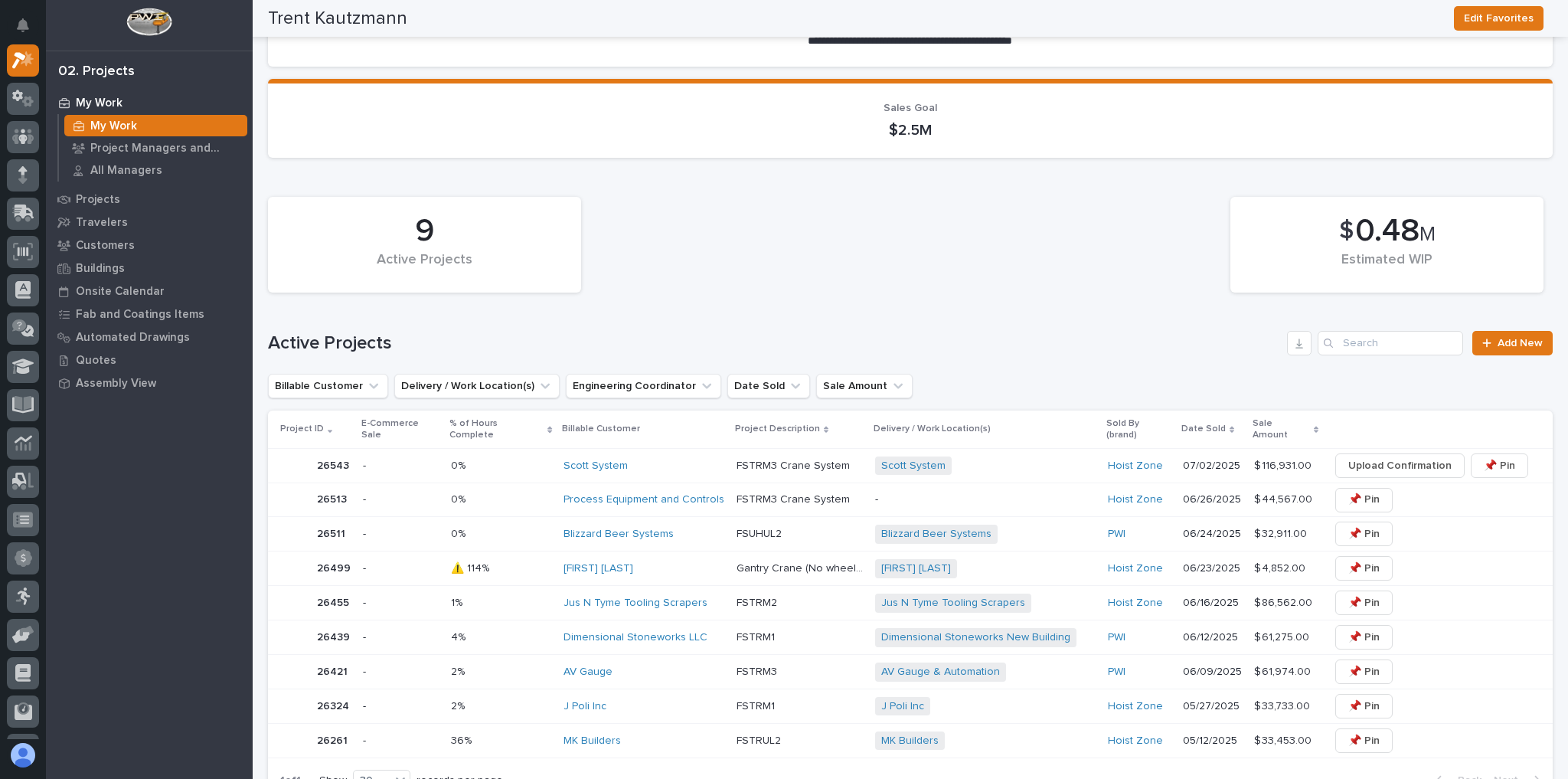 click at bounding box center [501, 466] 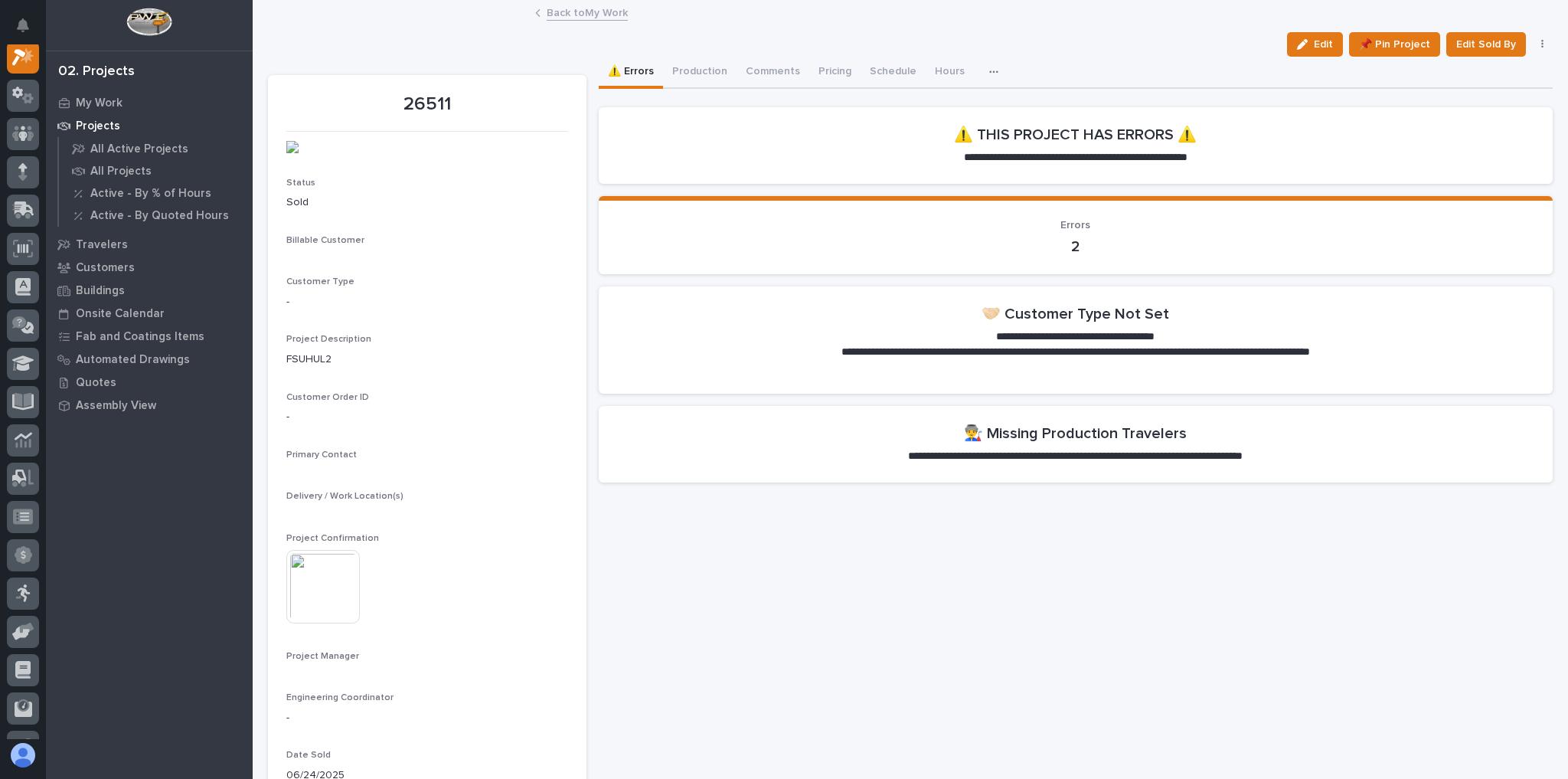 scroll, scrollTop: 38, scrollLeft: 0, axis: vertical 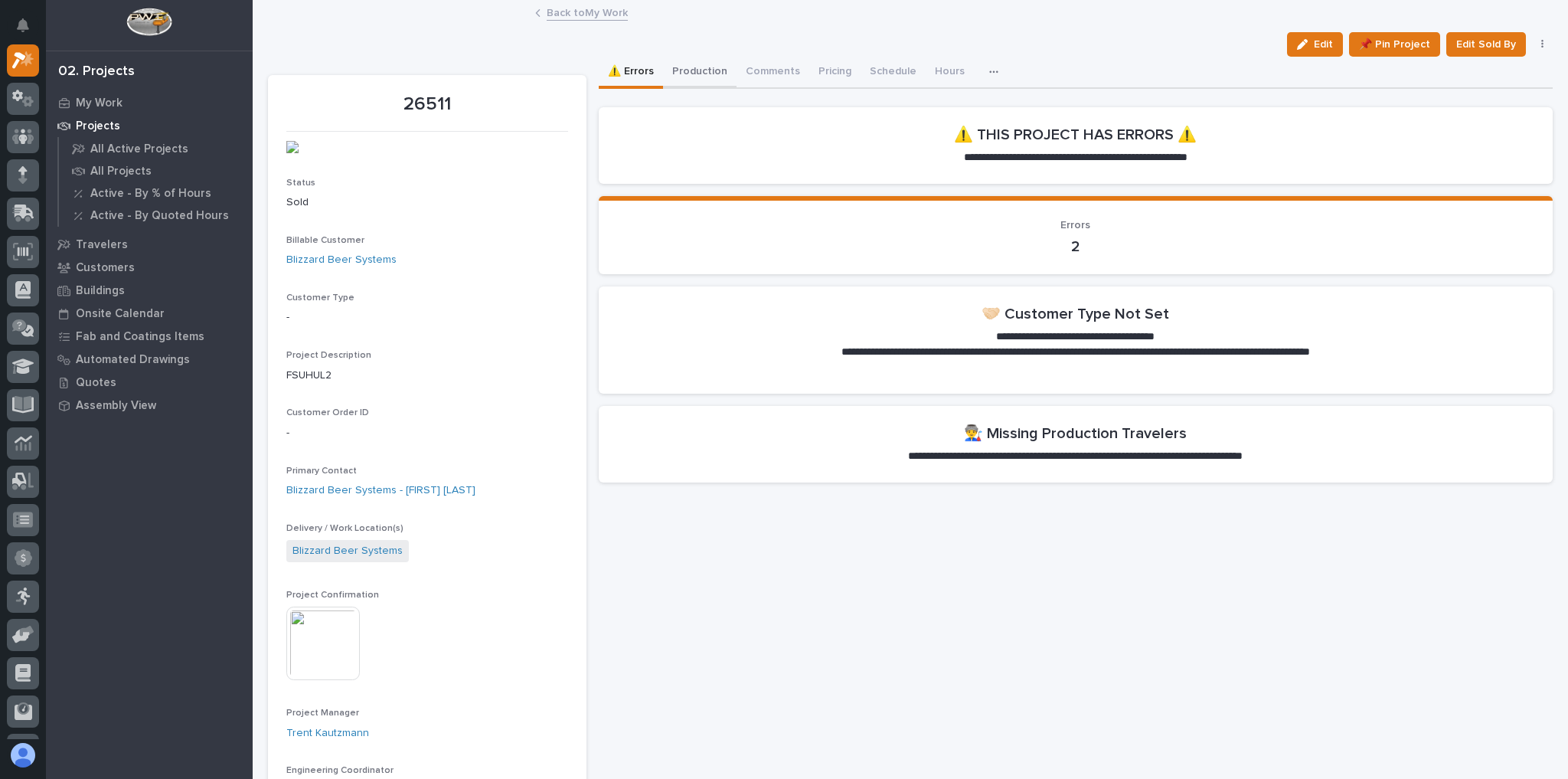 click on "Production" at bounding box center (700, 73) 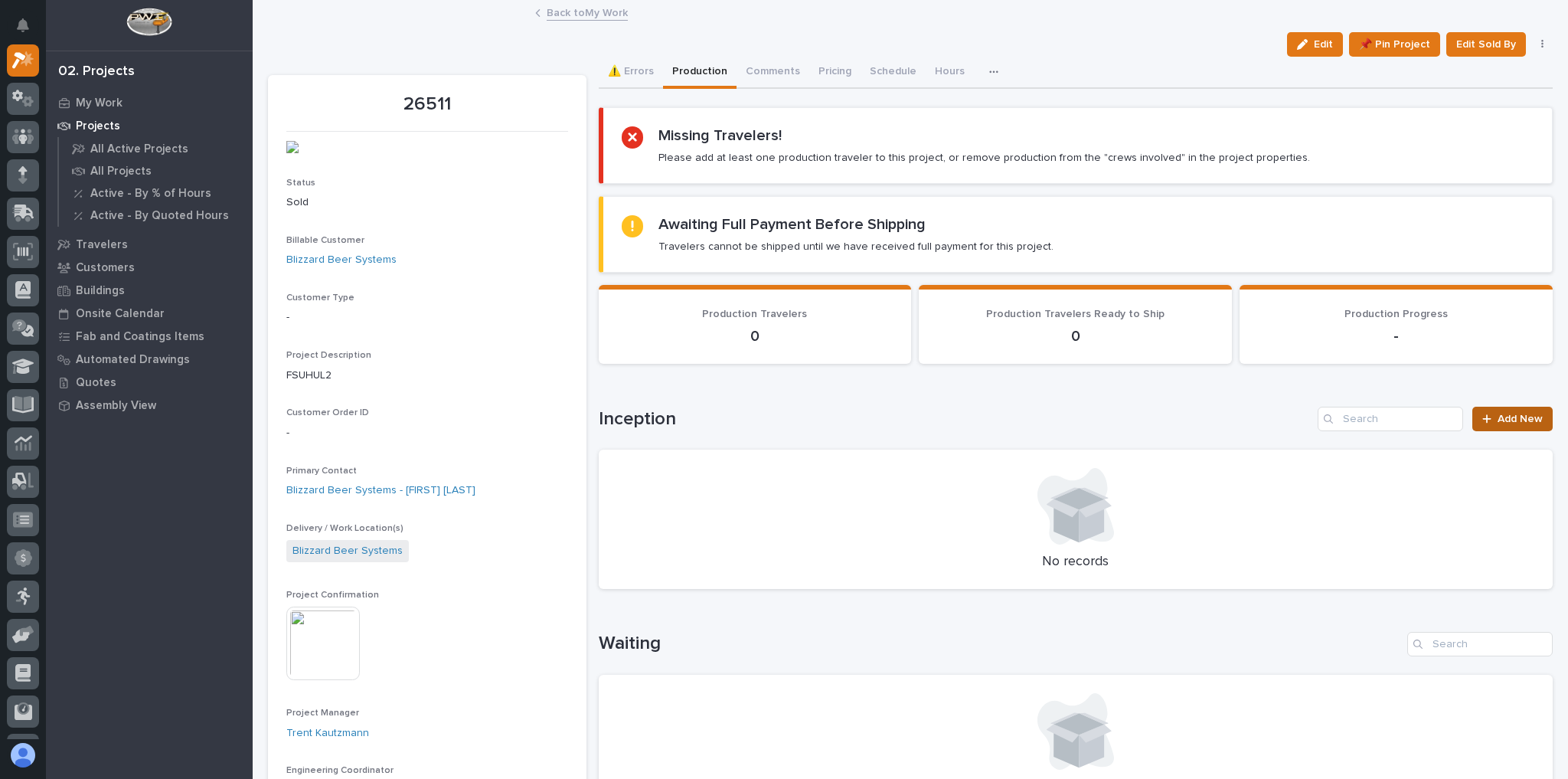 click on "Add New" at bounding box center [1520, 419] 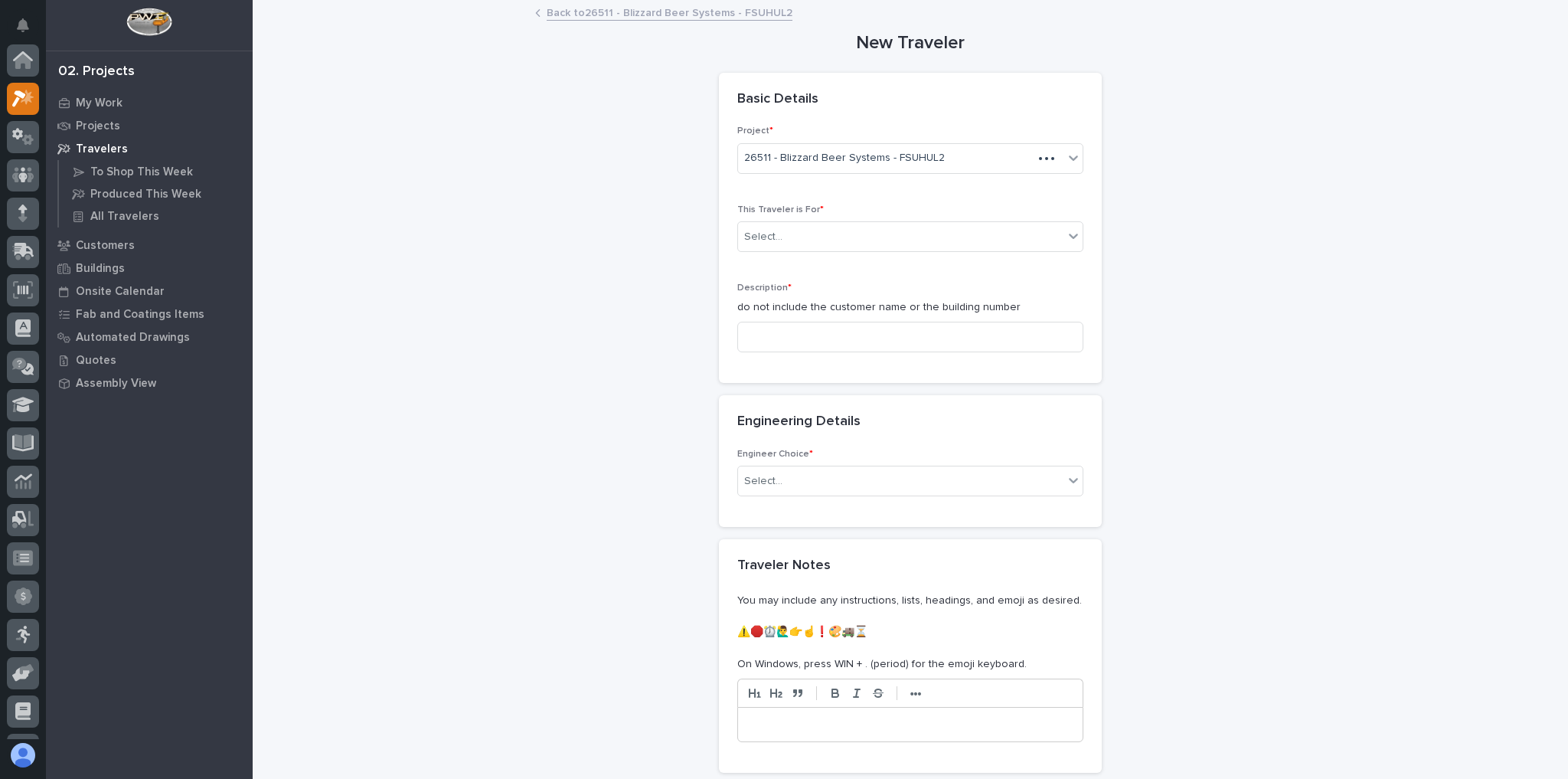 scroll, scrollTop: 38, scrollLeft: 0, axis: vertical 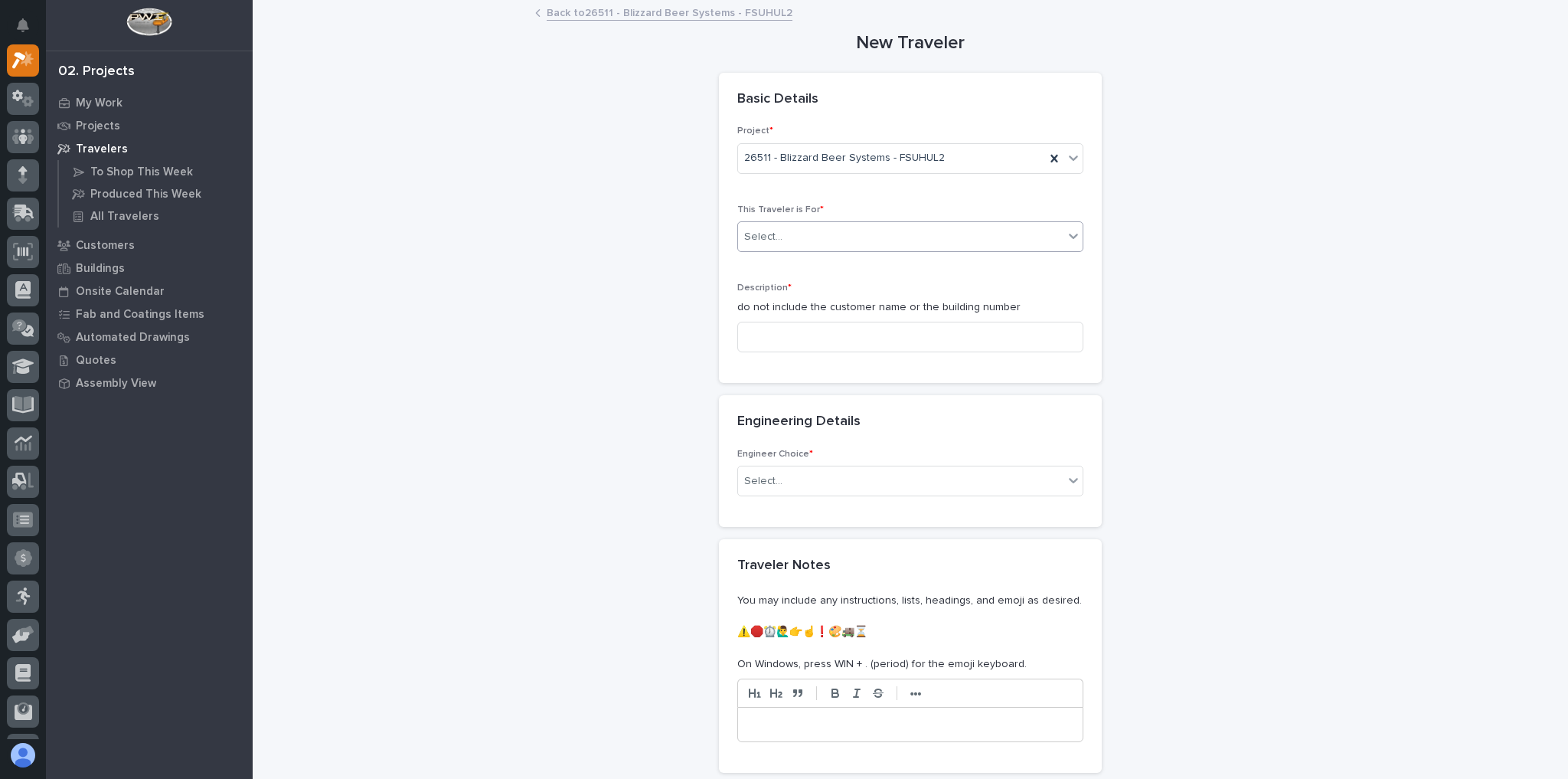 click on "Select..." at bounding box center [900, 237] 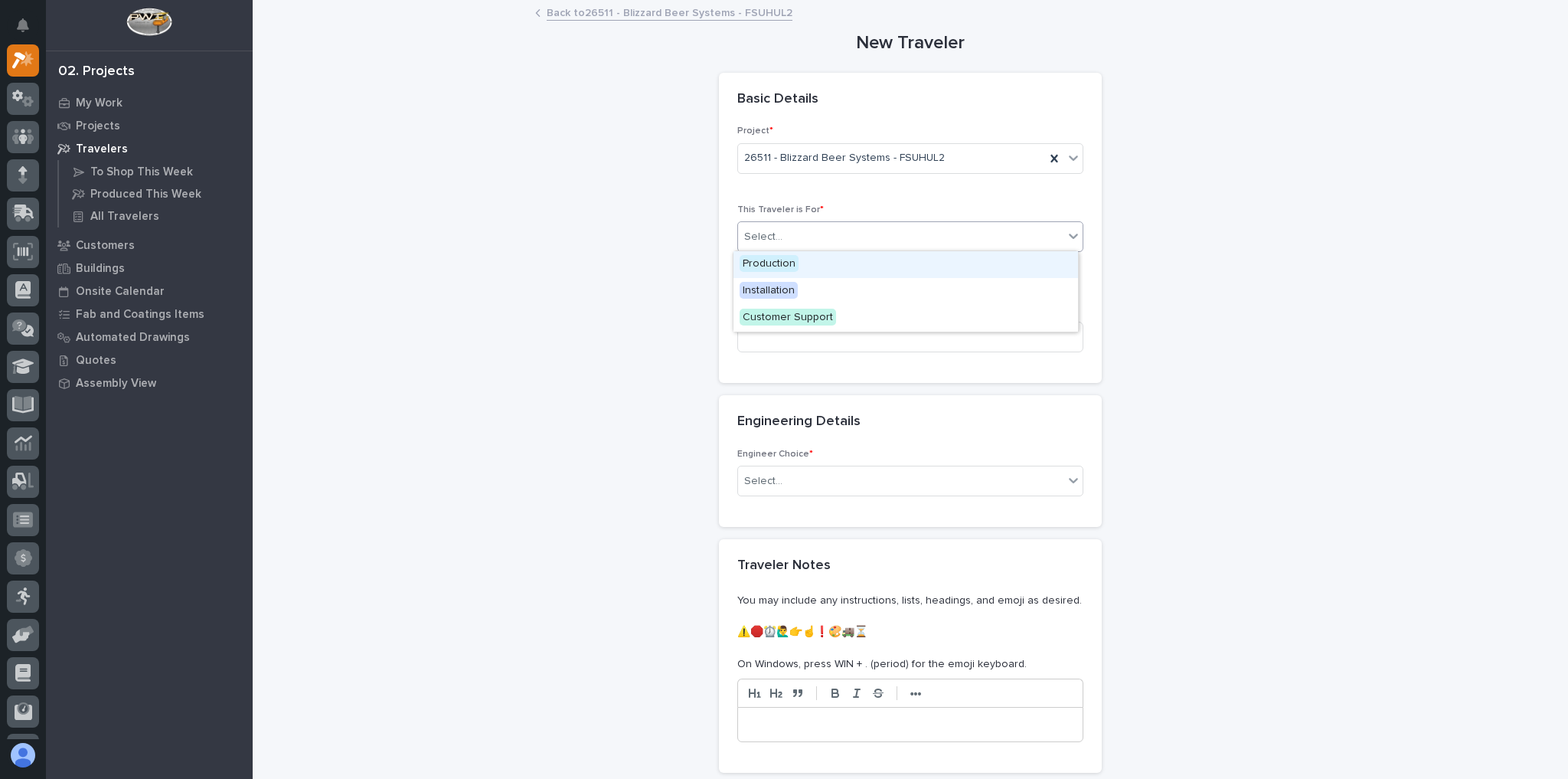 click on "Production" at bounding box center (769, 263) 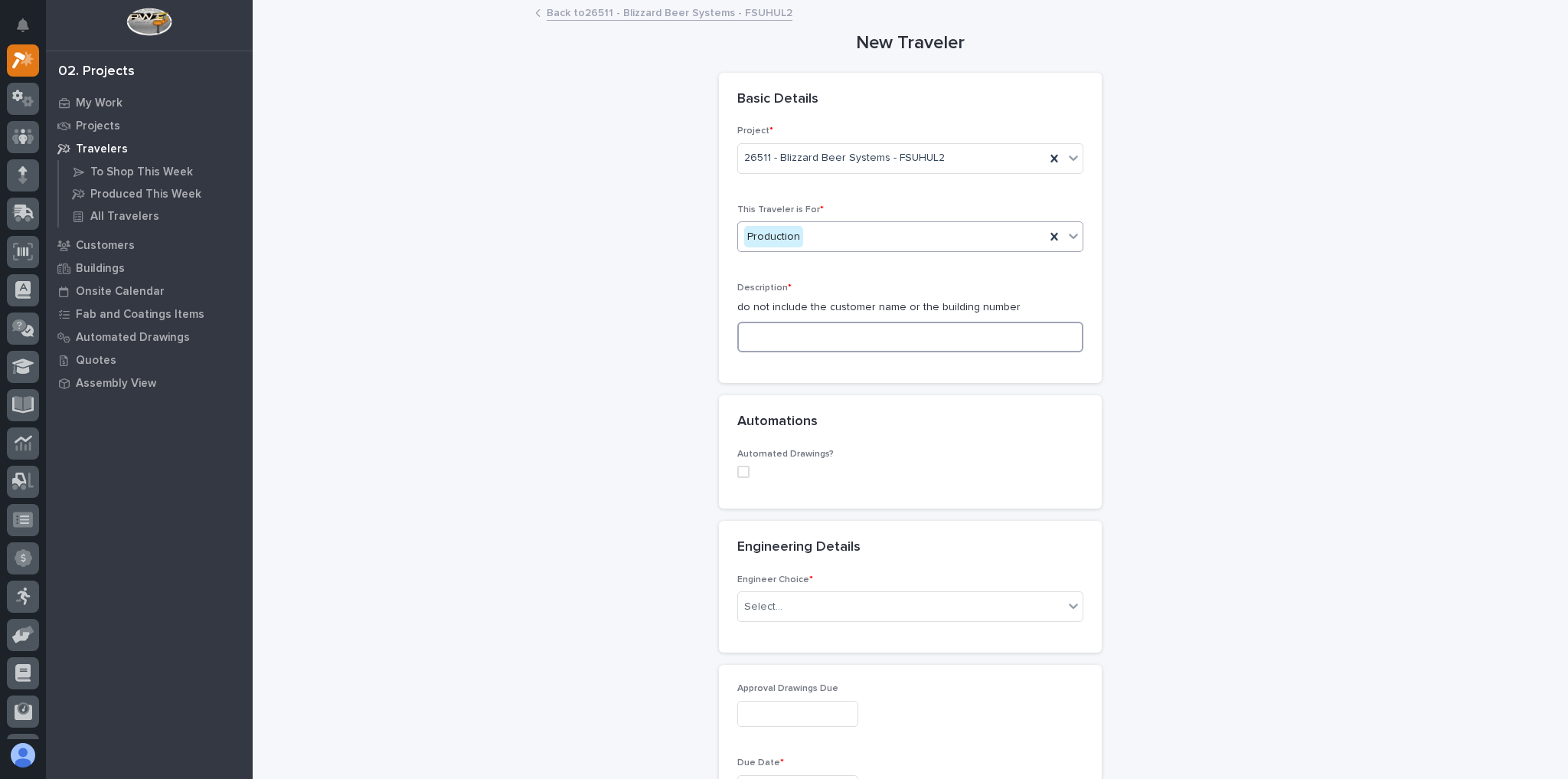 click at bounding box center (910, 337) 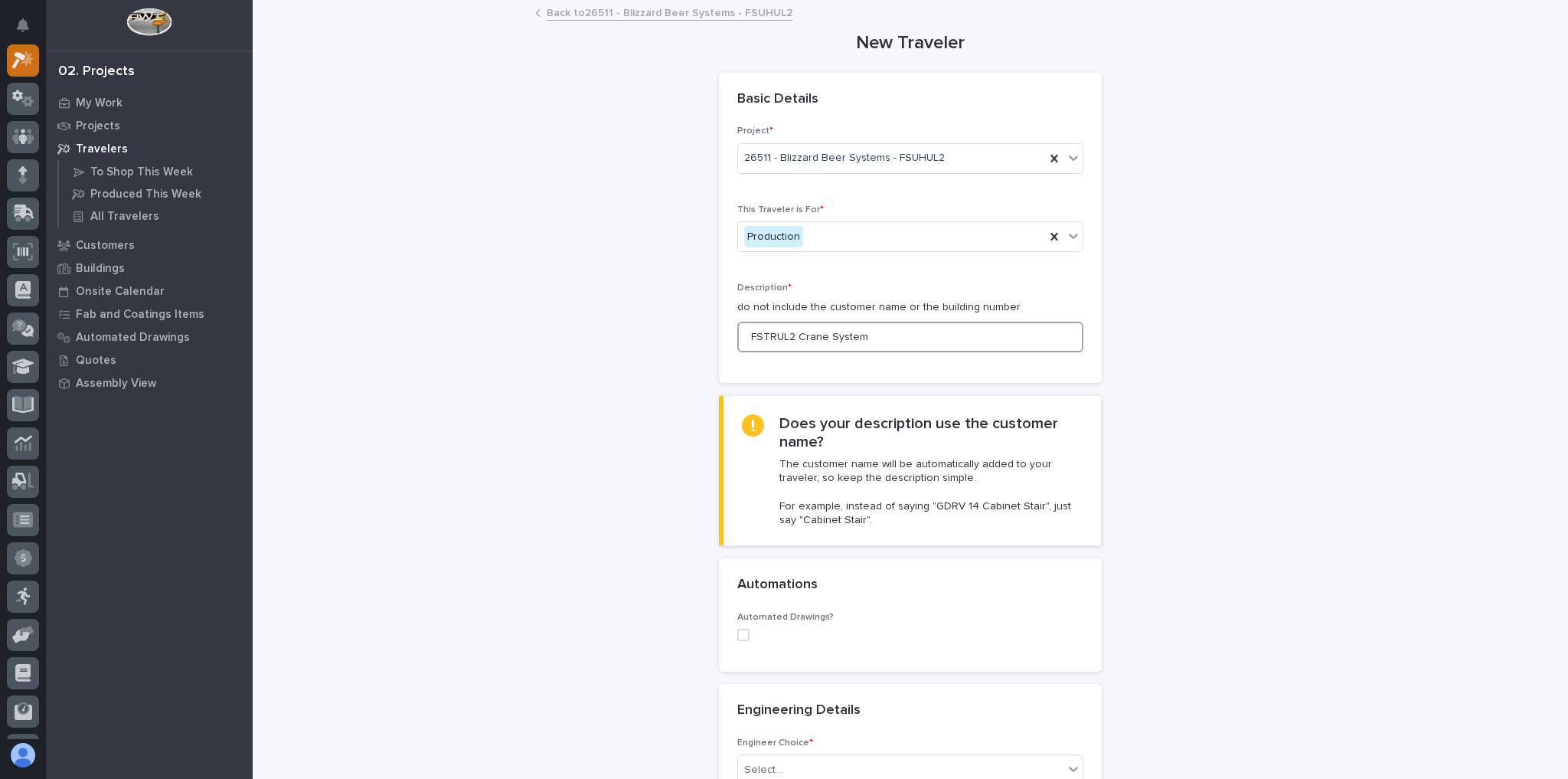 type on "FSTRUL2 Crane System" 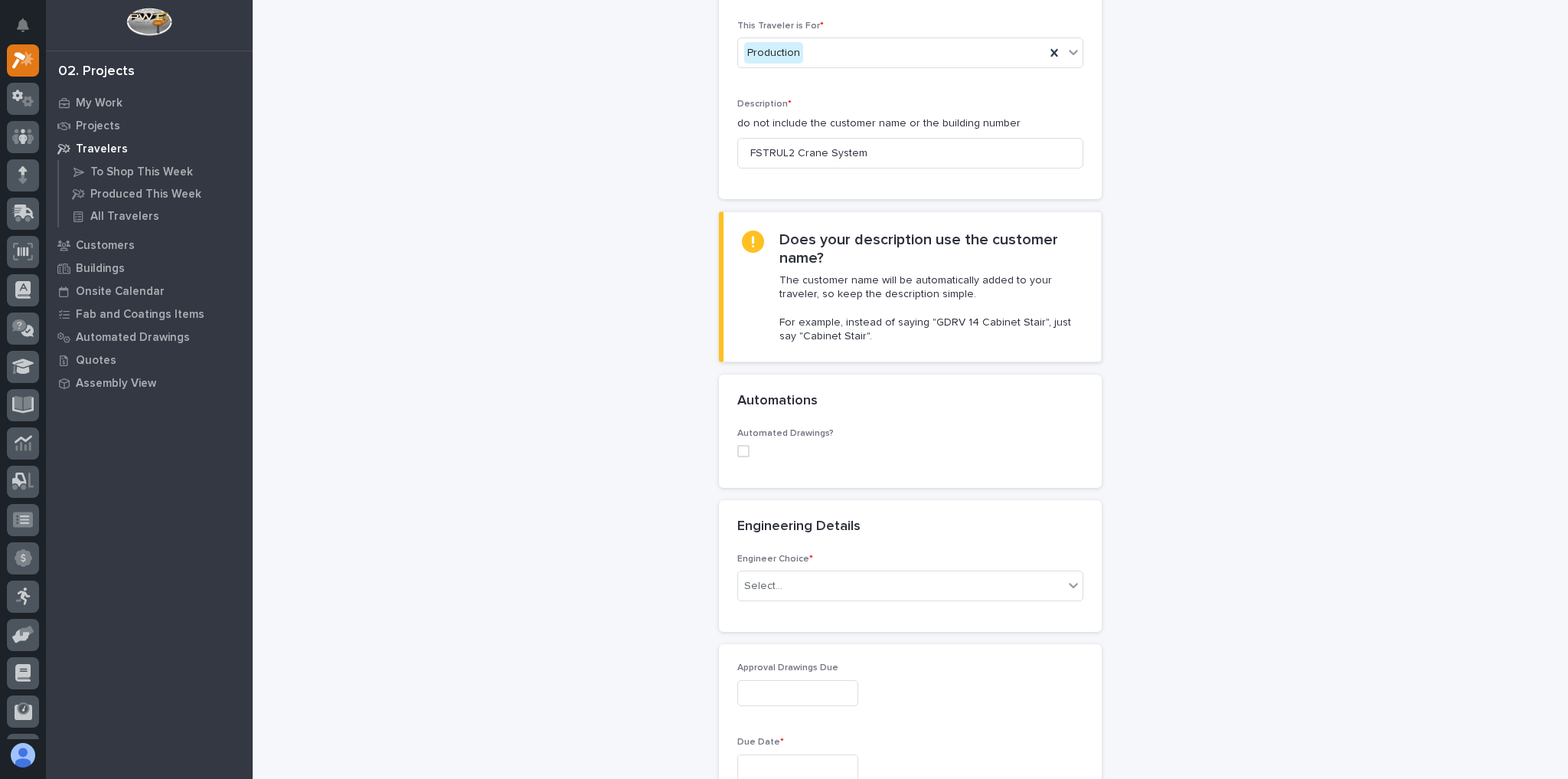 scroll, scrollTop: 306, scrollLeft: 0, axis: vertical 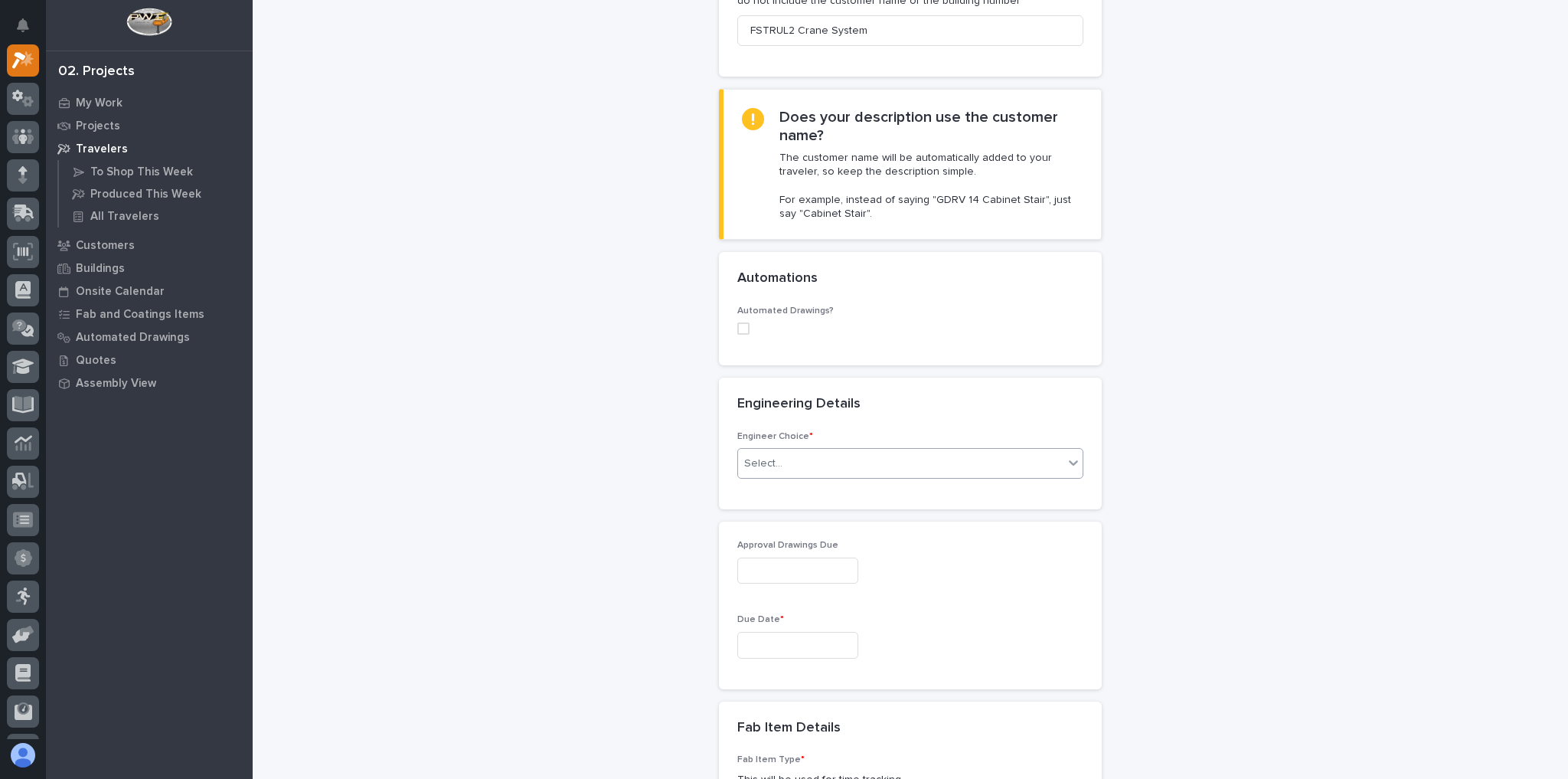 click on "Select..." at bounding box center [900, 463] 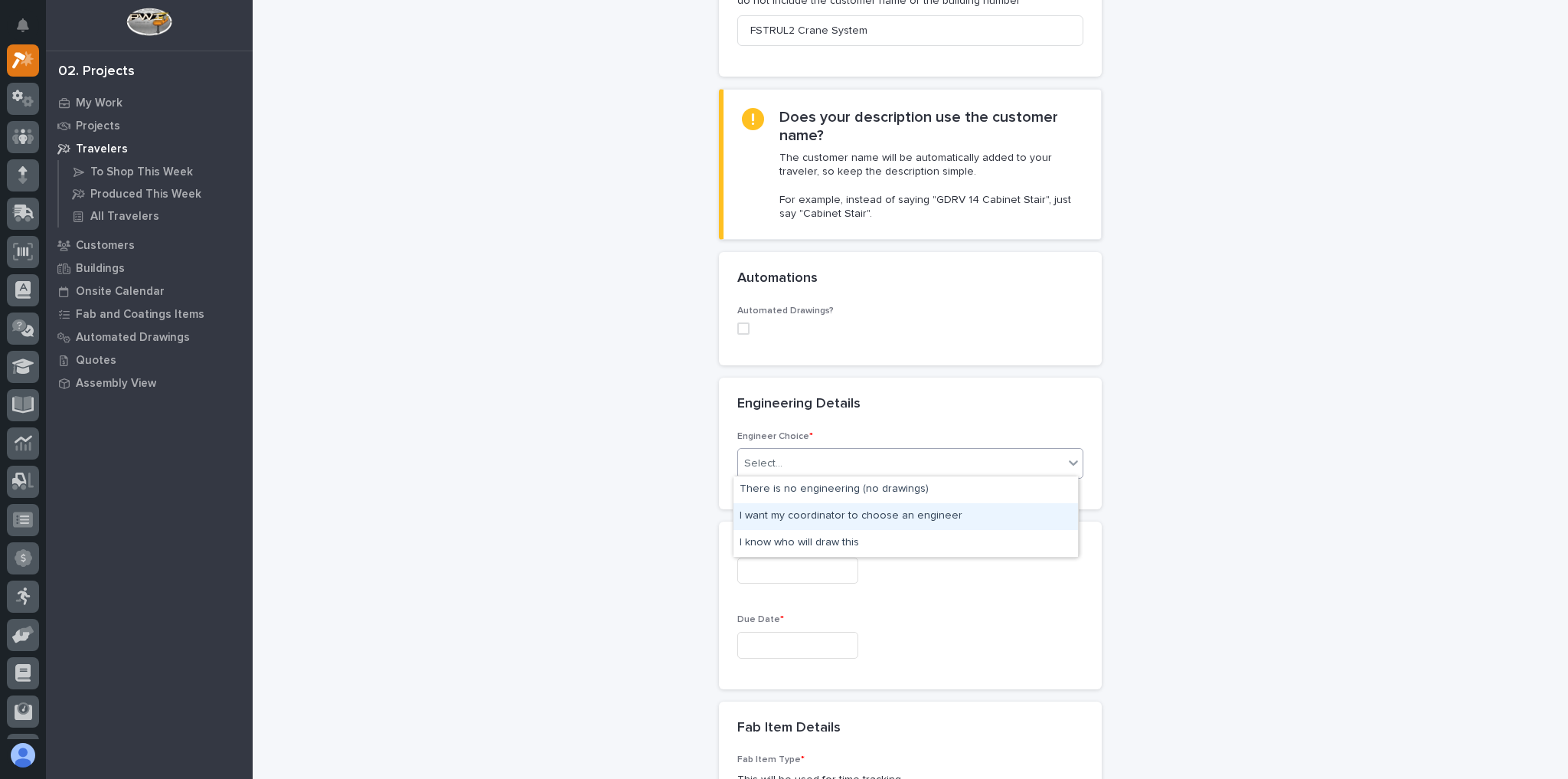 click on "I want my coordinator to choose an engineer" at bounding box center (906, 516) 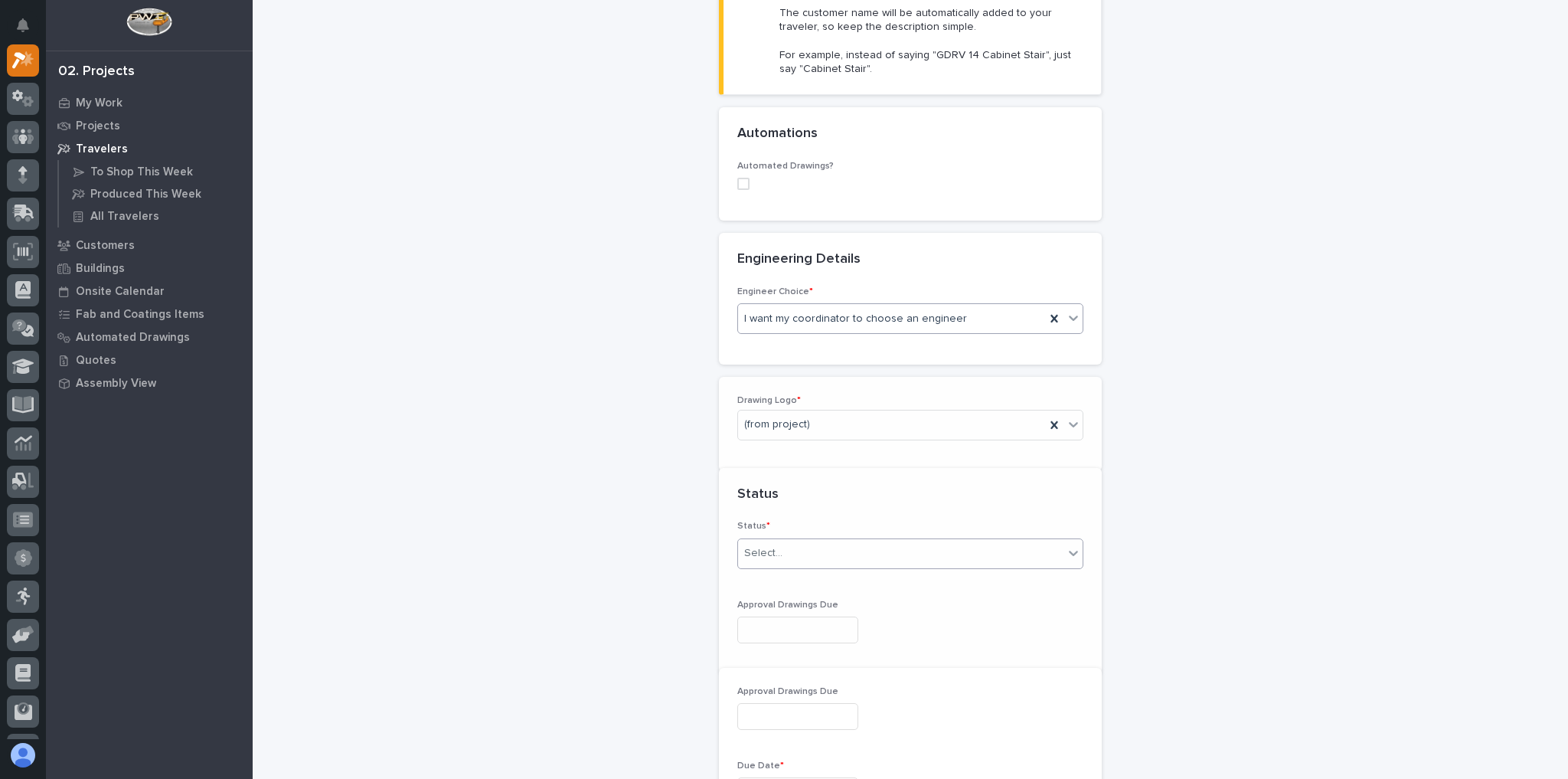 scroll, scrollTop: 467, scrollLeft: 0, axis: vertical 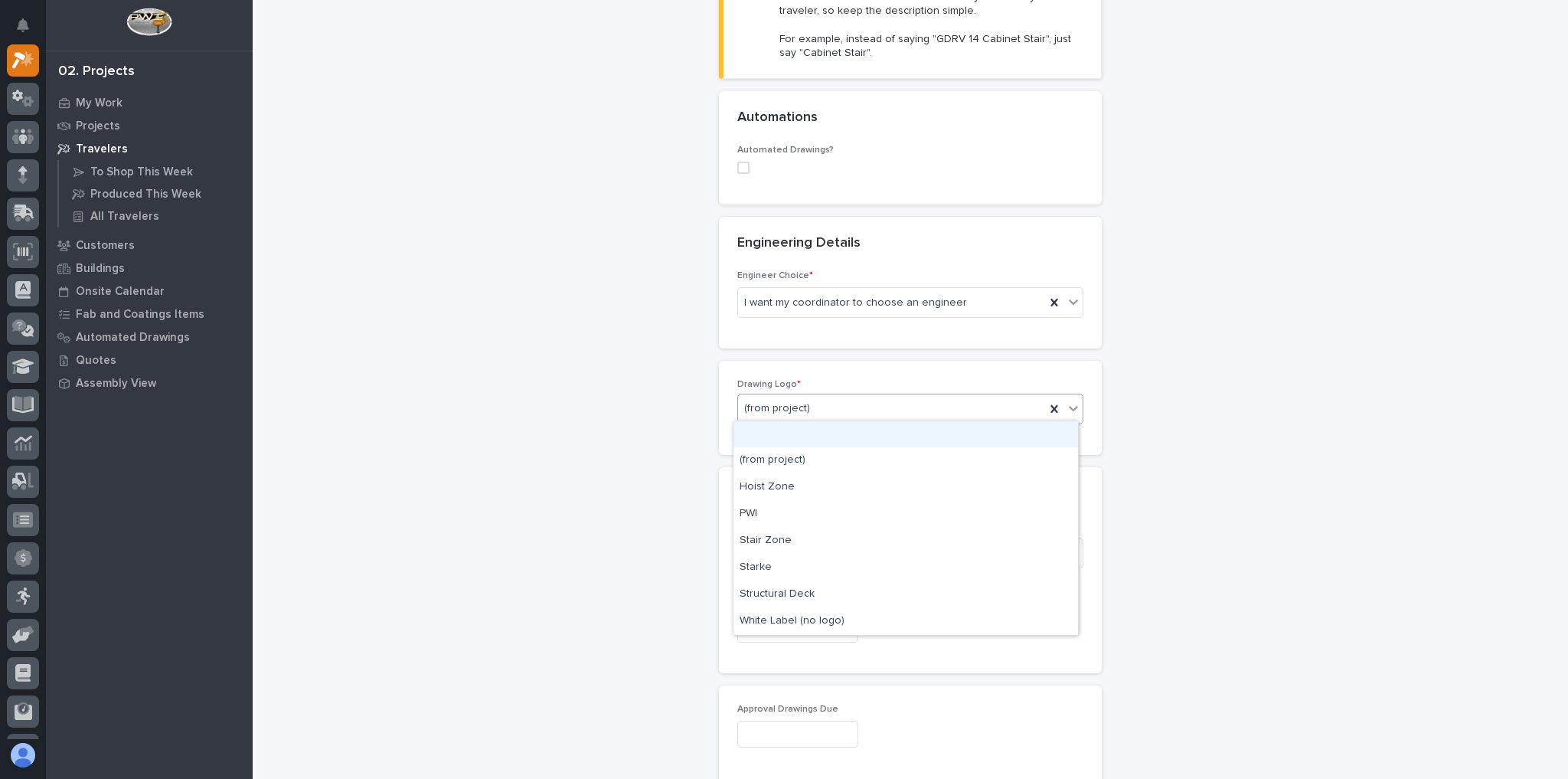 click on "(from project)" at bounding box center [891, 408] 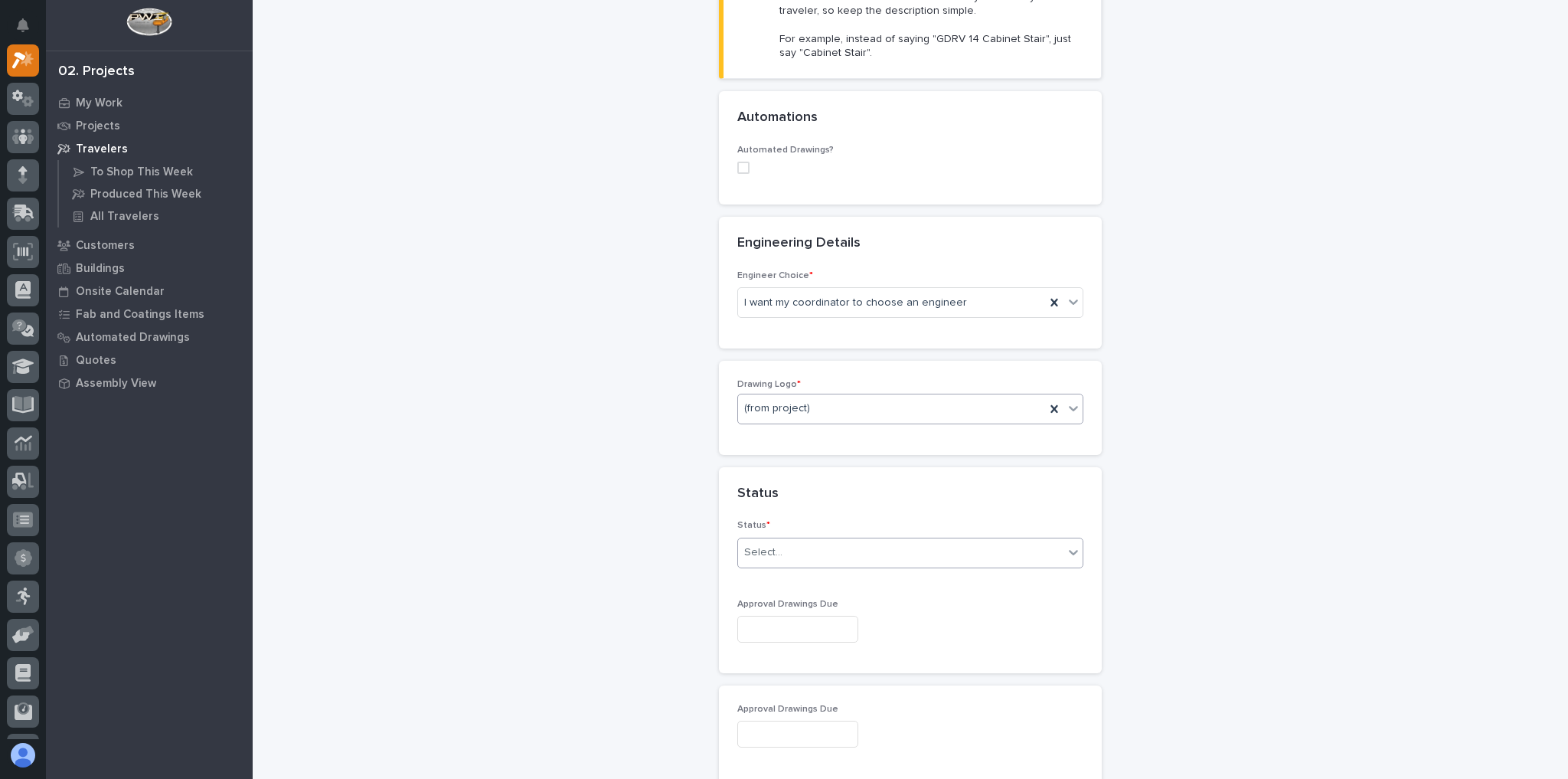 click on "Select..." at bounding box center (900, 552) 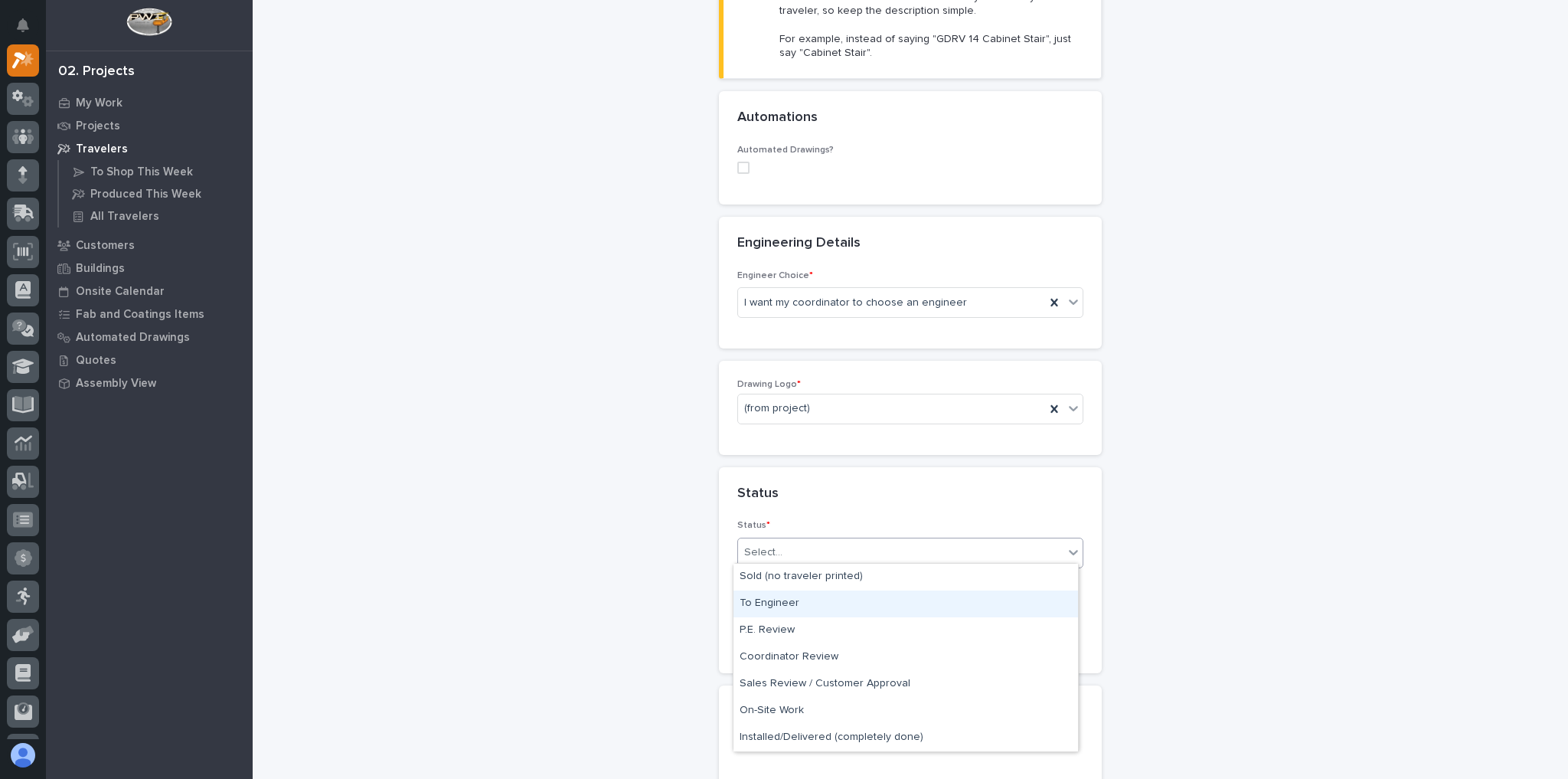 click on "To Engineer" at bounding box center (906, 604) 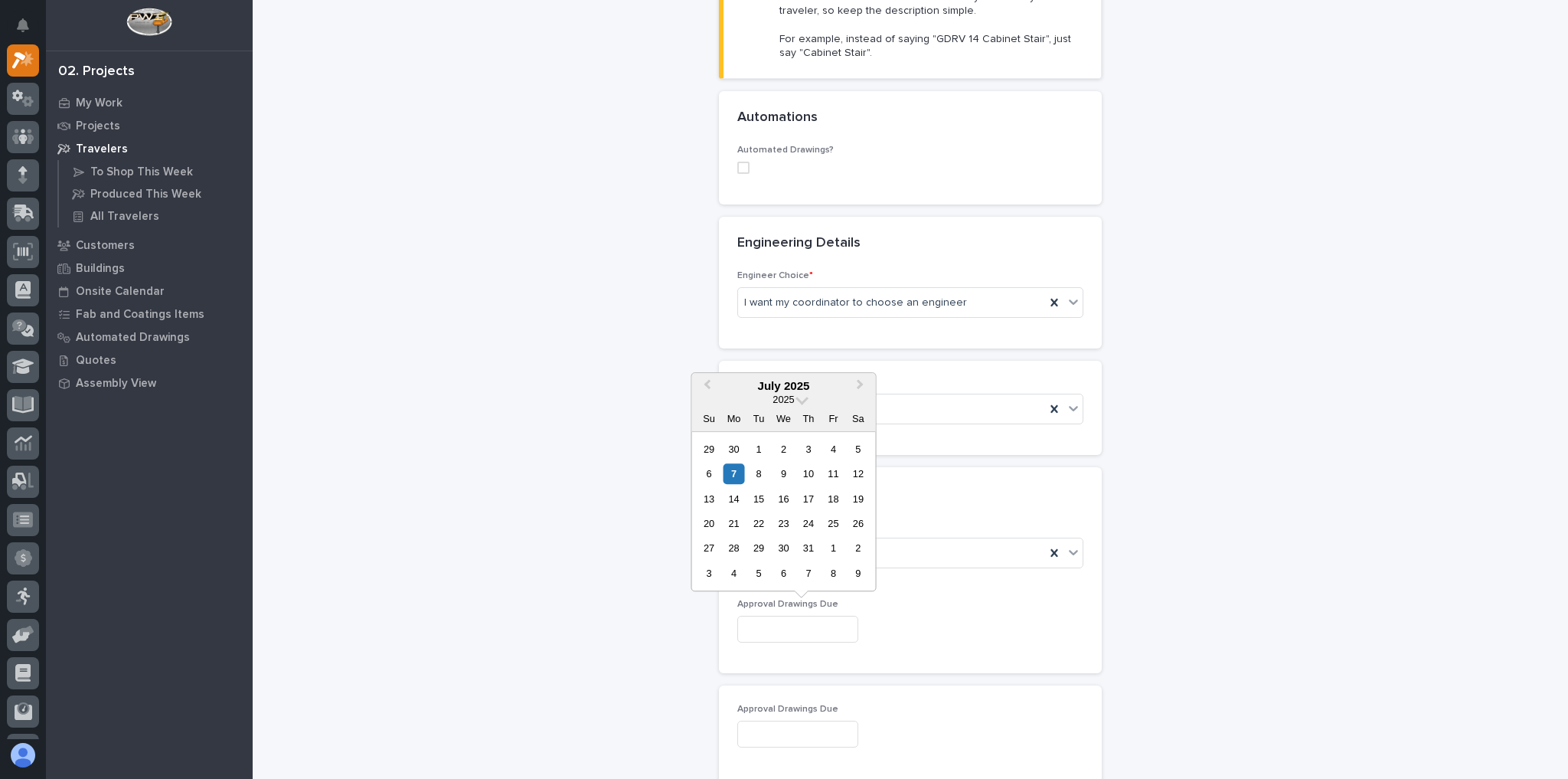 click at bounding box center [798, 629] 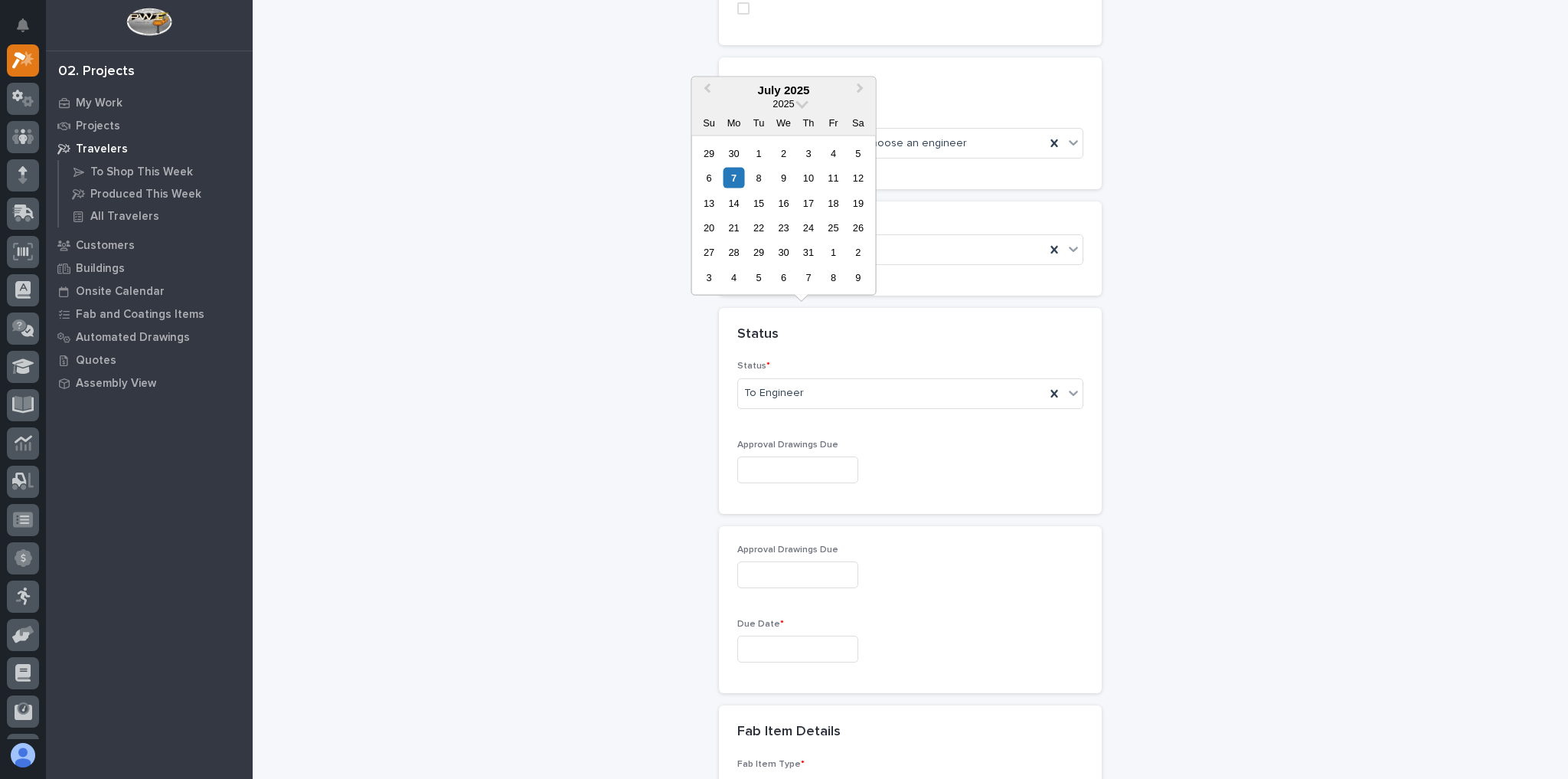 scroll, scrollTop: 774, scrollLeft: 0, axis: vertical 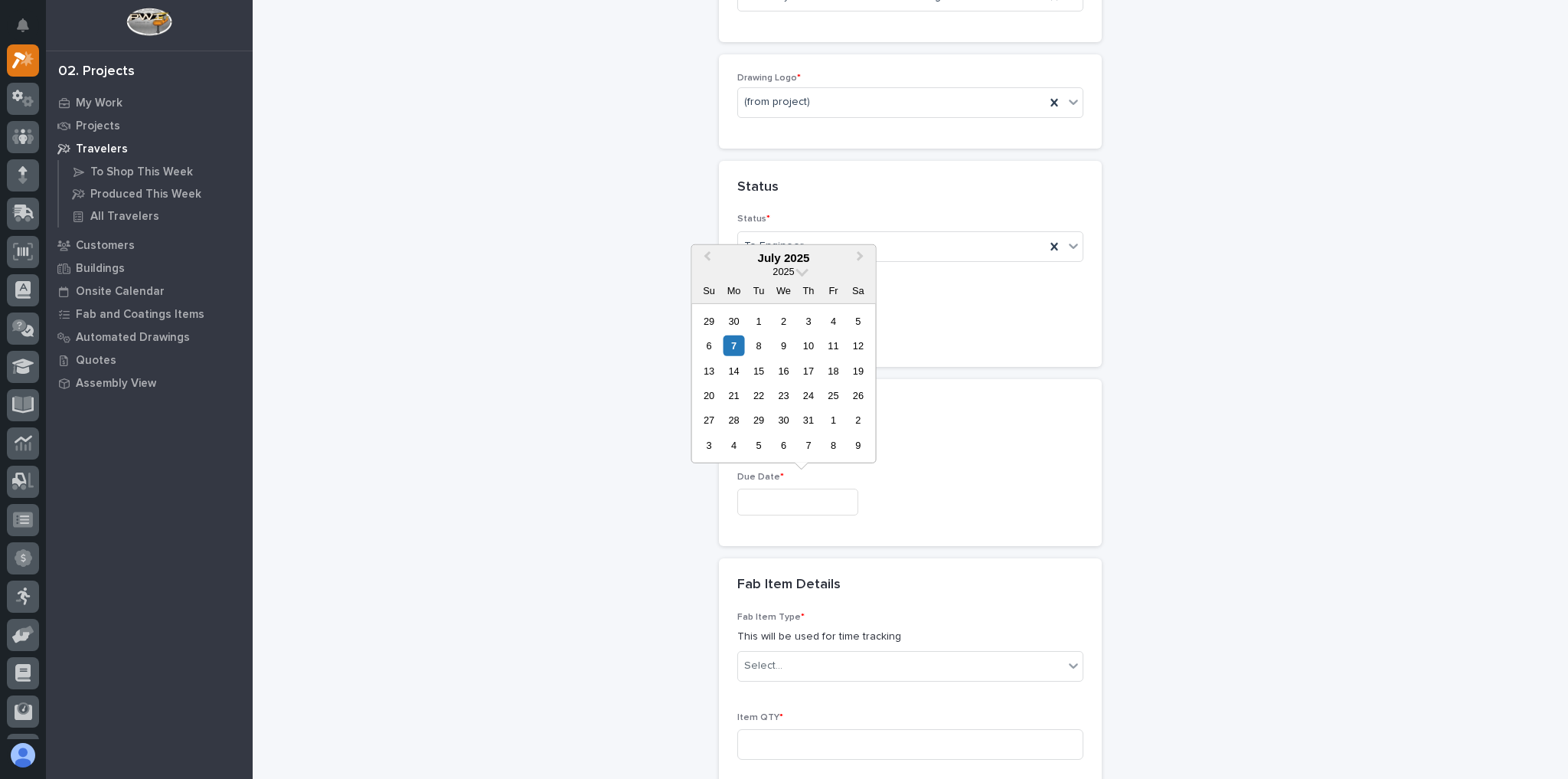 click at bounding box center (798, 502) 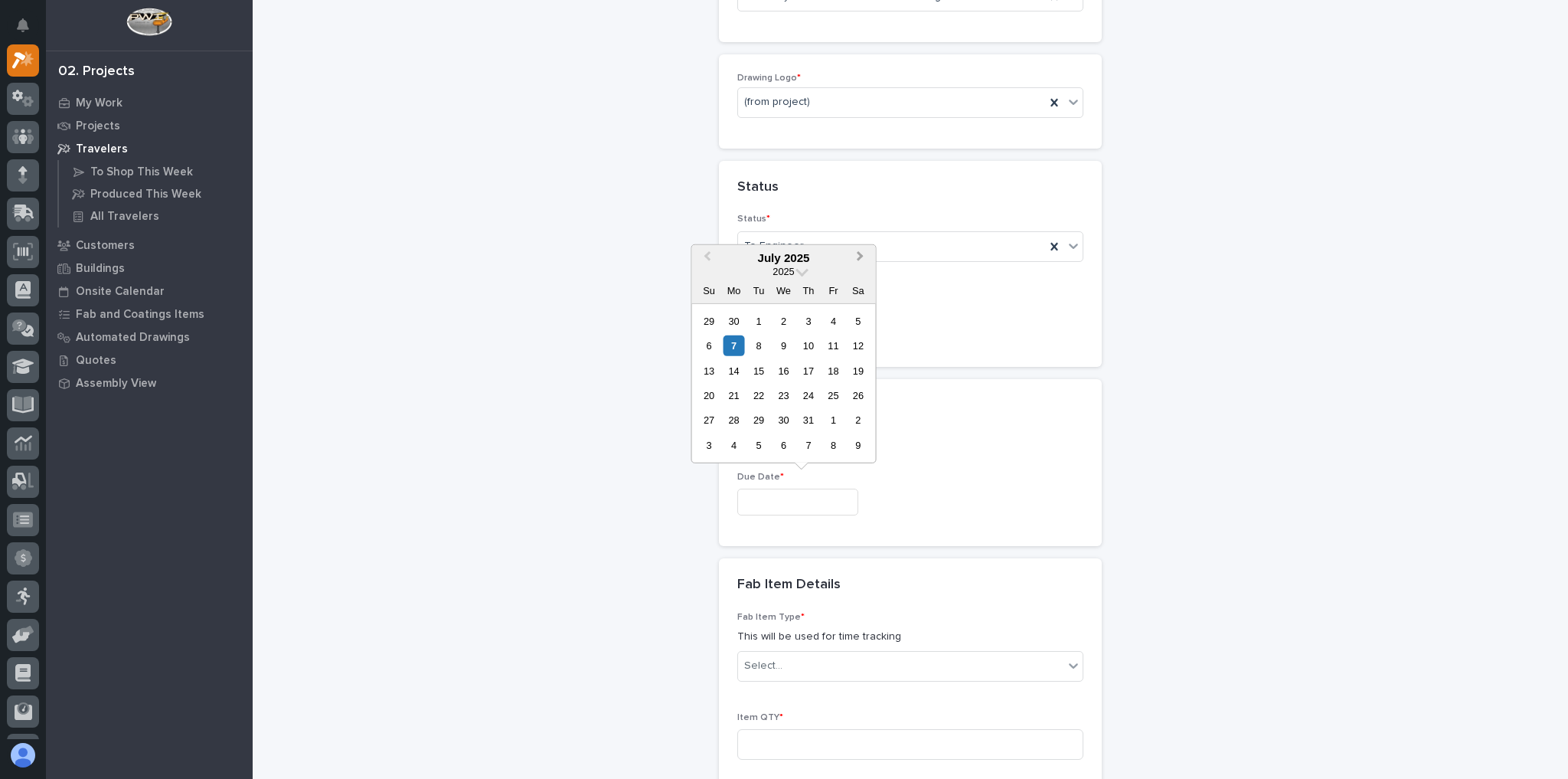 click on "Next Month" at bounding box center (862, 258) 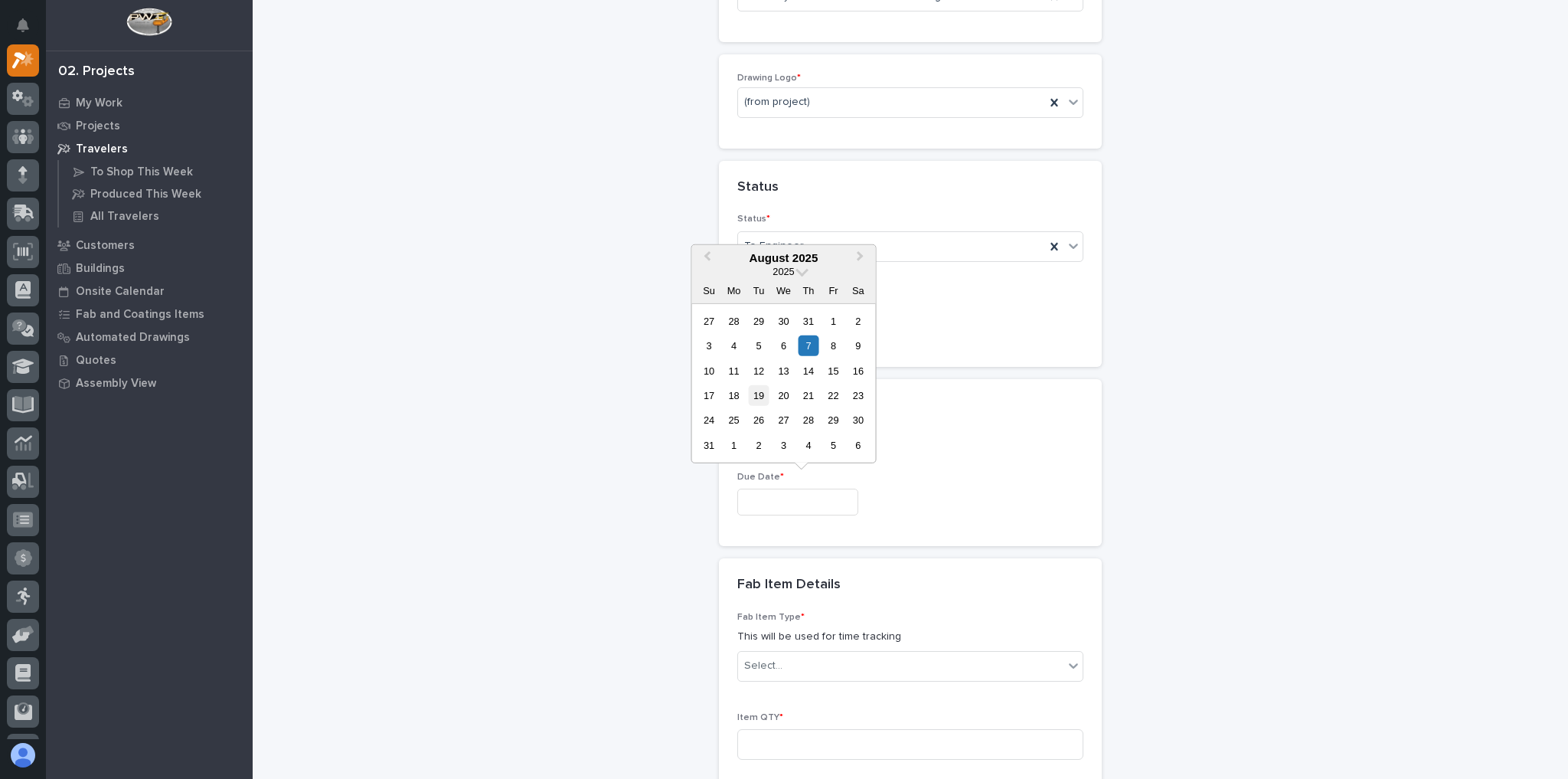 click on "19" at bounding box center [758, 395] 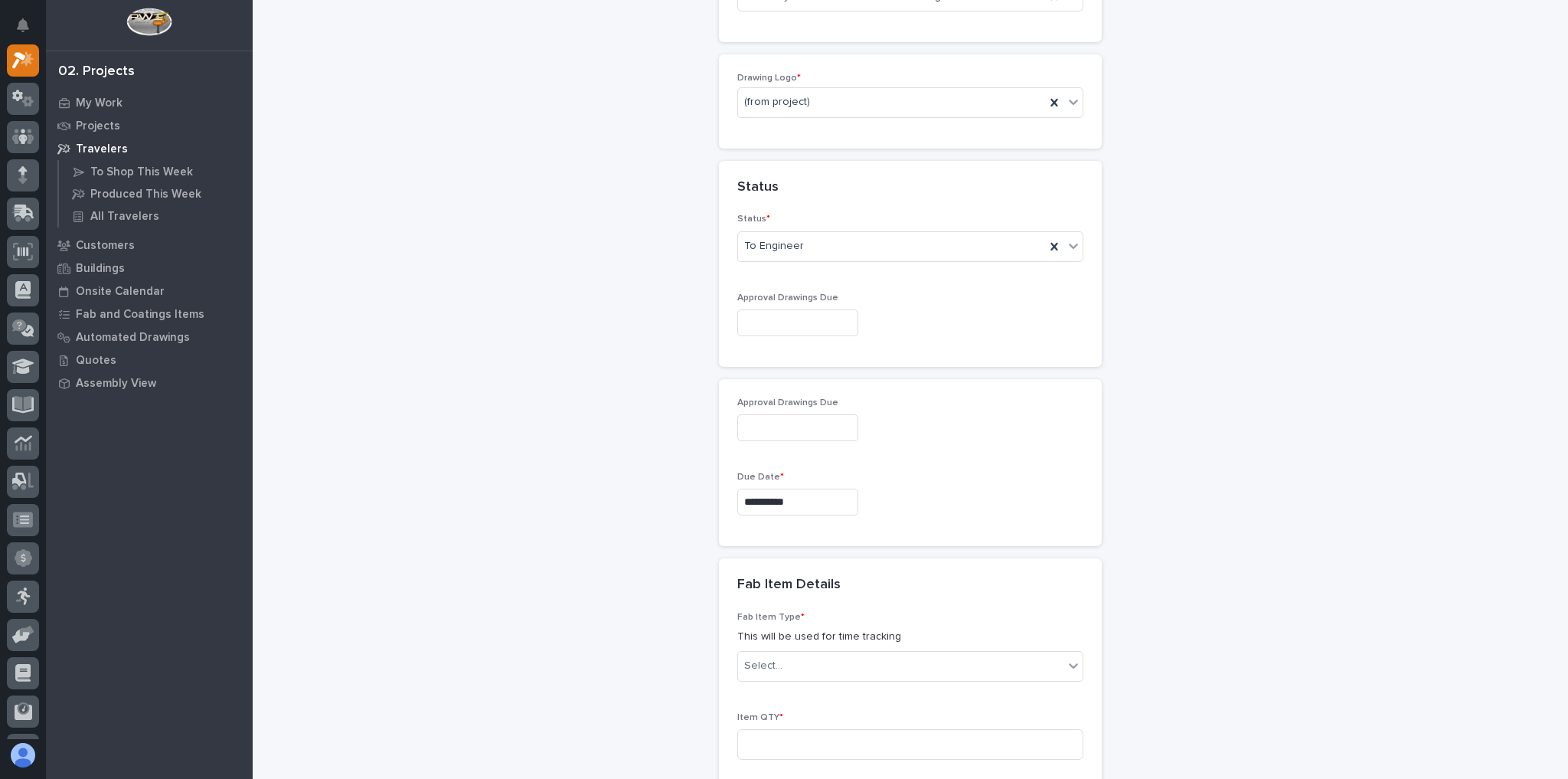 click on "**********" at bounding box center [798, 502] 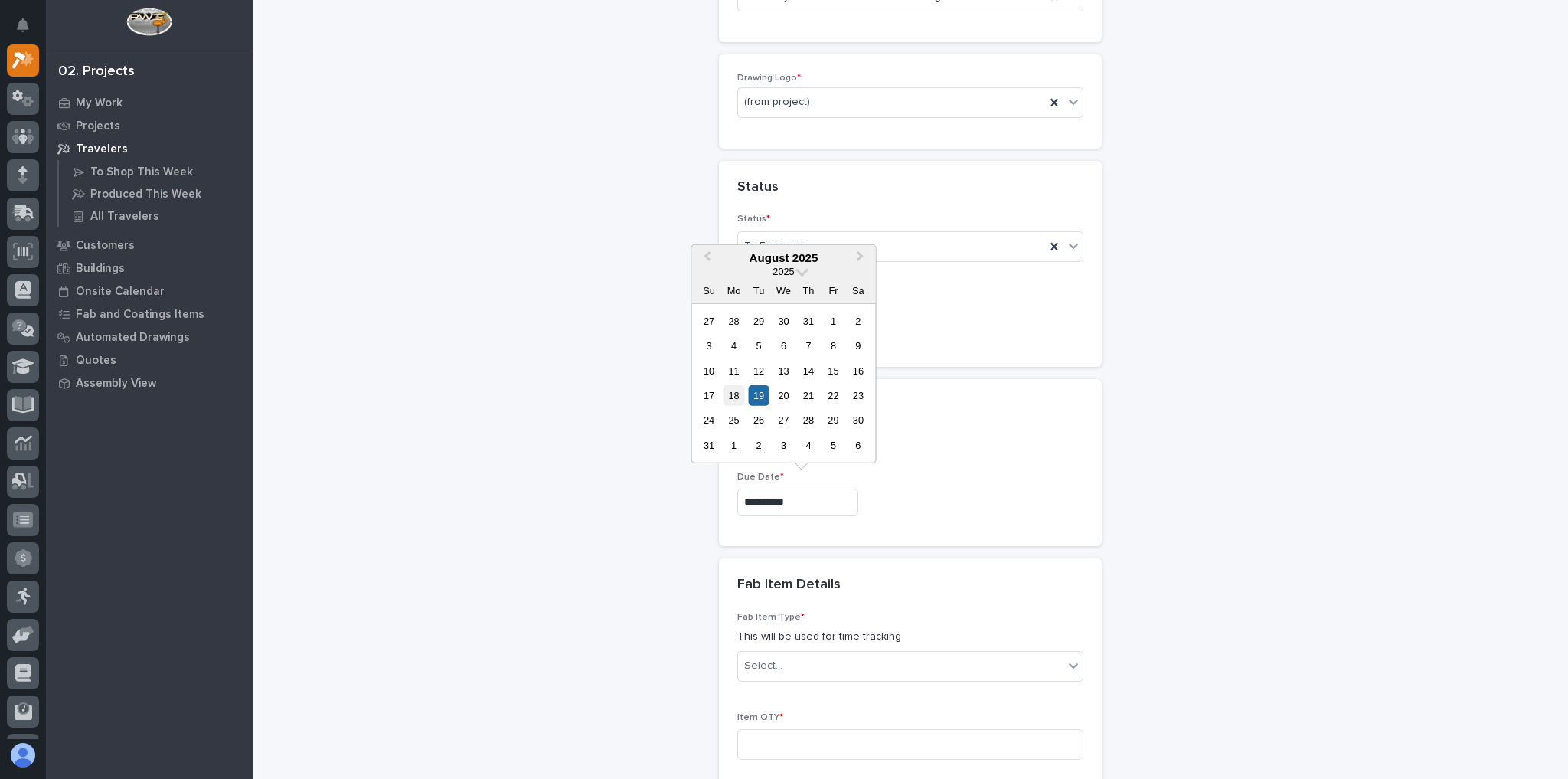click on "18" at bounding box center [733, 395] 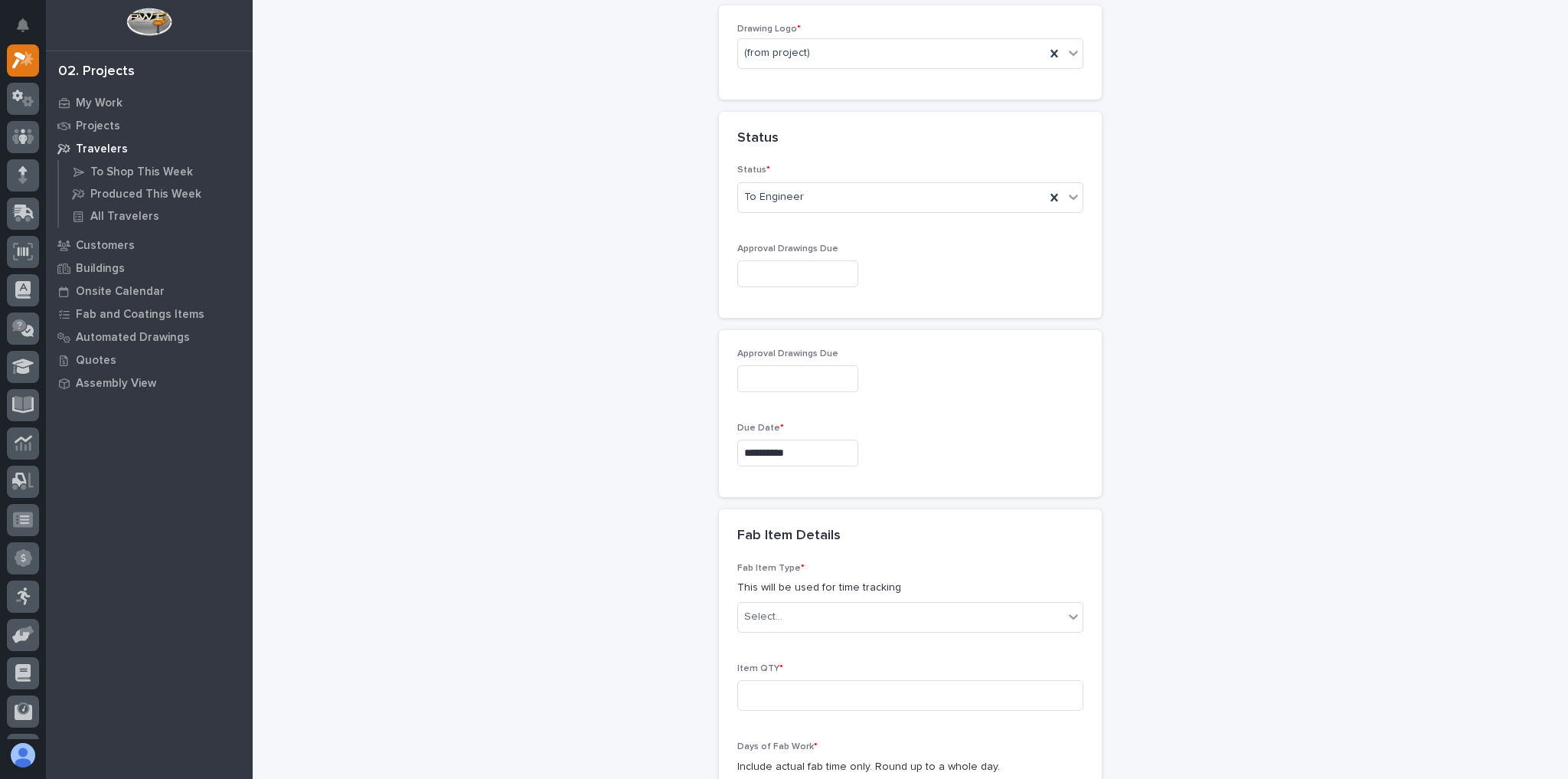 scroll, scrollTop: 896, scrollLeft: 0, axis: vertical 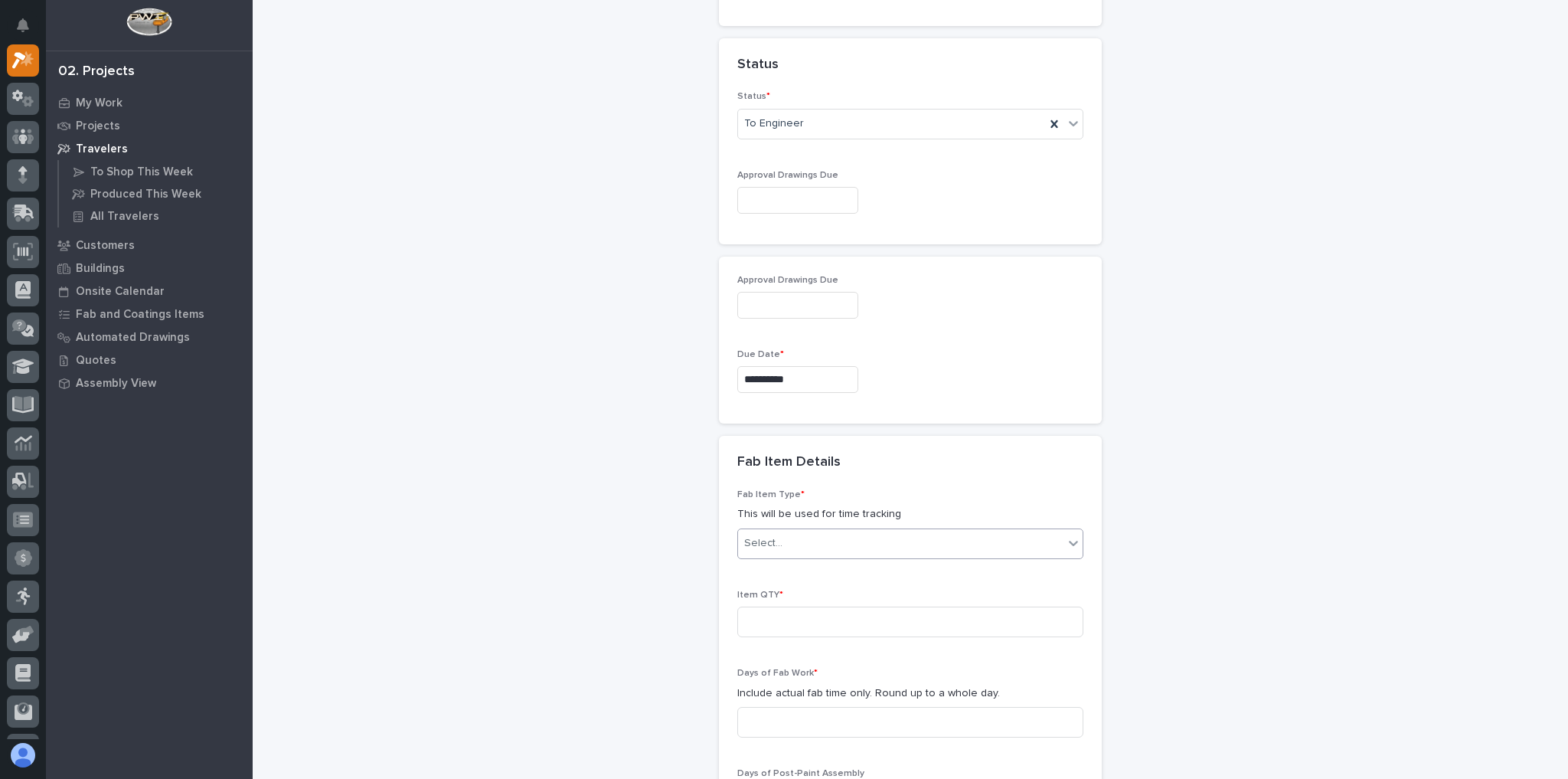 click on "Select..." at bounding box center (900, 543) 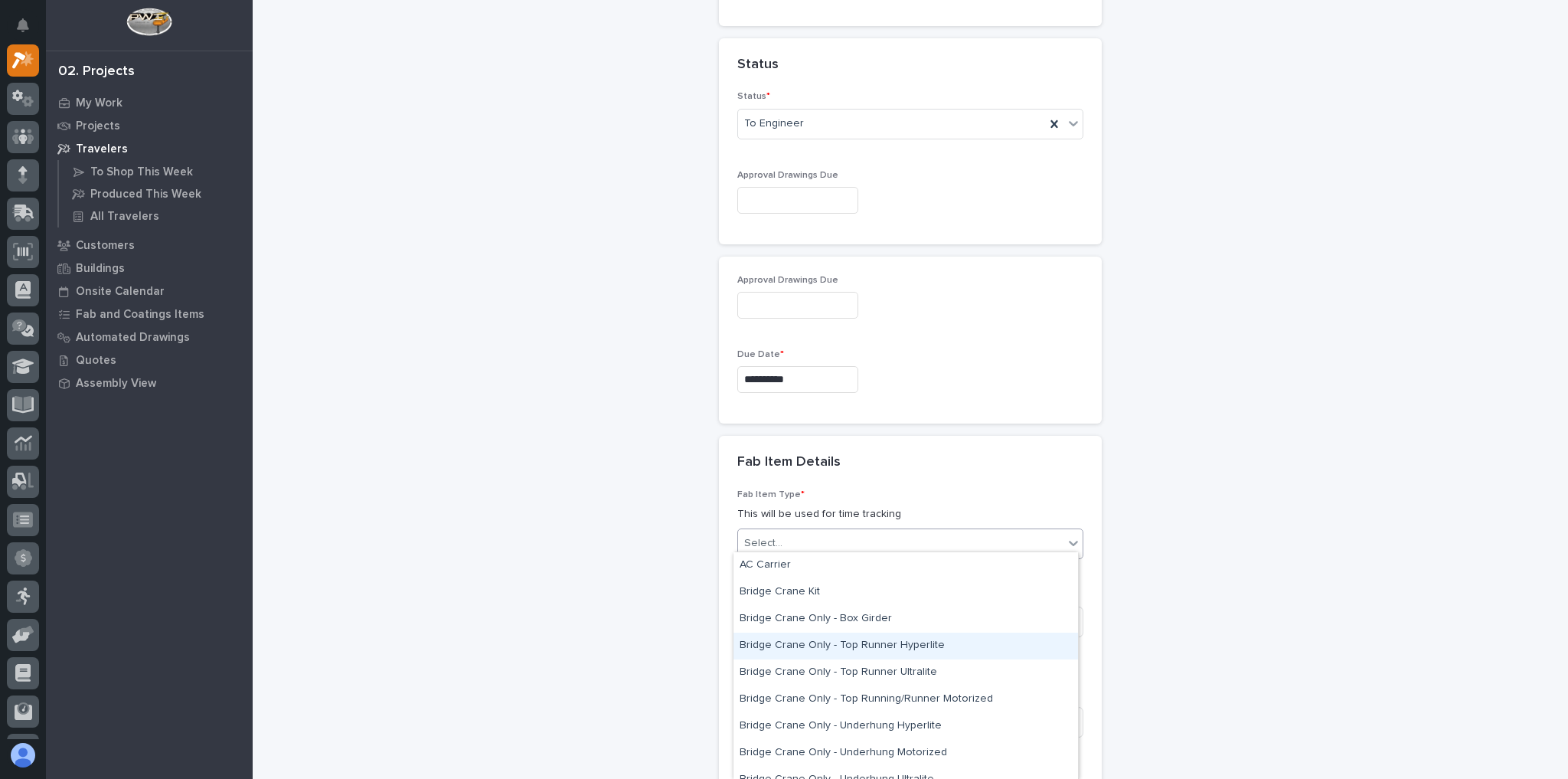 scroll, scrollTop: 1019, scrollLeft: 0, axis: vertical 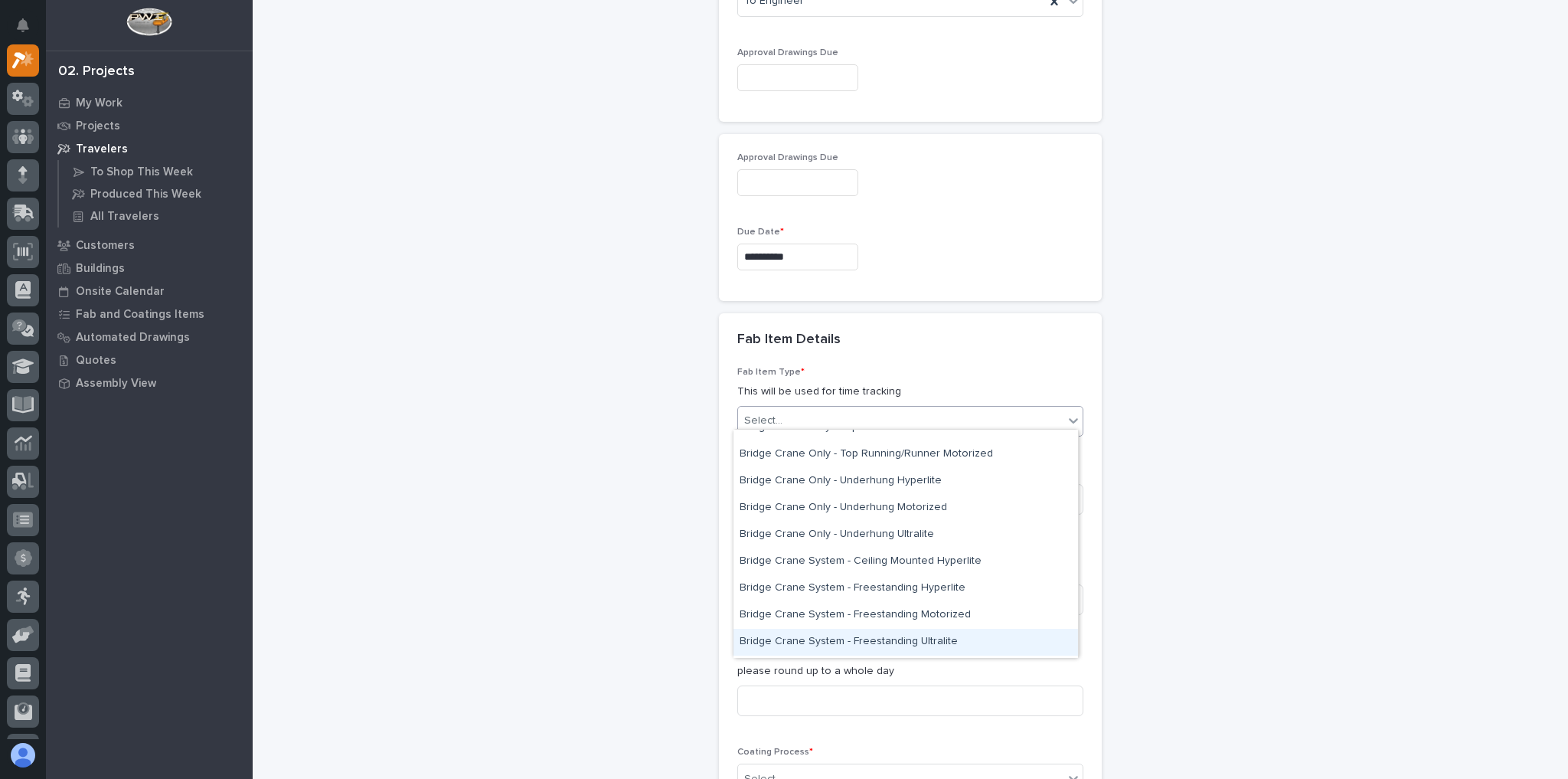 click on "Bridge Crane System - Freestanding Ultralite" at bounding box center (906, 642) 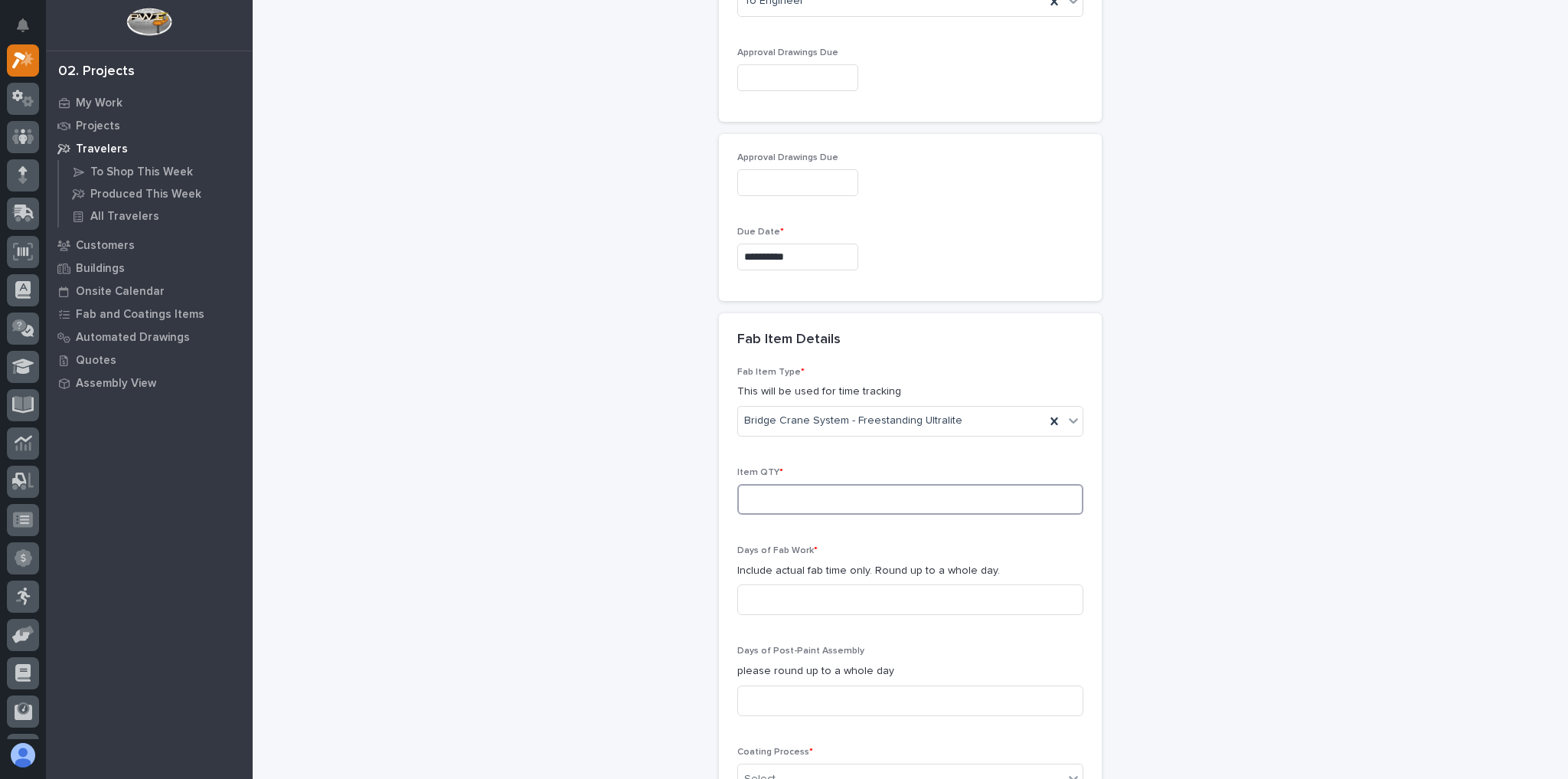 click at bounding box center (910, 499) 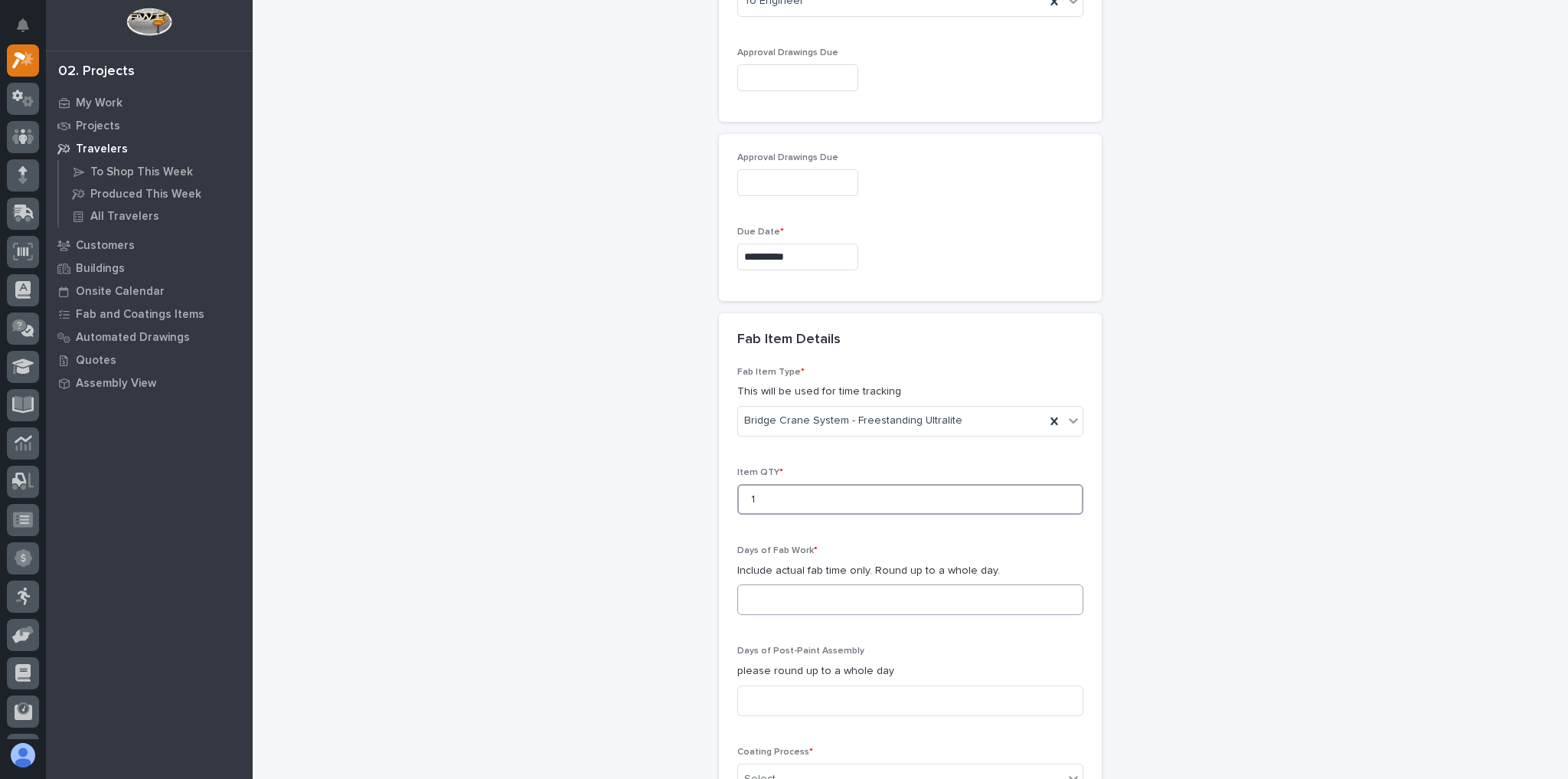 type on "1" 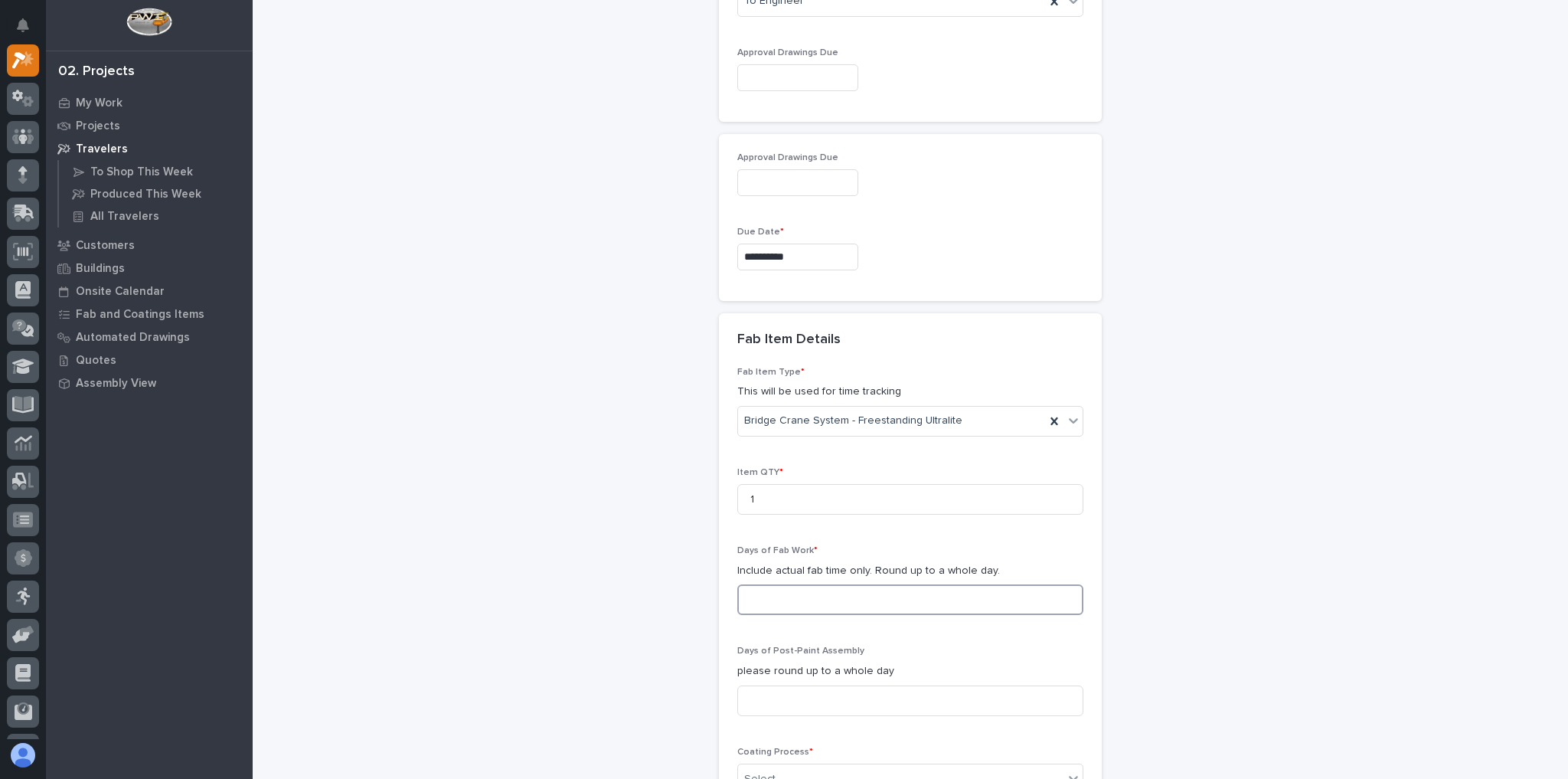 click at bounding box center (910, 600) 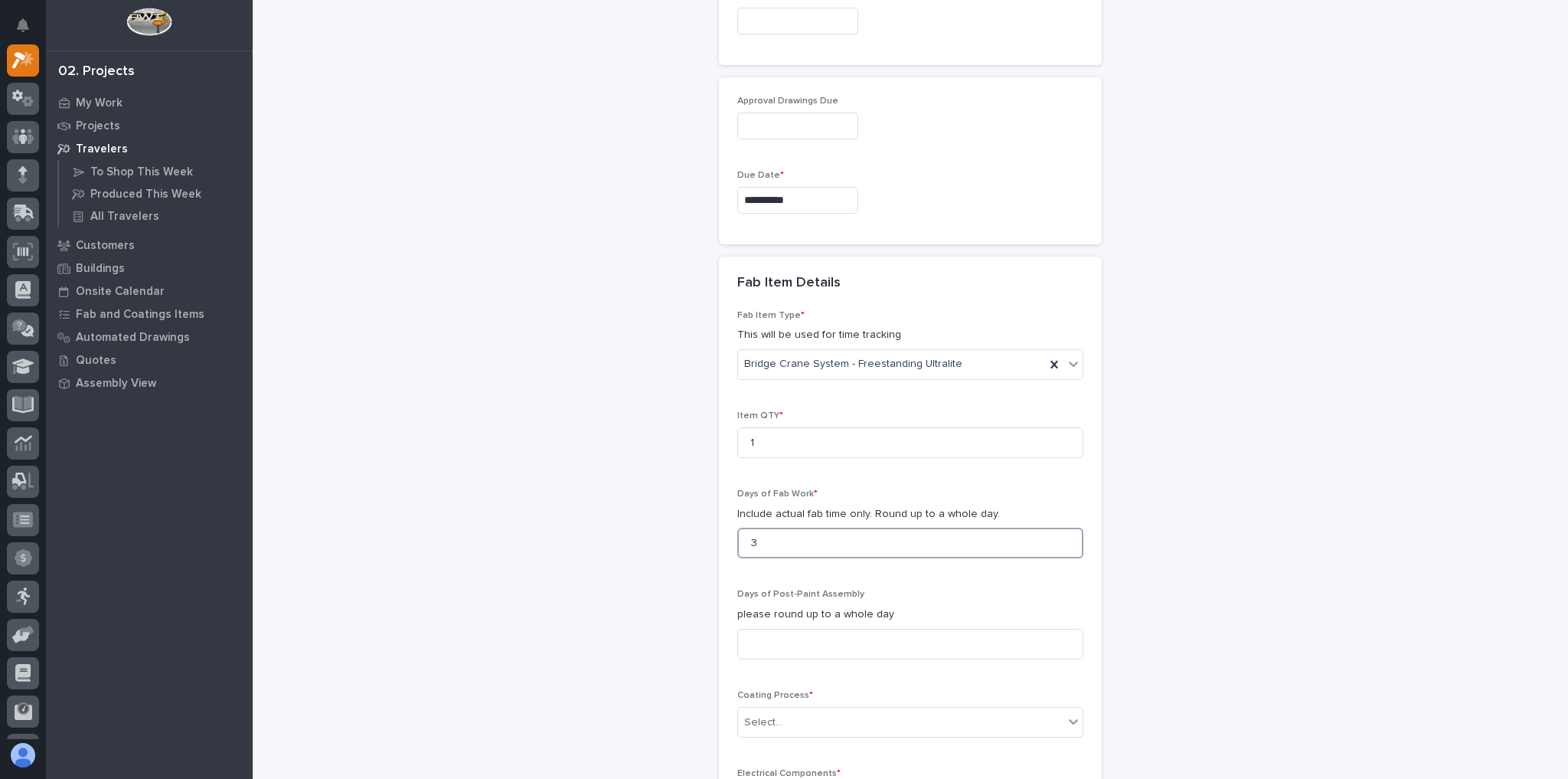 scroll, scrollTop: 1141, scrollLeft: 0, axis: vertical 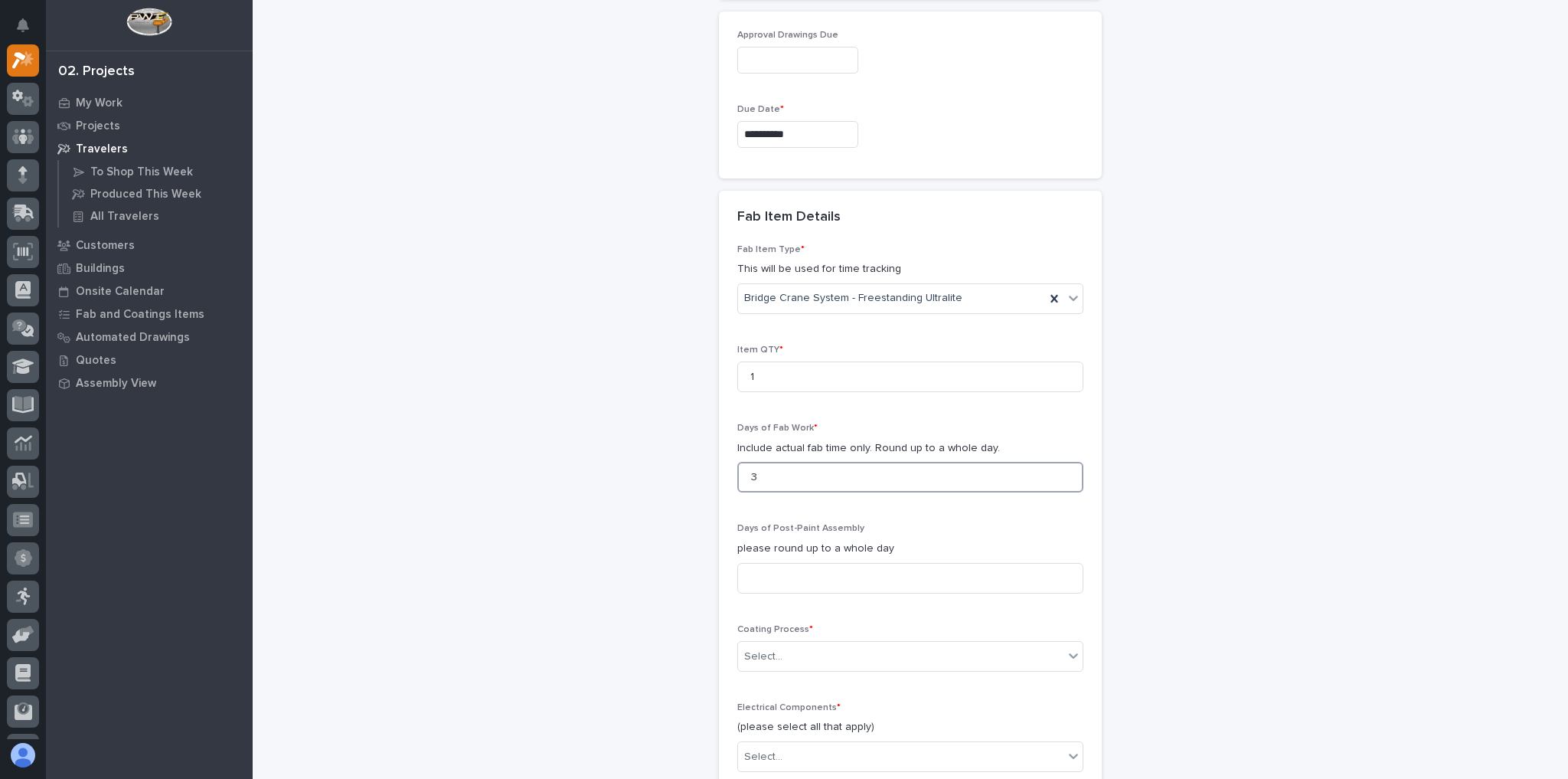drag, startPoint x: 775, startPoint y: 472, endPoint x: 653, endPoint y: 467, distance: 122.10242 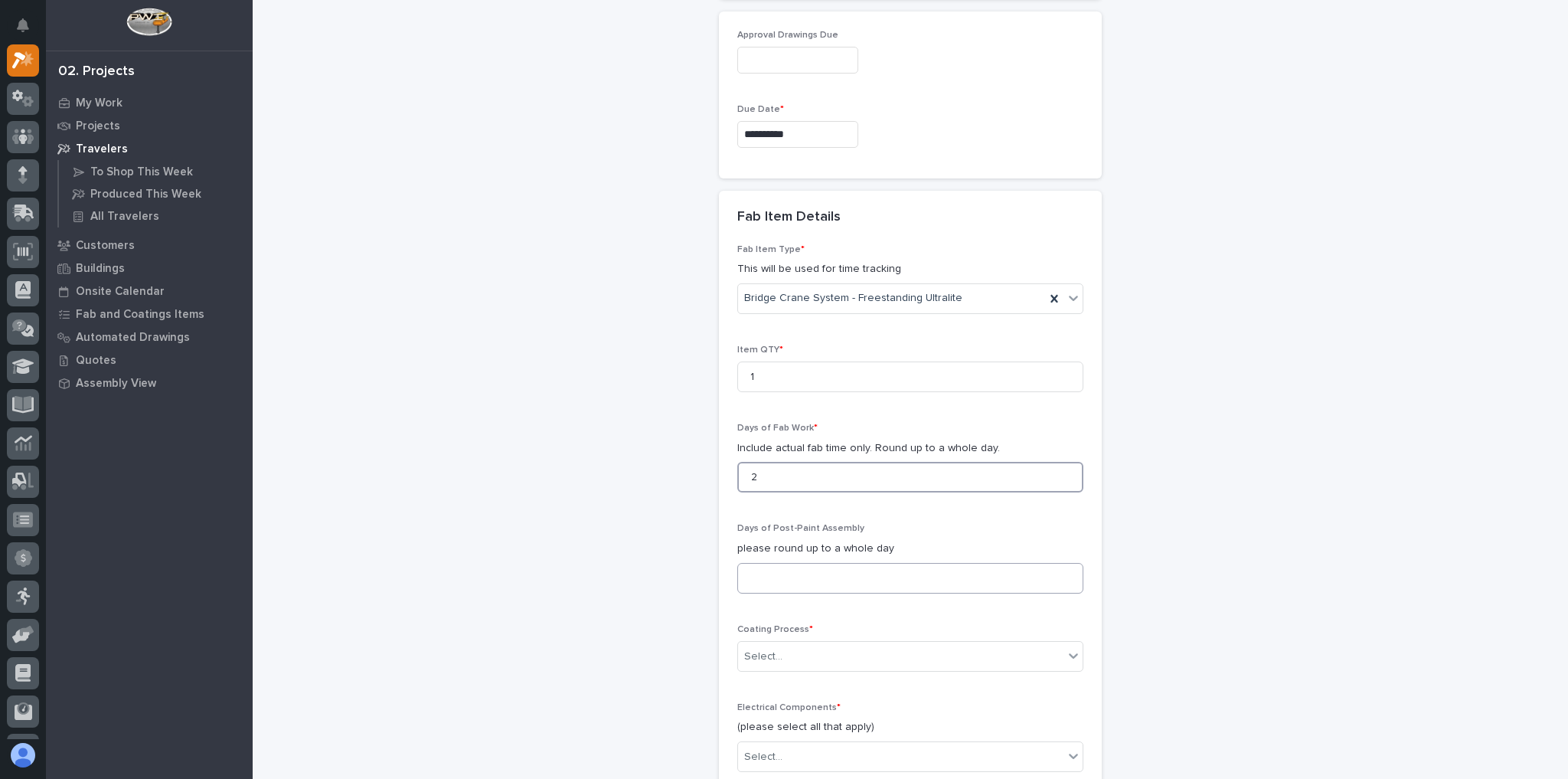 type on "2" 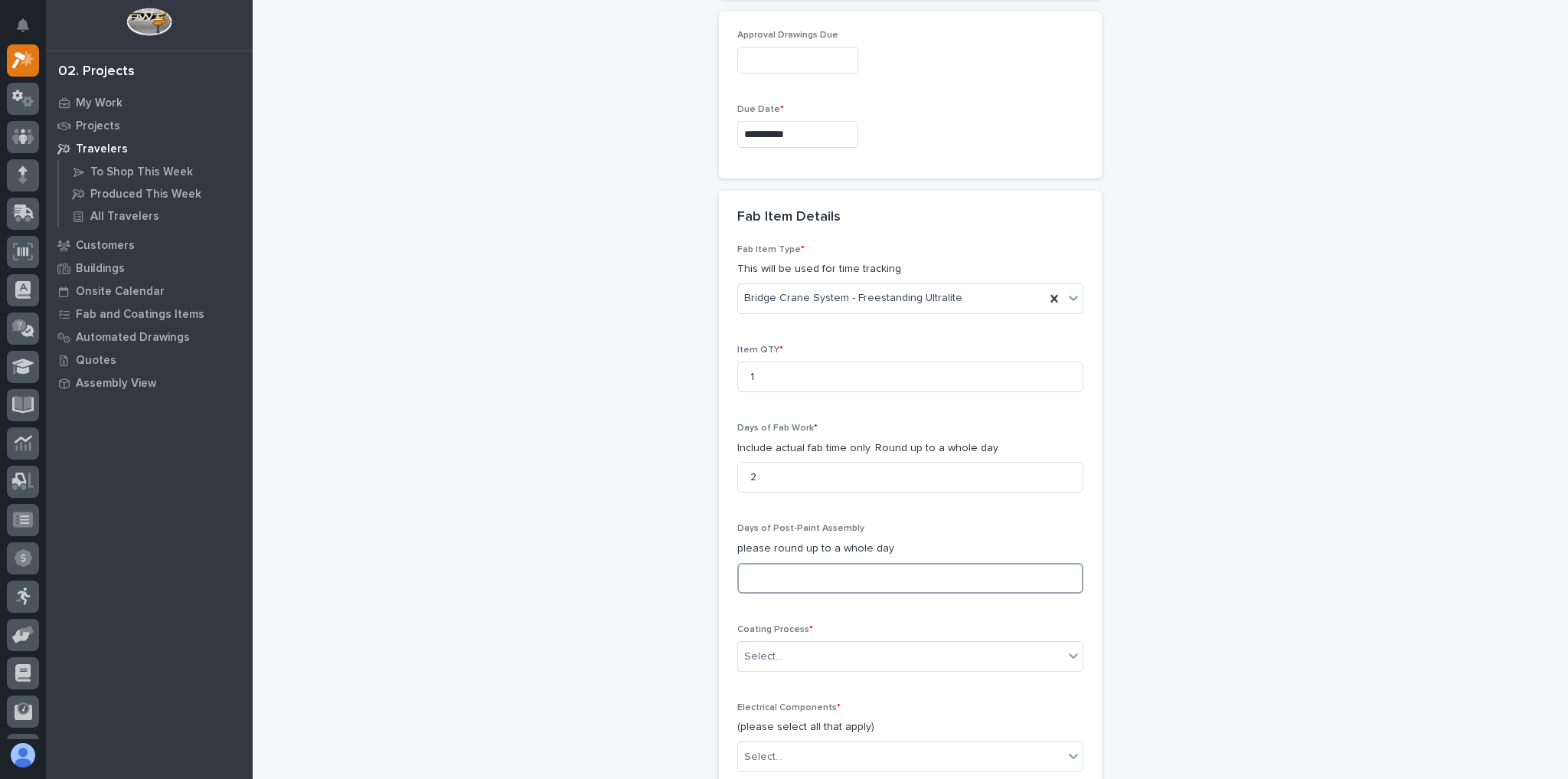 click at bounding box center [910, 578] 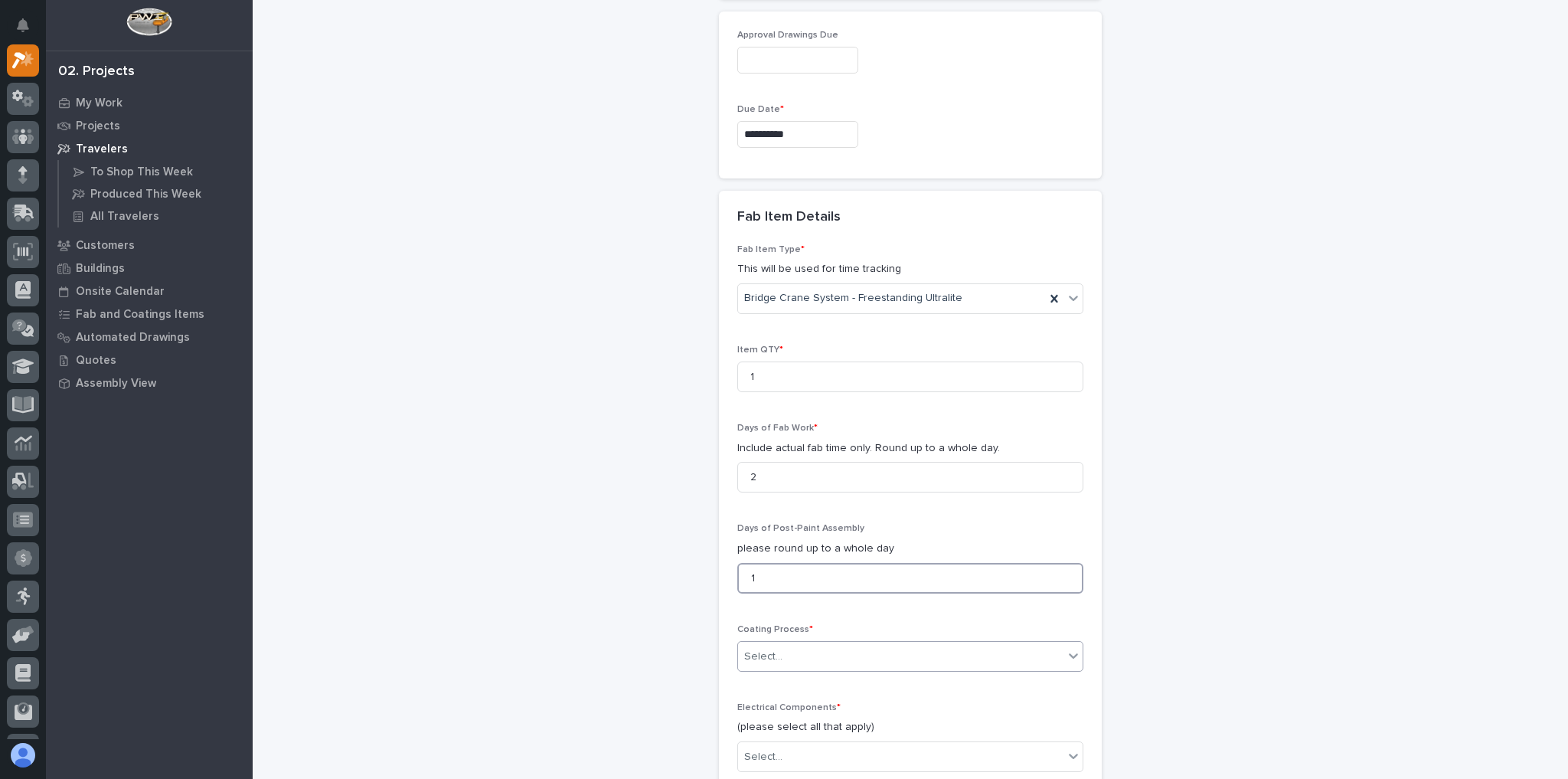 type on "1" 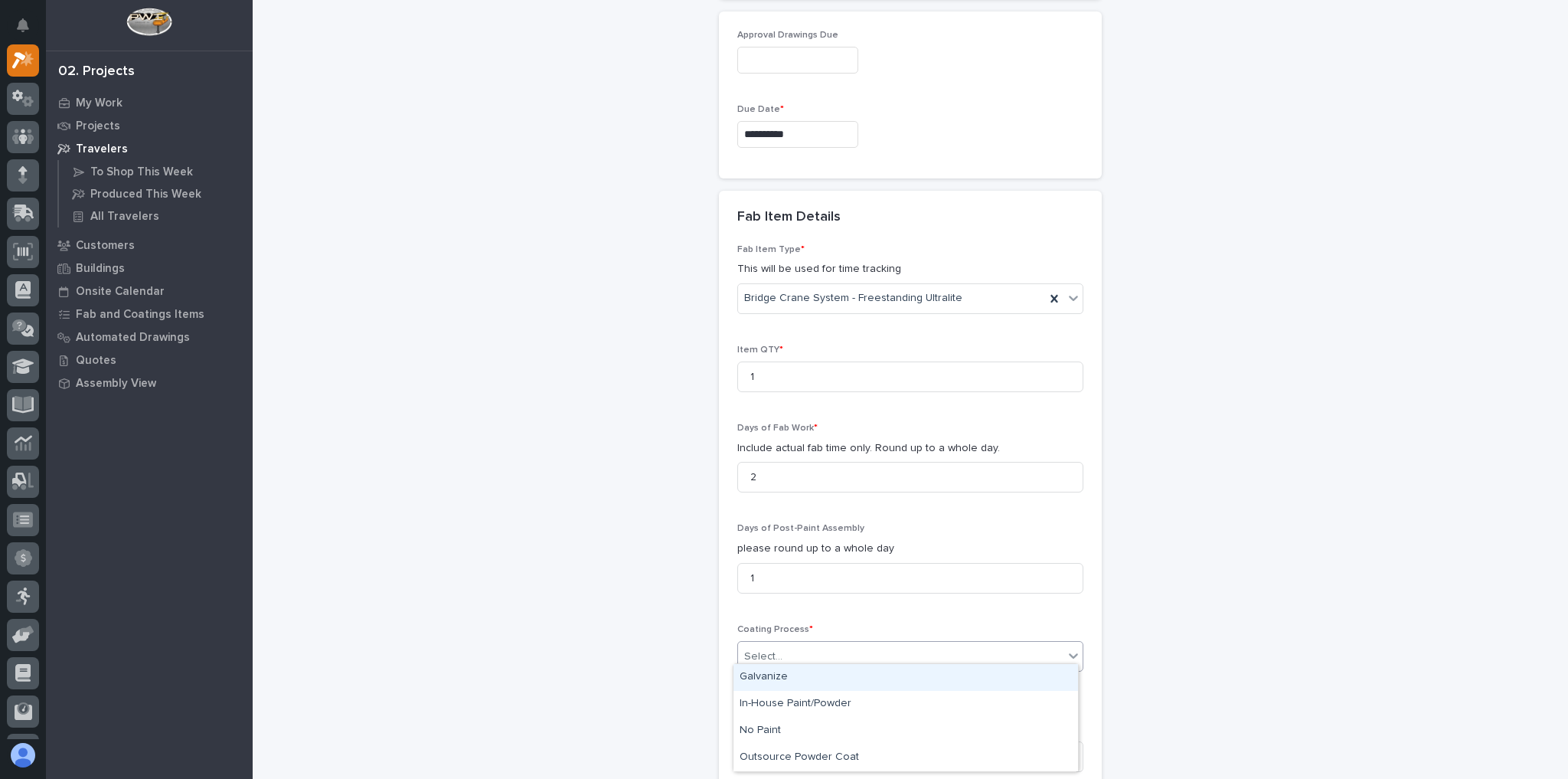 click on "Select..." at bounding box center [910, 656] 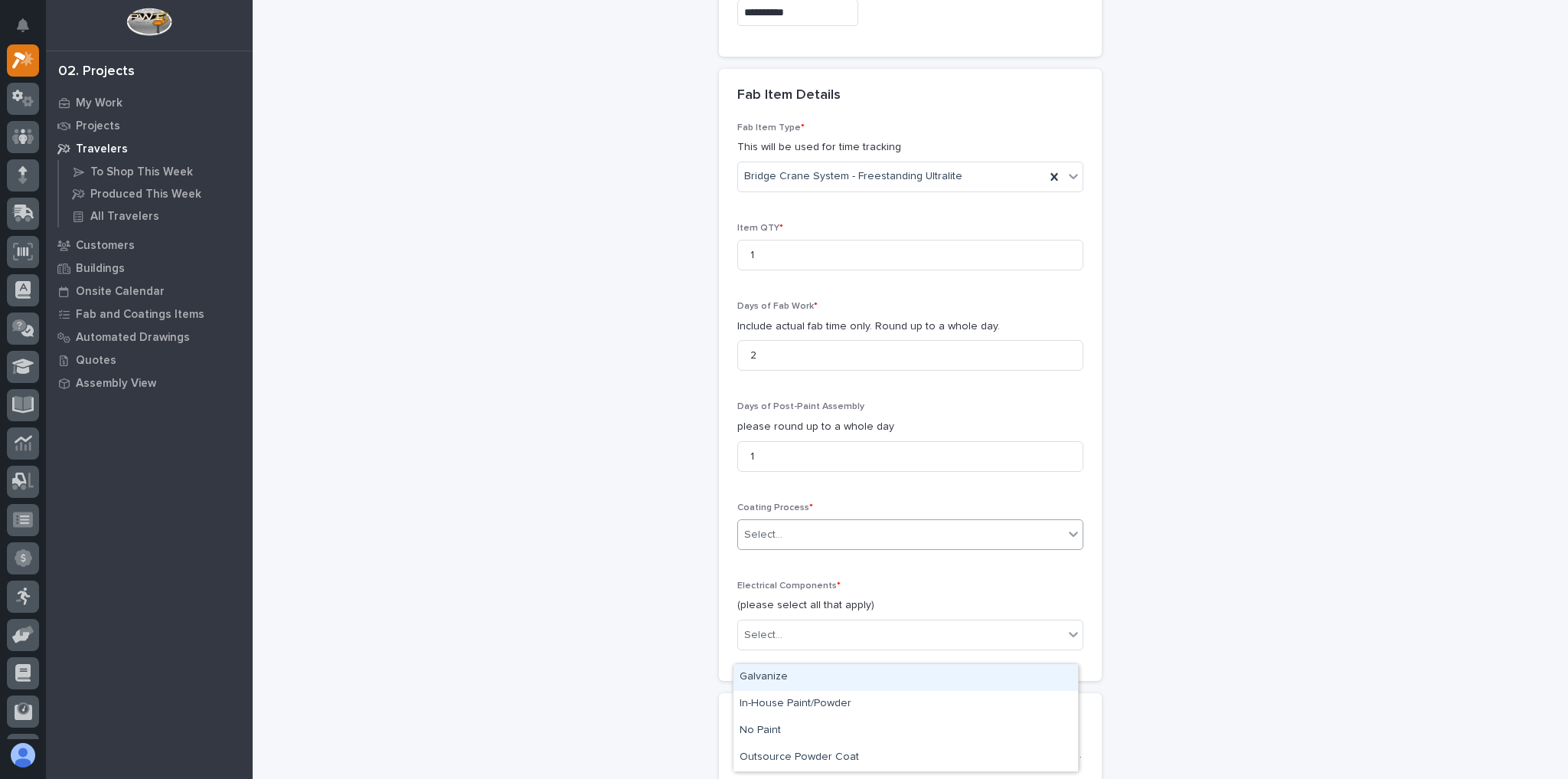 scroll, scrollTop: 1264, scrollLeft: 0, axis: vertical 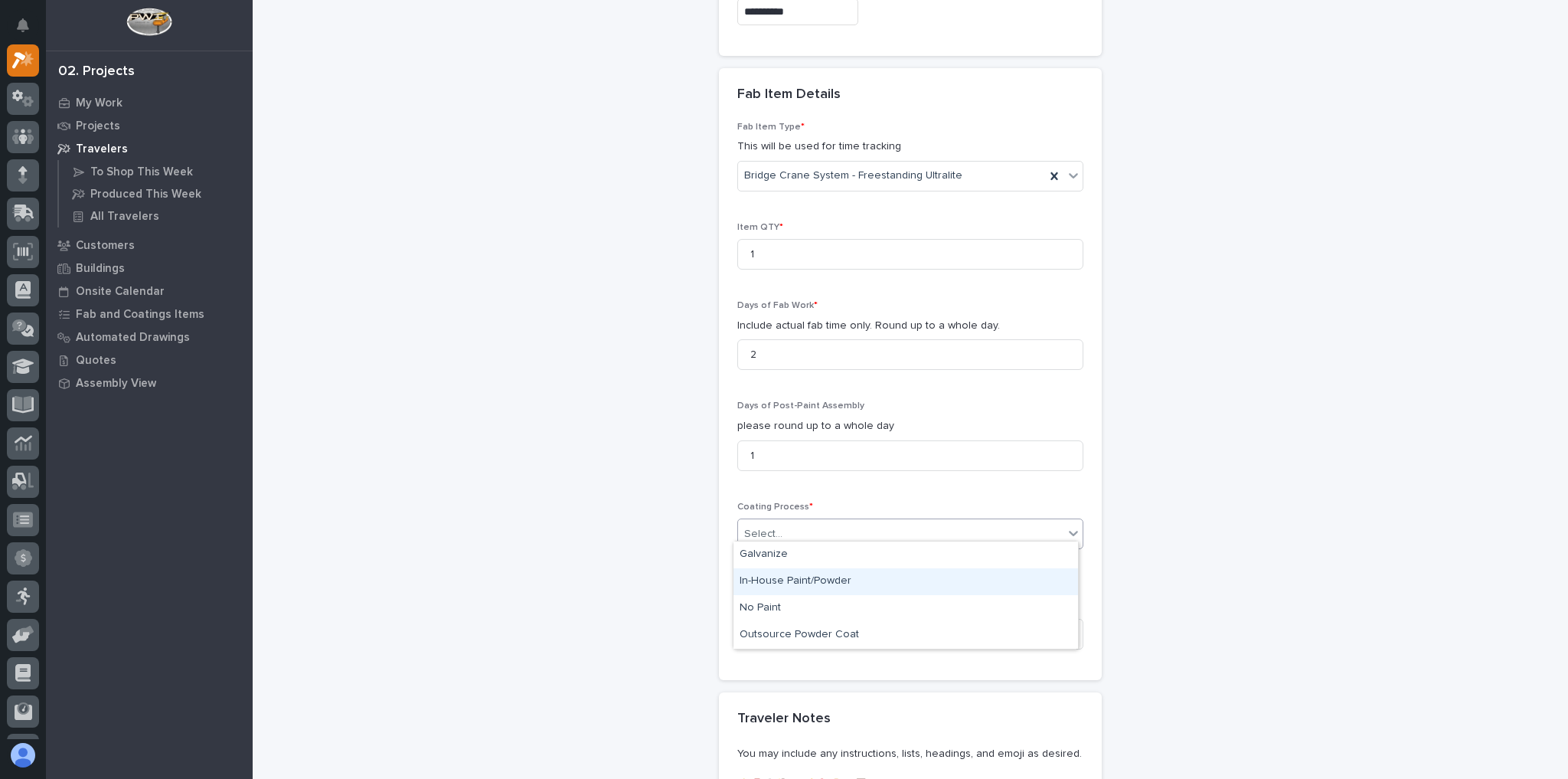 click on "In-House Paint/Powder" at bounding box center [906, 581] 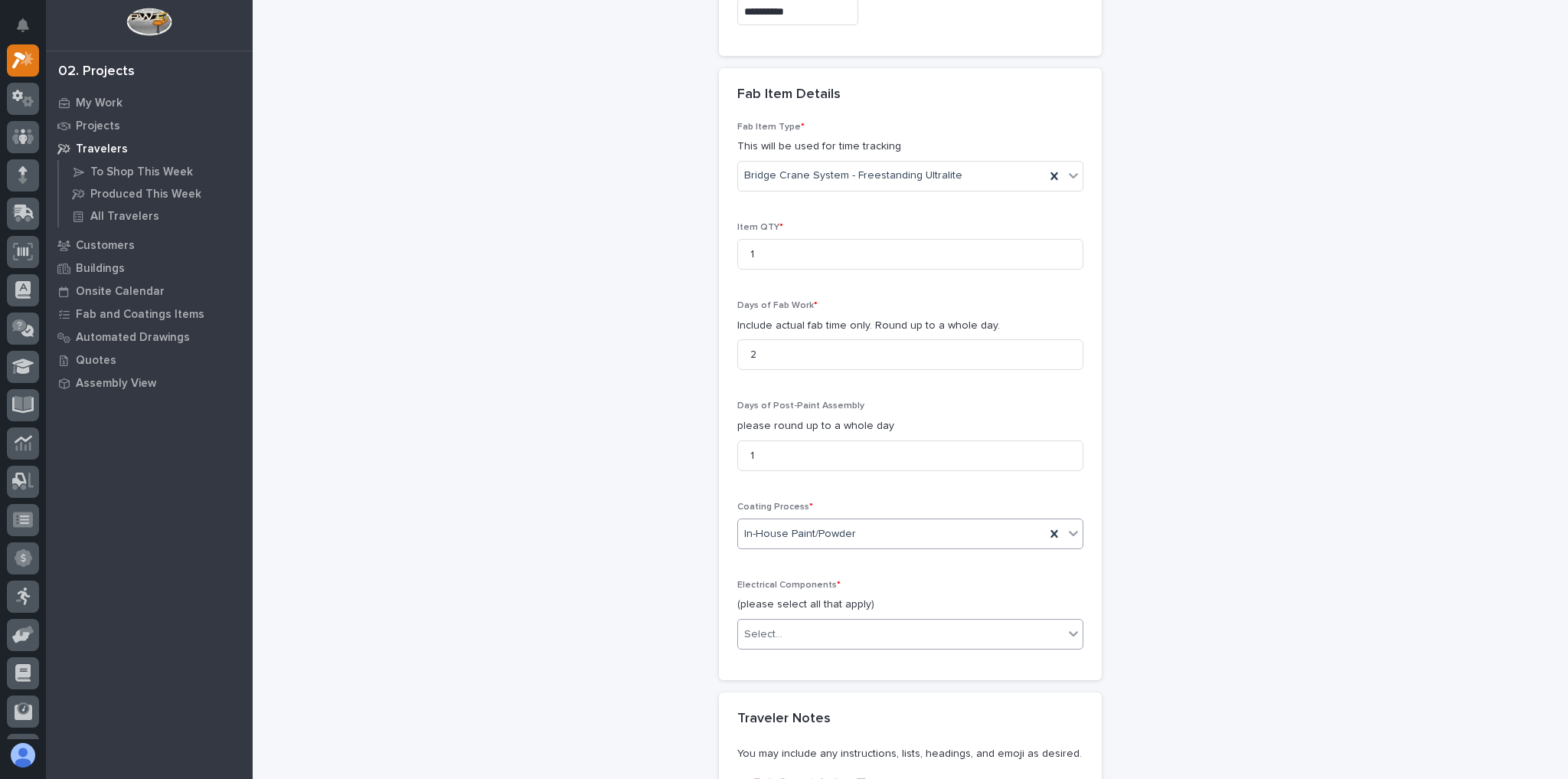drag, startPoint x: 817, startPoint y: 630, endPoint x: 825, endPoint y: 630, distance: 8 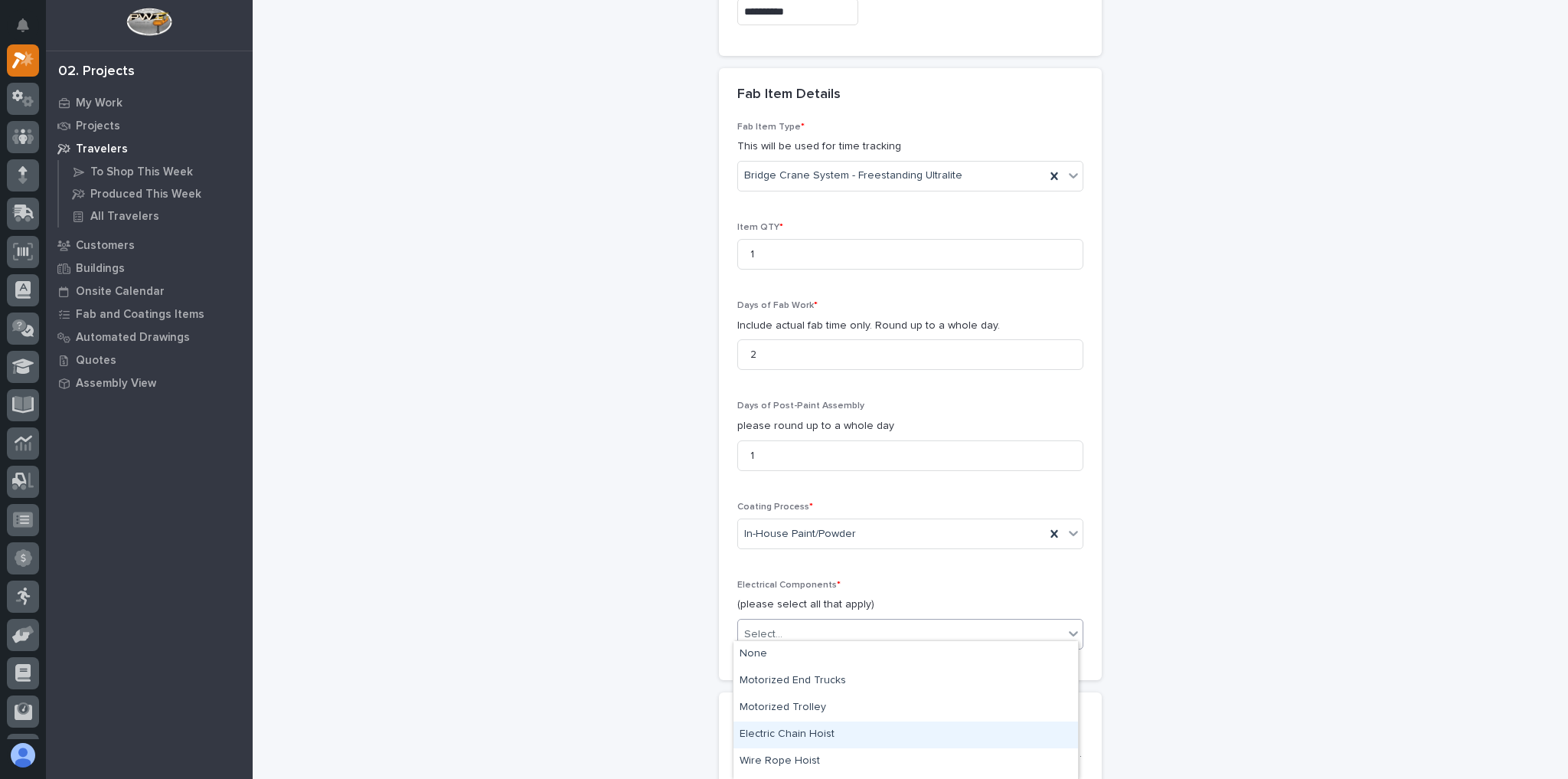 click on "Electric Chain Hoist" at bounding box center [906, 735] 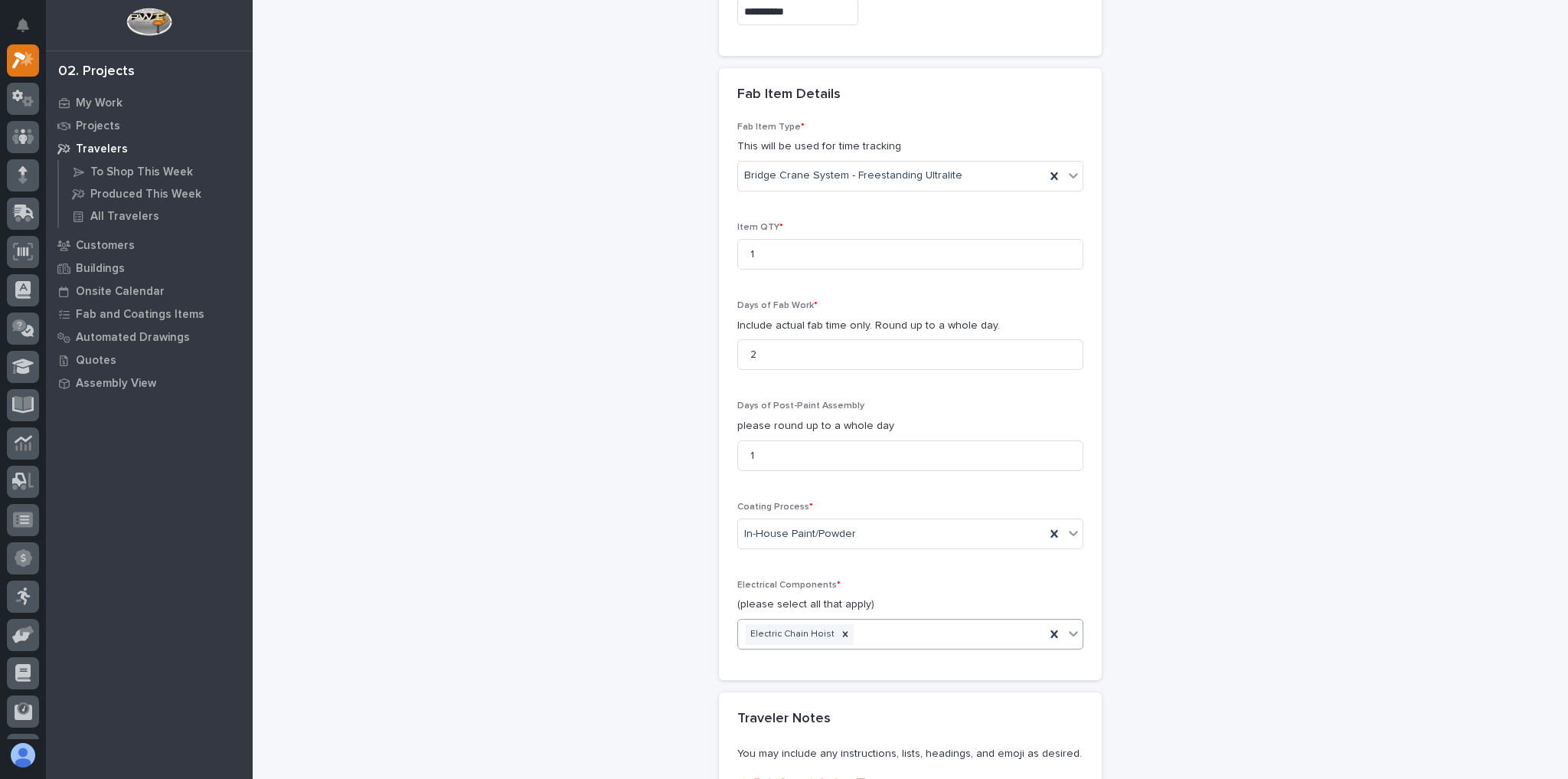 click on "Electric Chain Hoist" at bounding box center [891, 634] 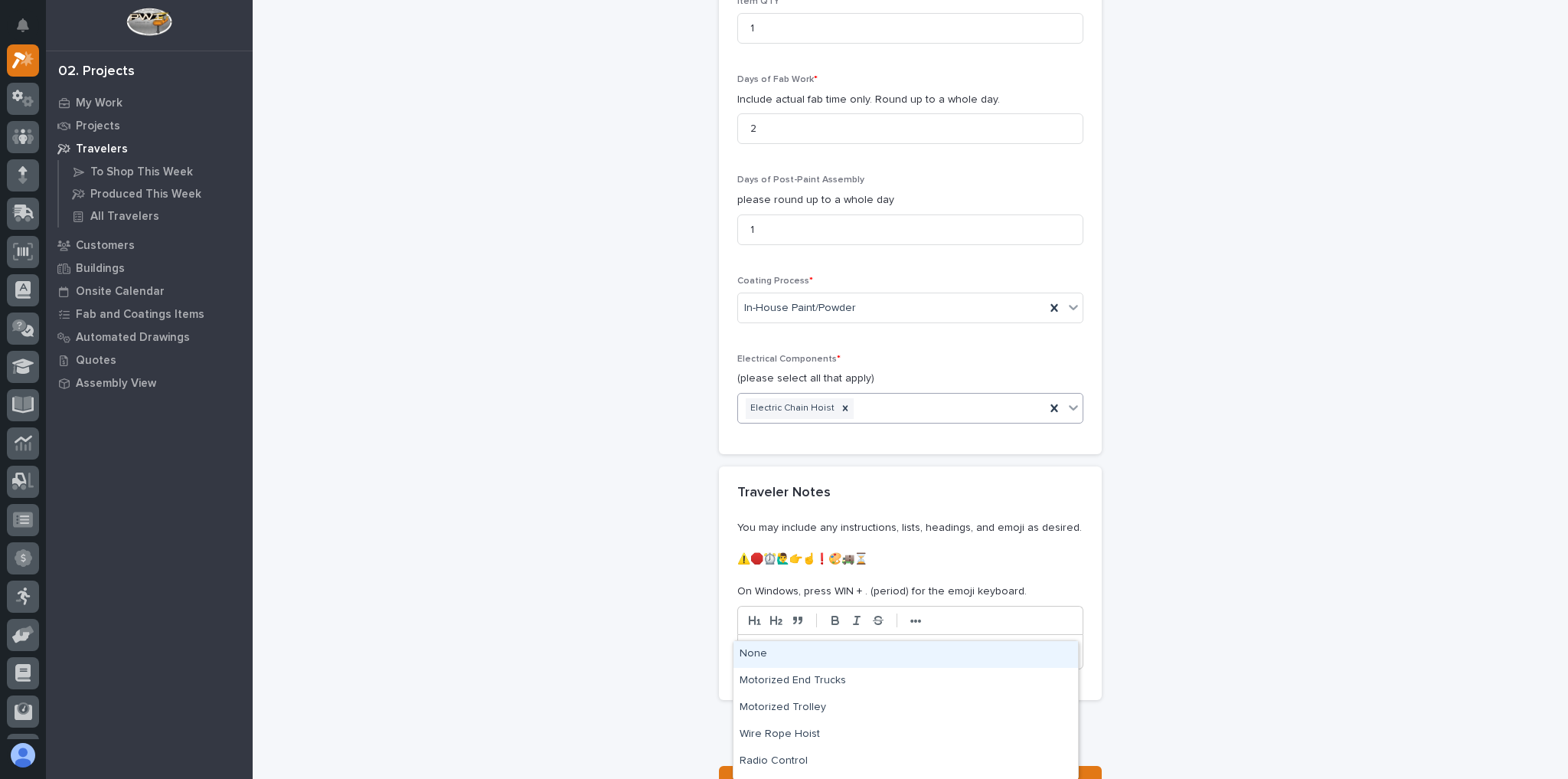 scroll, scrollTop: 1509, scrollLeft: 0, axis: vertical 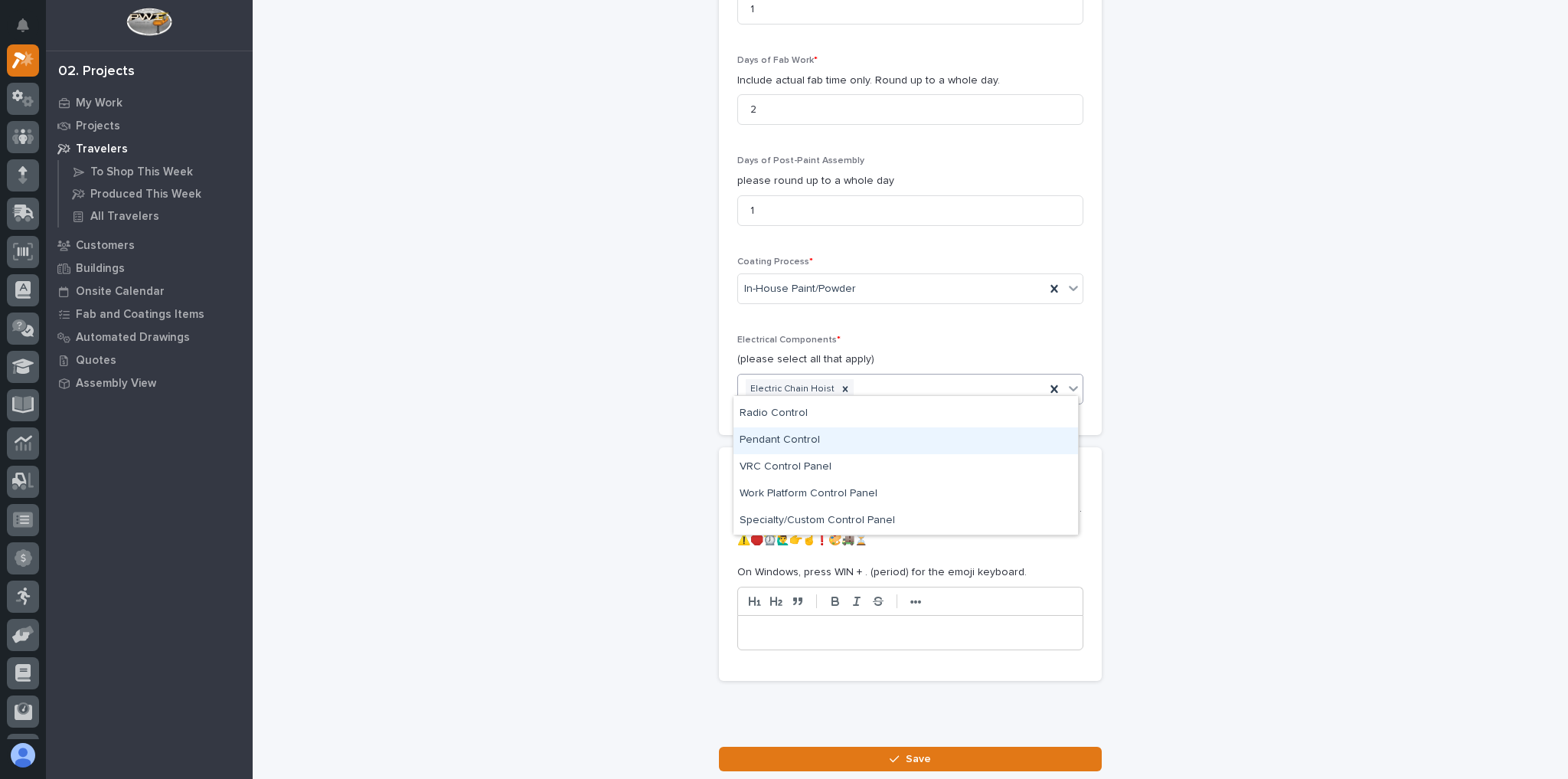 click on "Pendant Control" at bounding box center [906, 440] 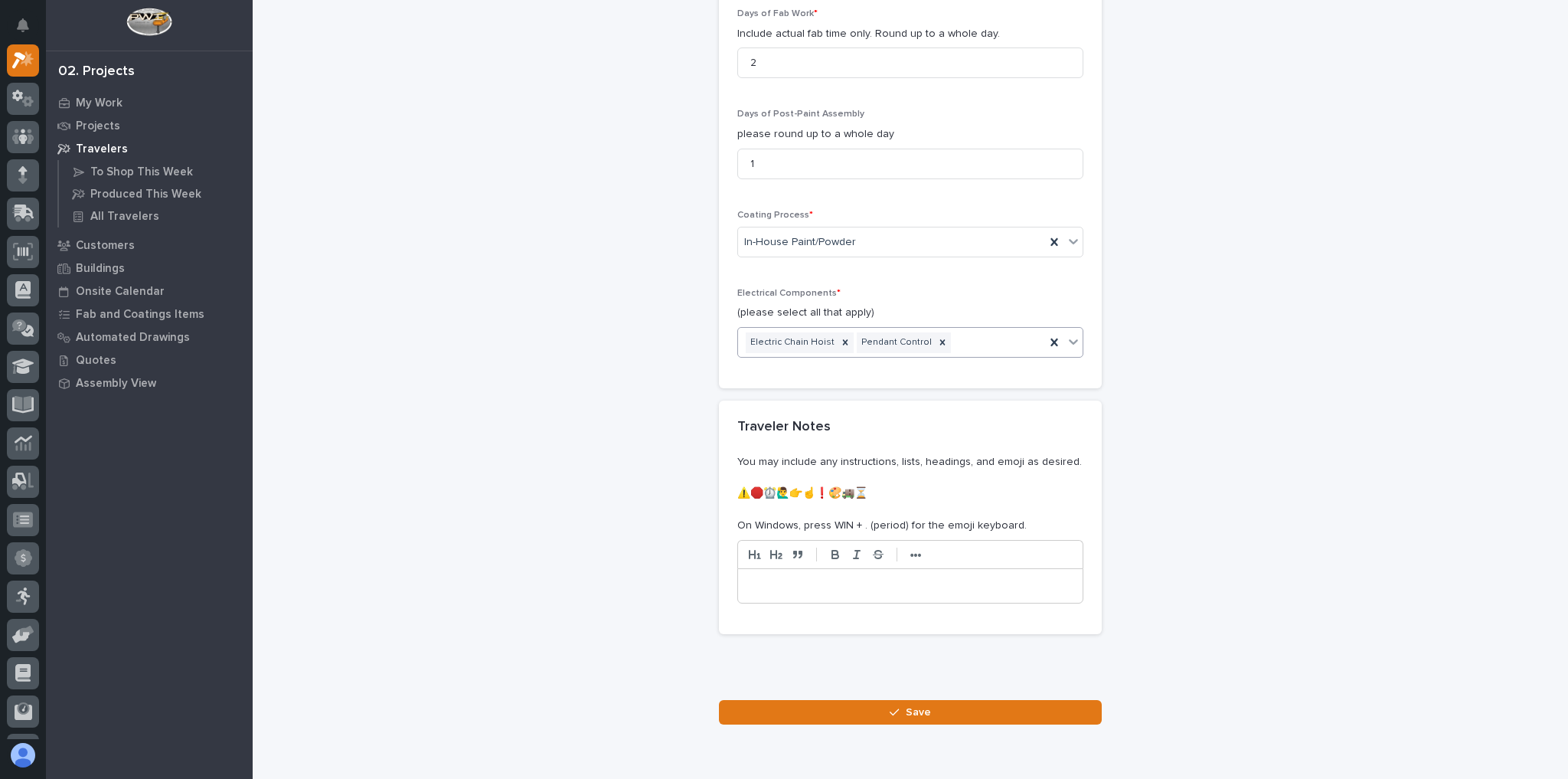 scroll, scrollTop: 1611, scrollLeft: 0, axis: vertical 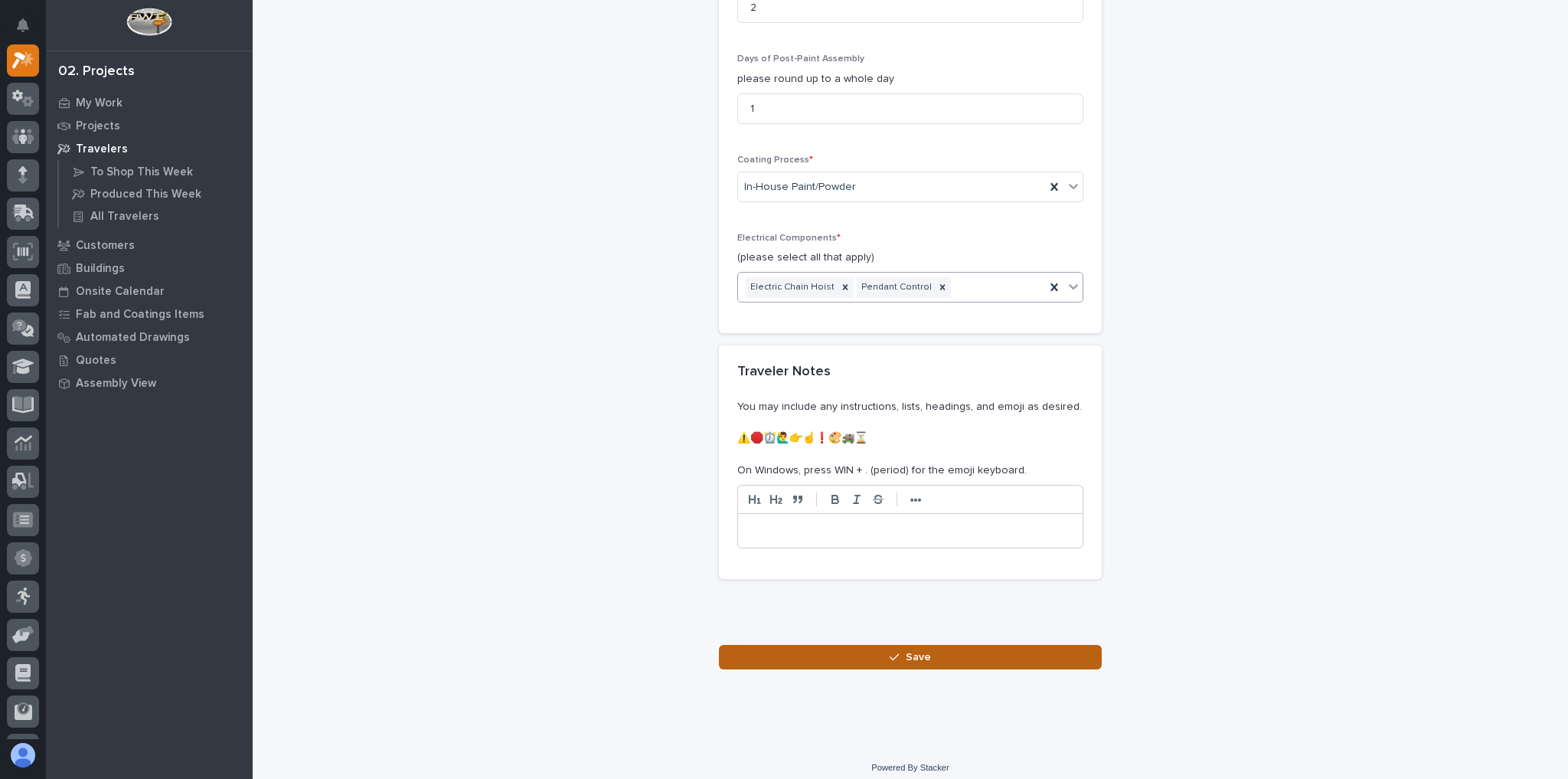 click on "Save" at bounding box center [910, 657] 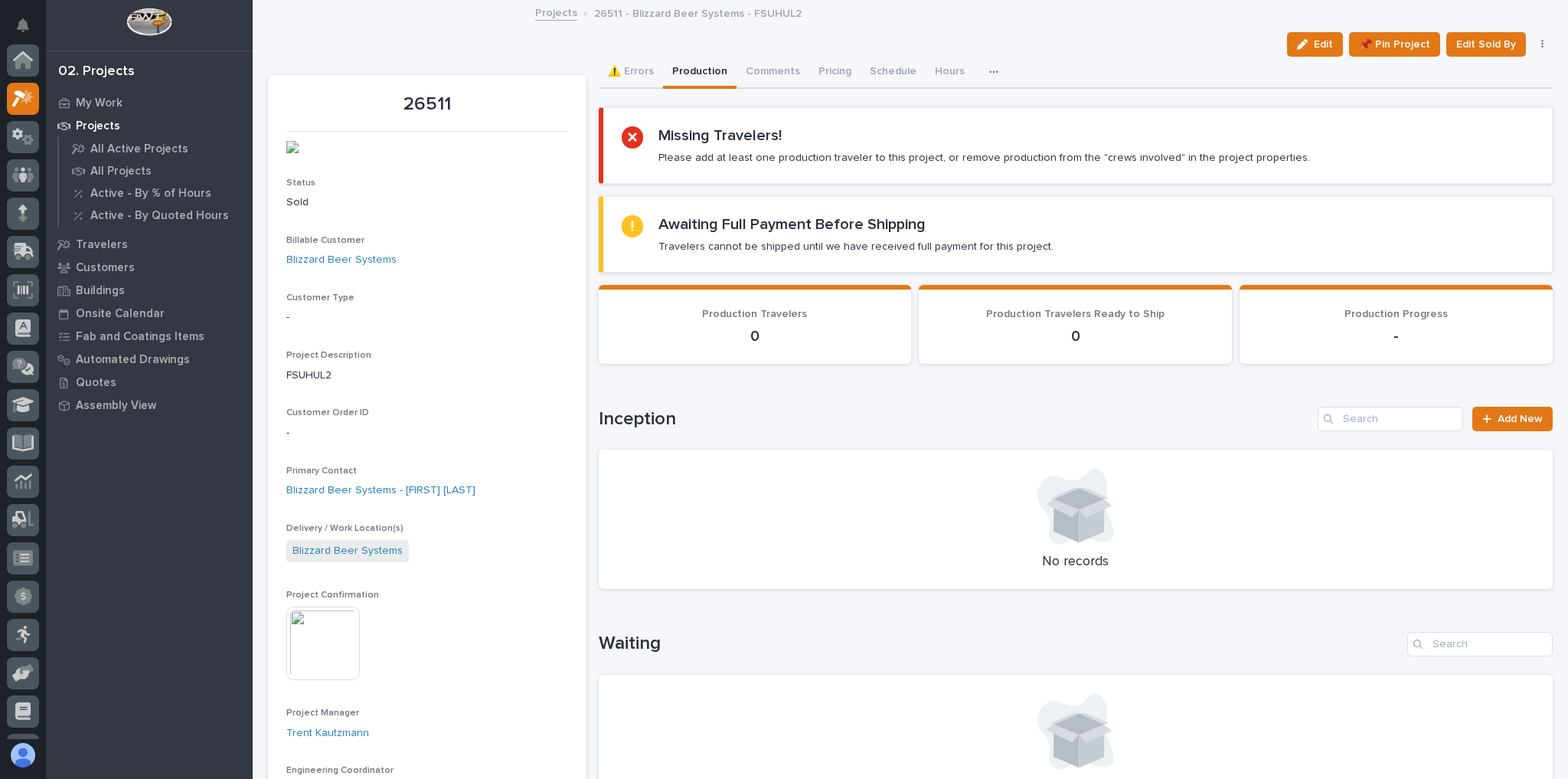 scroll, scrollTop: 38, scrollLeft: 0, axis: vertical 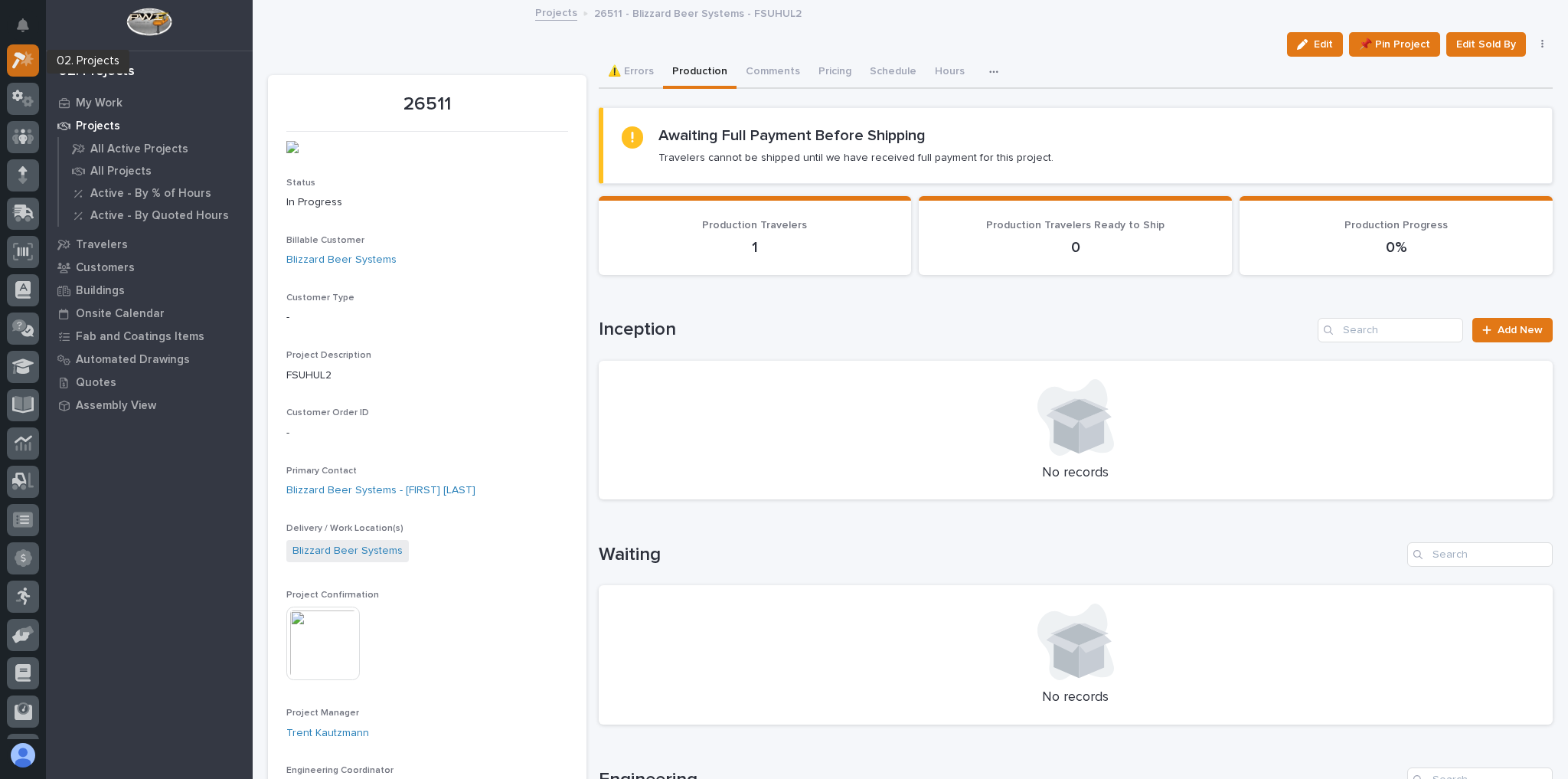 click at bounding box center [19, 61] 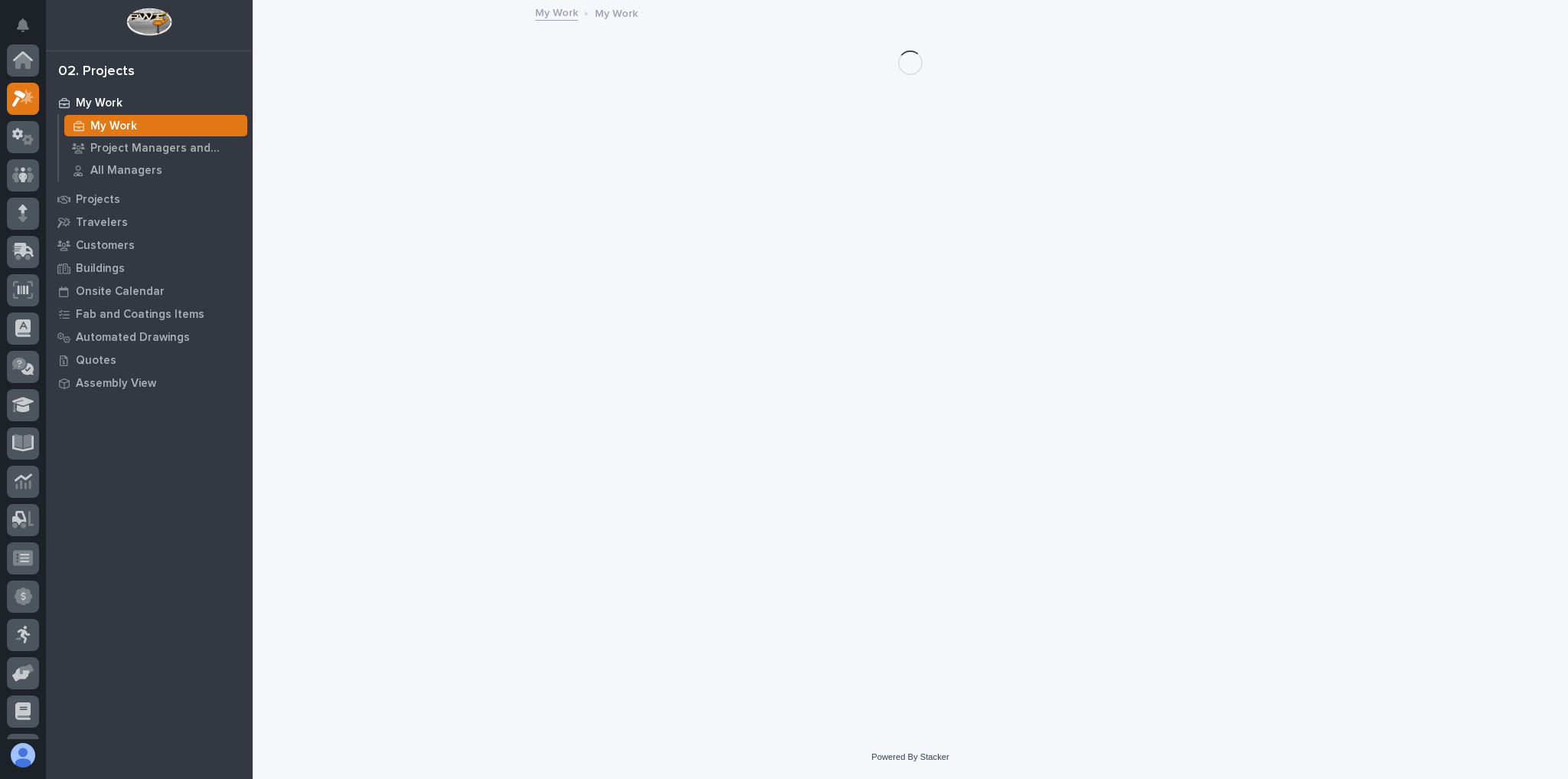 scroll, scrollTop: 38, scrollLeft: 0, axis: vertical 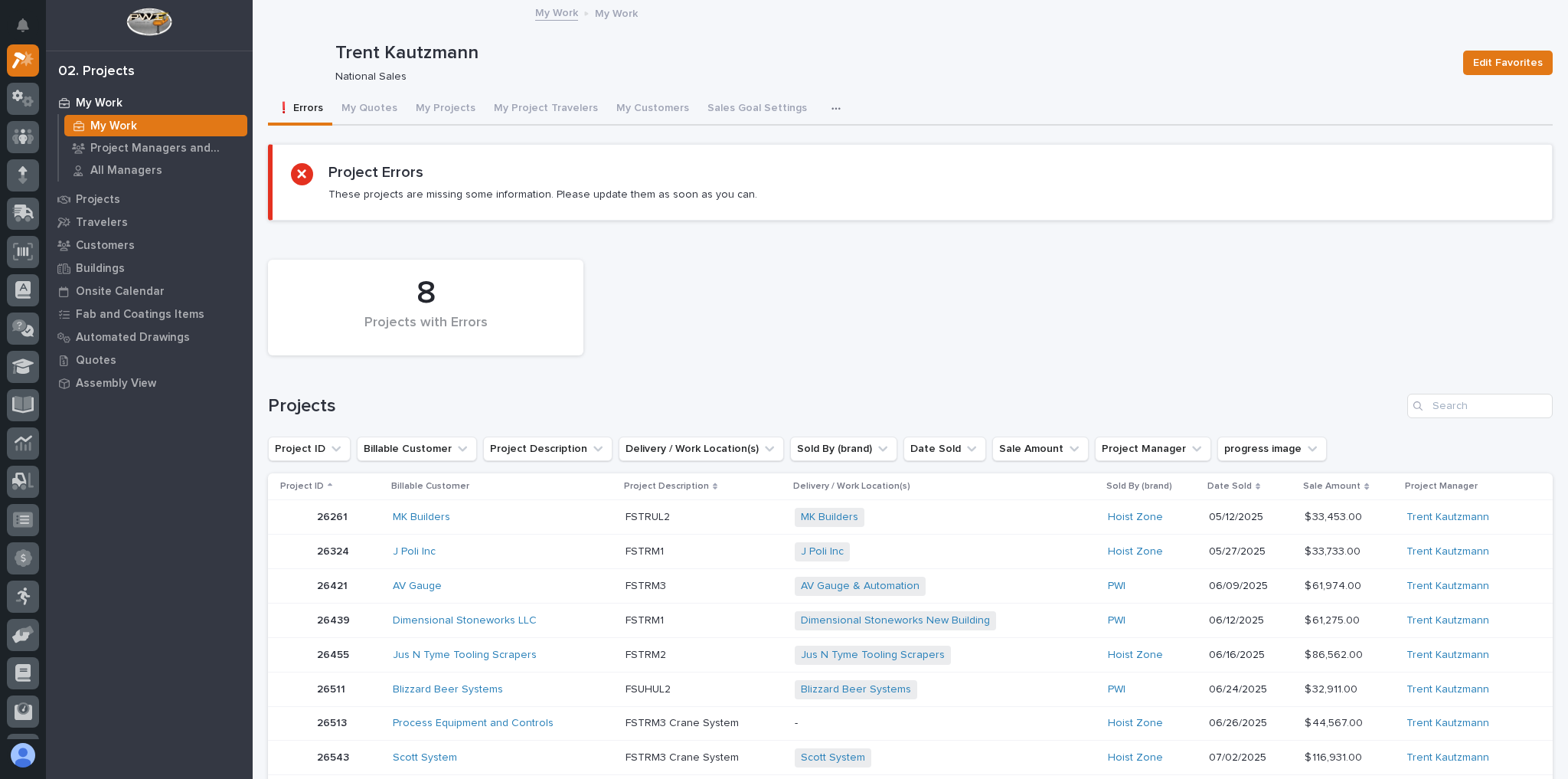 click on "Dimensional Stoneworks LLC" at bounding box center (503, 517) 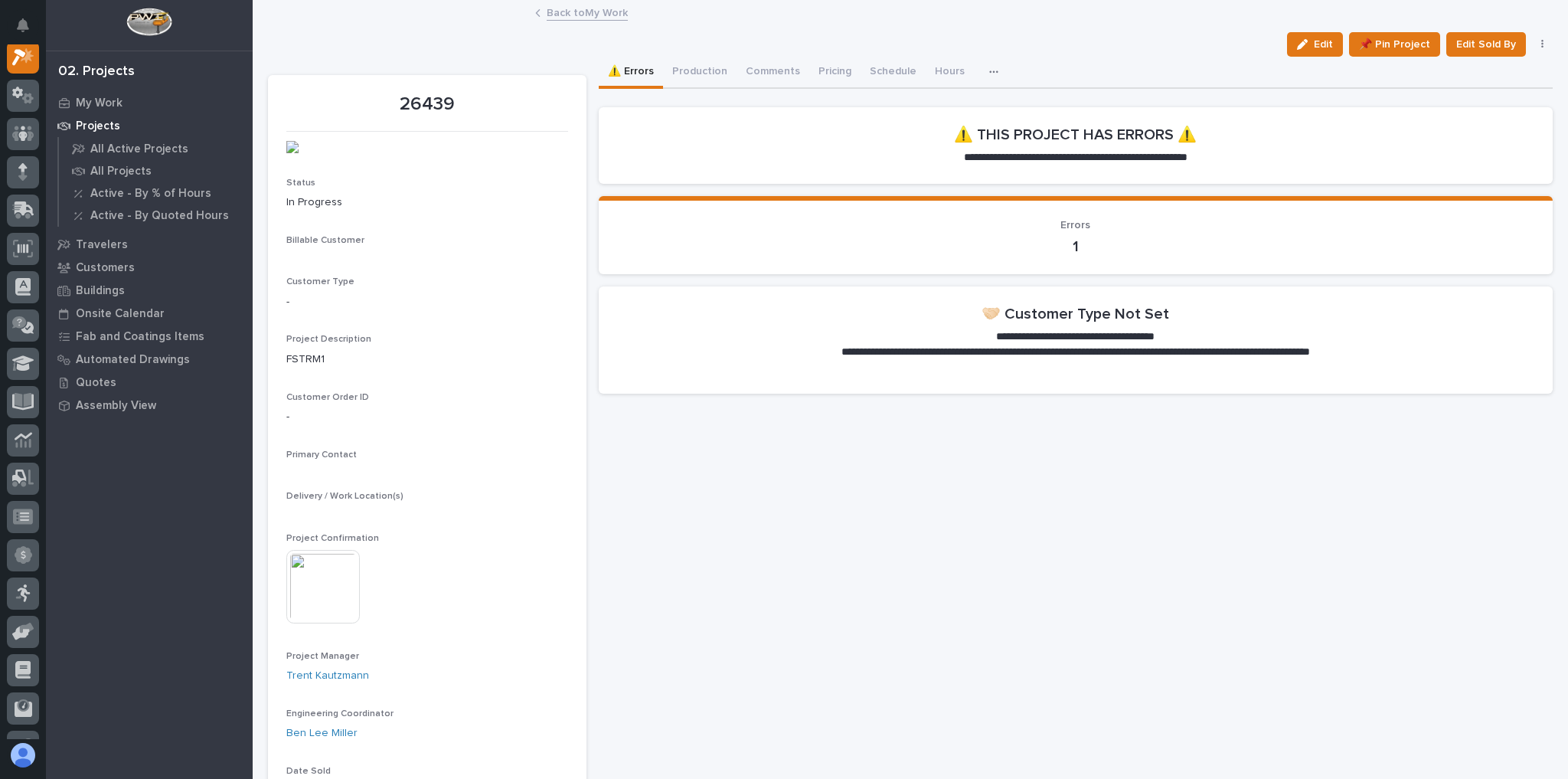 scroll, scrollTop: 38, scrollLeft: 0, axis: vertical 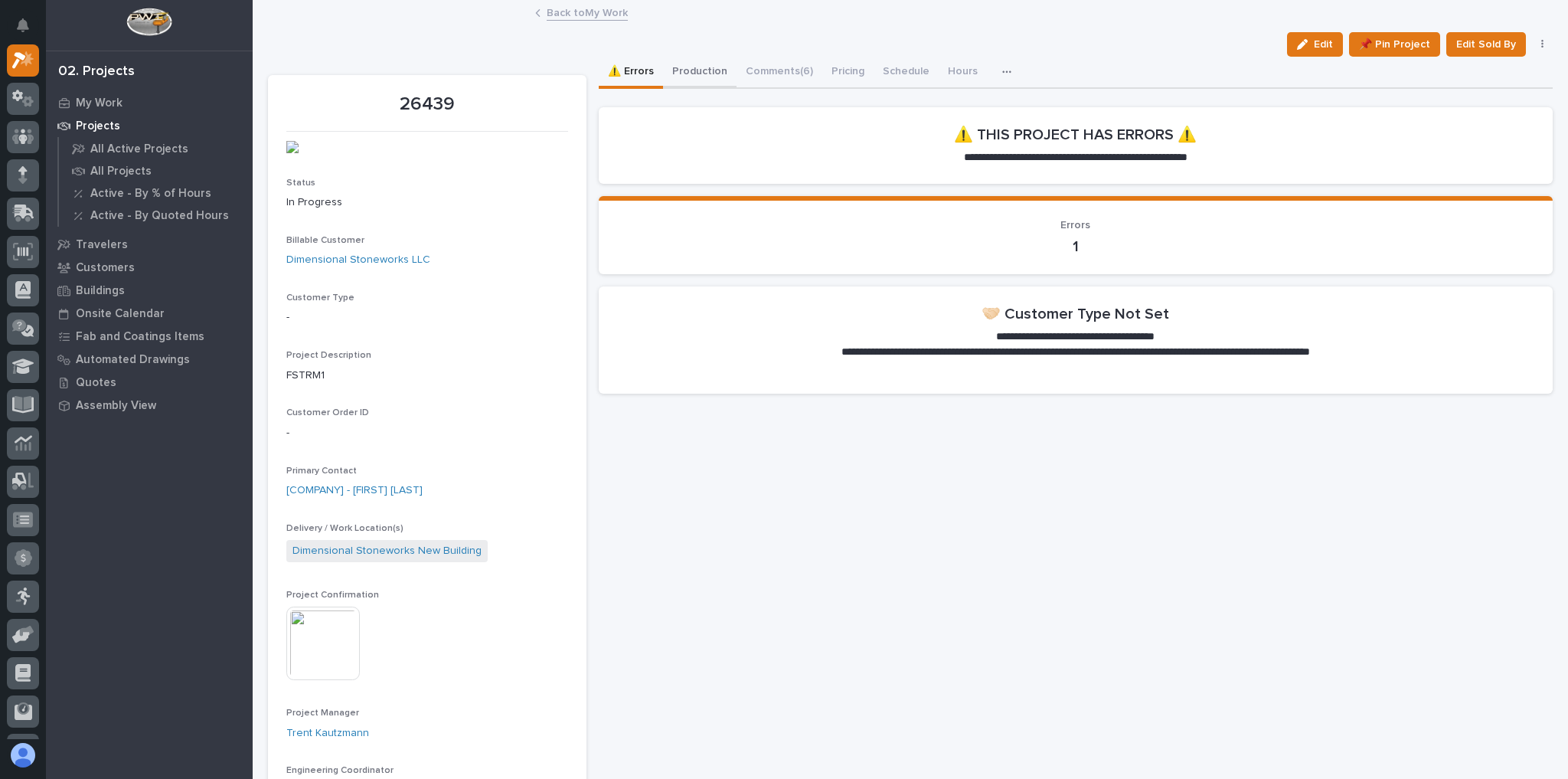 click on "Production" at bounding box center (700, 73) 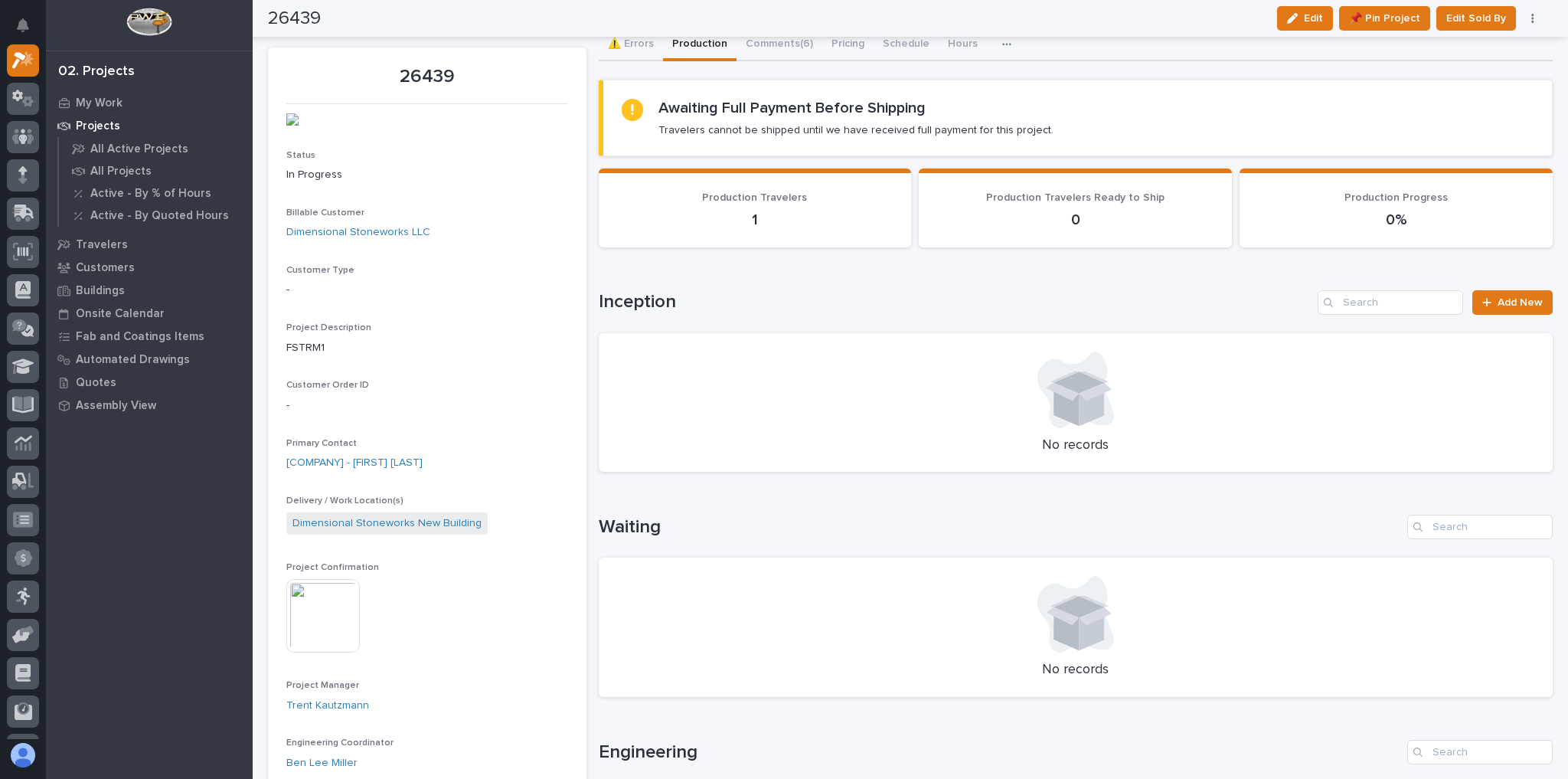 scroll, scrollTop: 0, scrollLeft: 0, axis: both 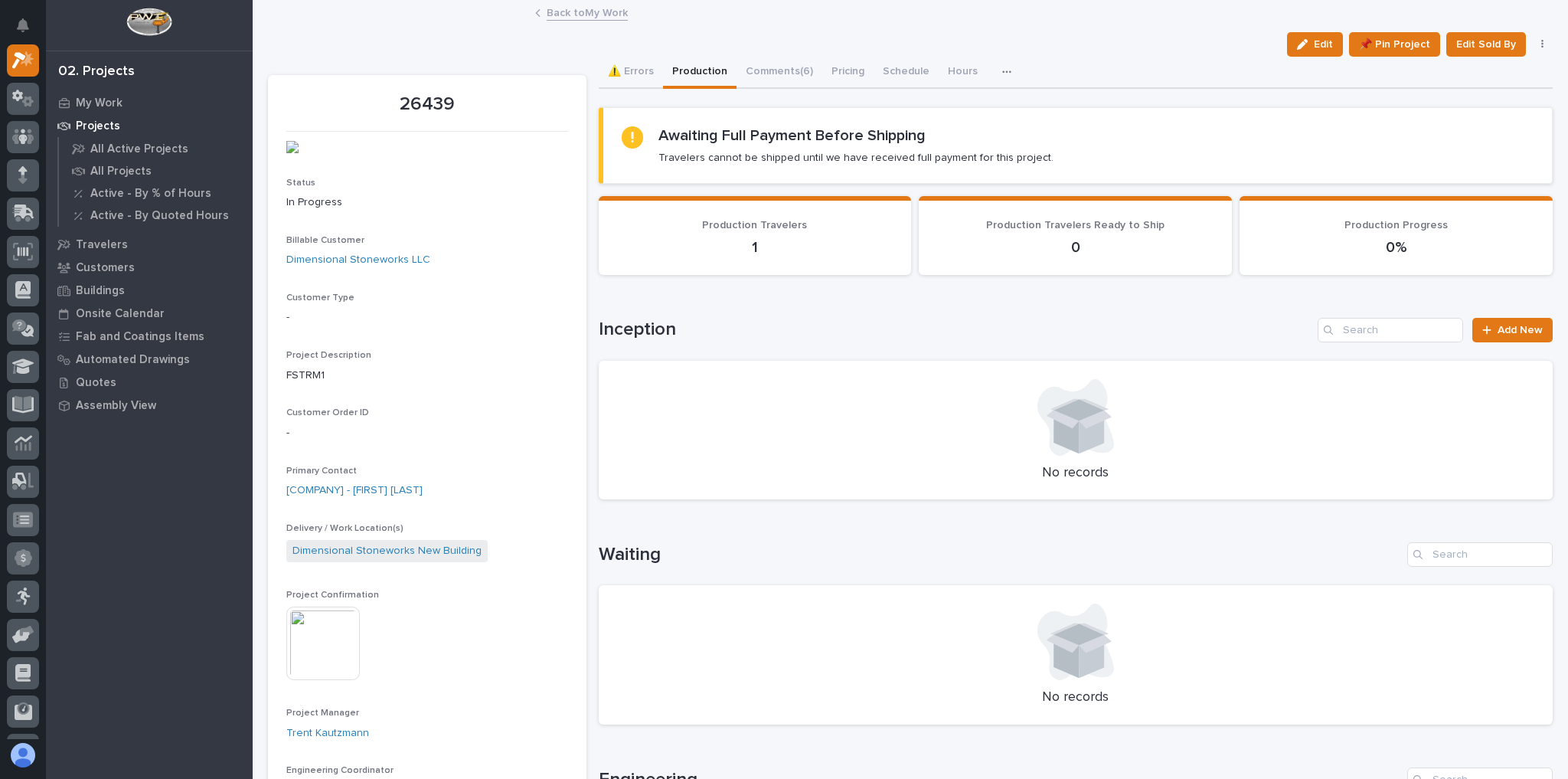click on "Back to  My Work" at bounding box center (587, 11) 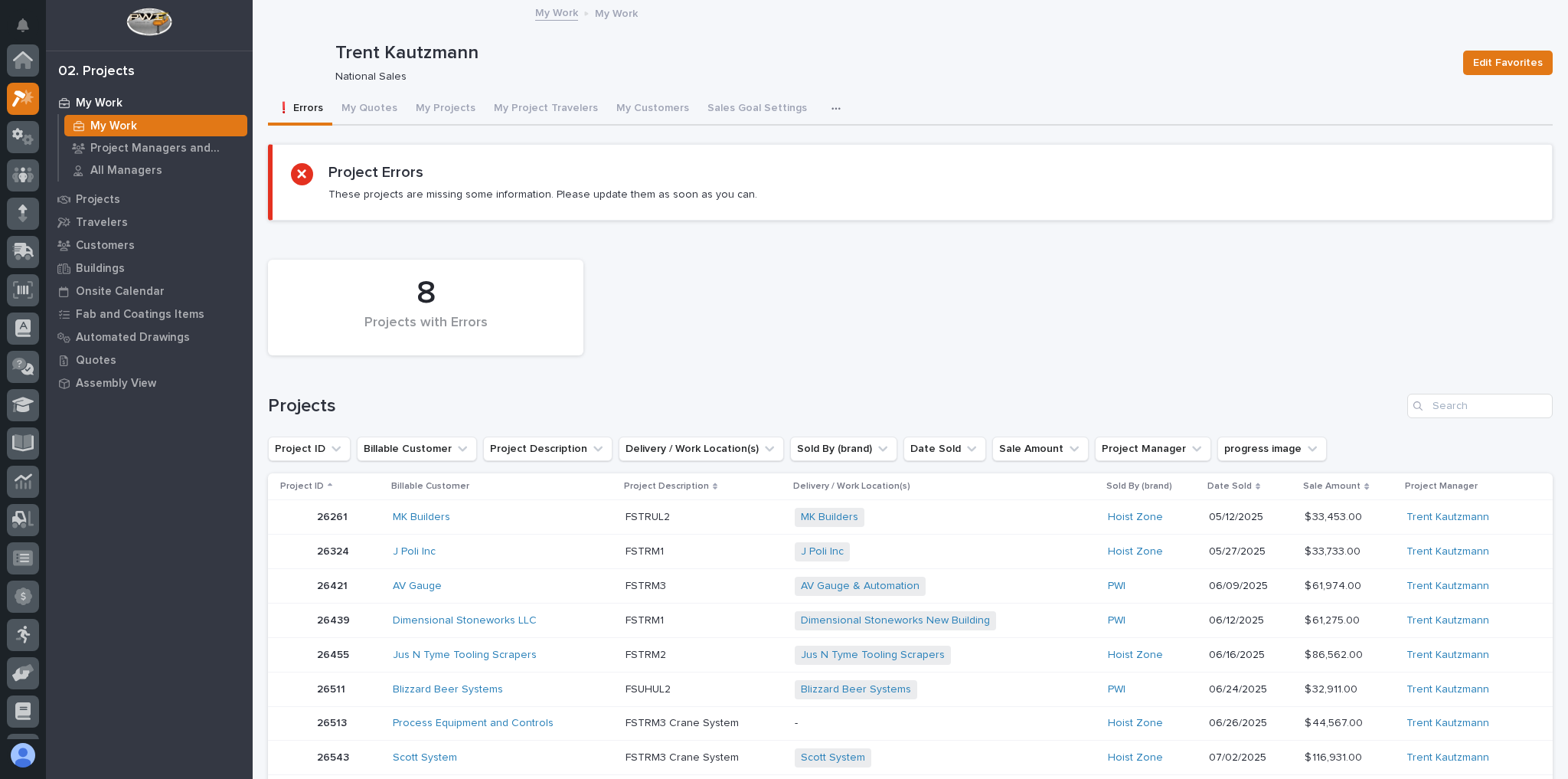 scroll, scrollTop: 41, scrollLeft: 0, axis: vertical 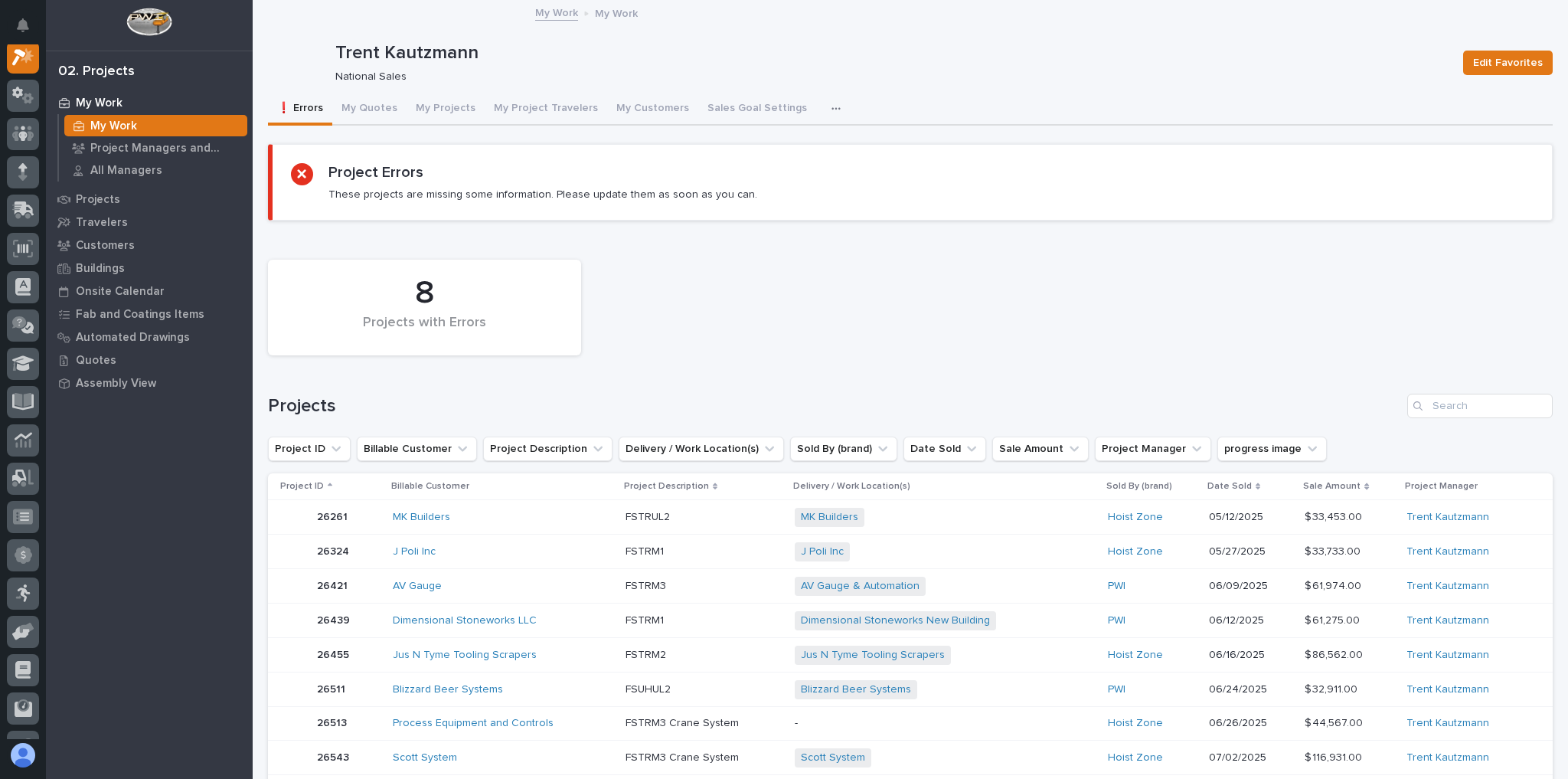 click on "J Poli Inc" at bounding box center (503, 517) 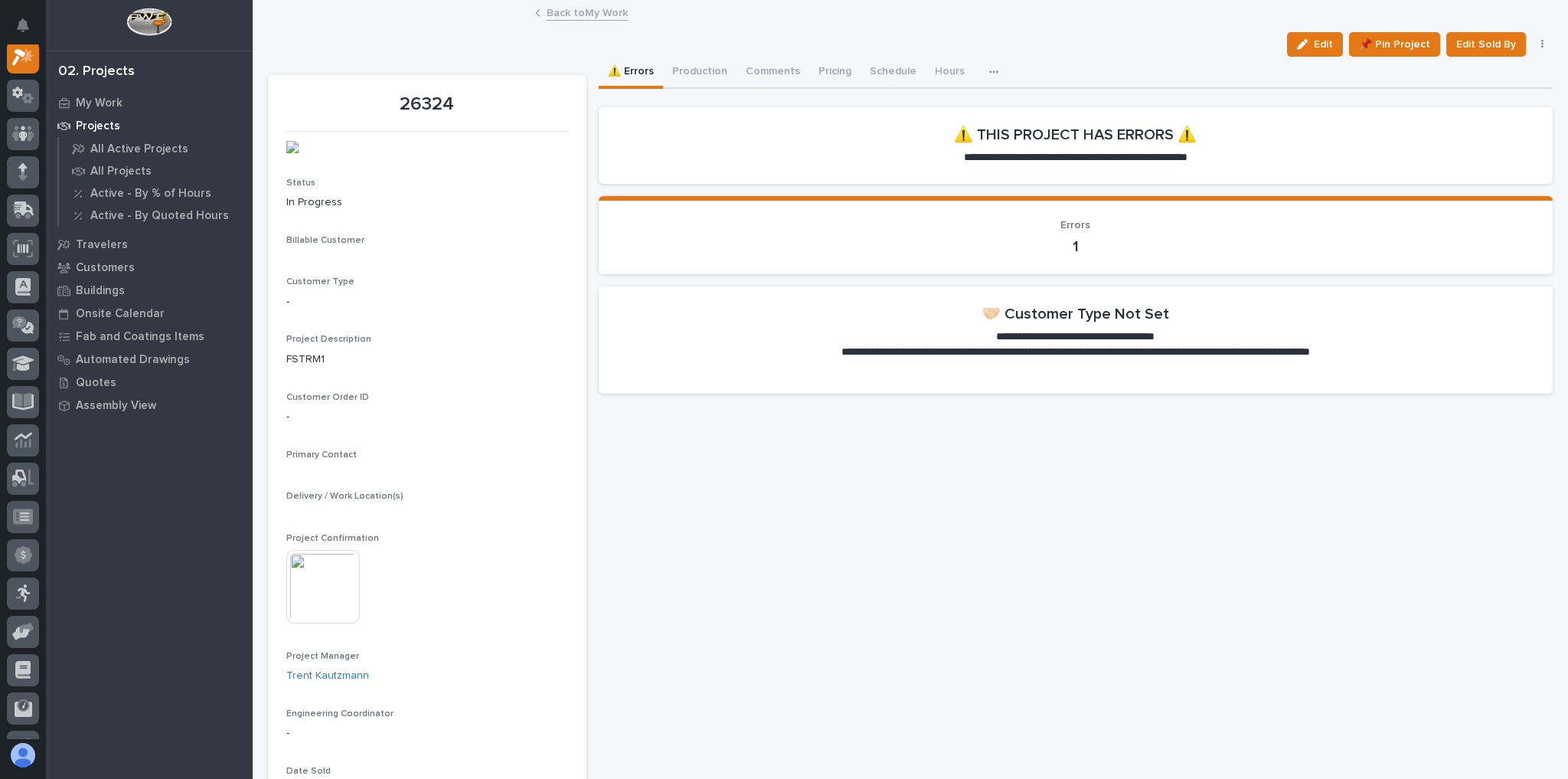 scroll, scrollTop: 38, scrollLeft: 0, axis: vertical 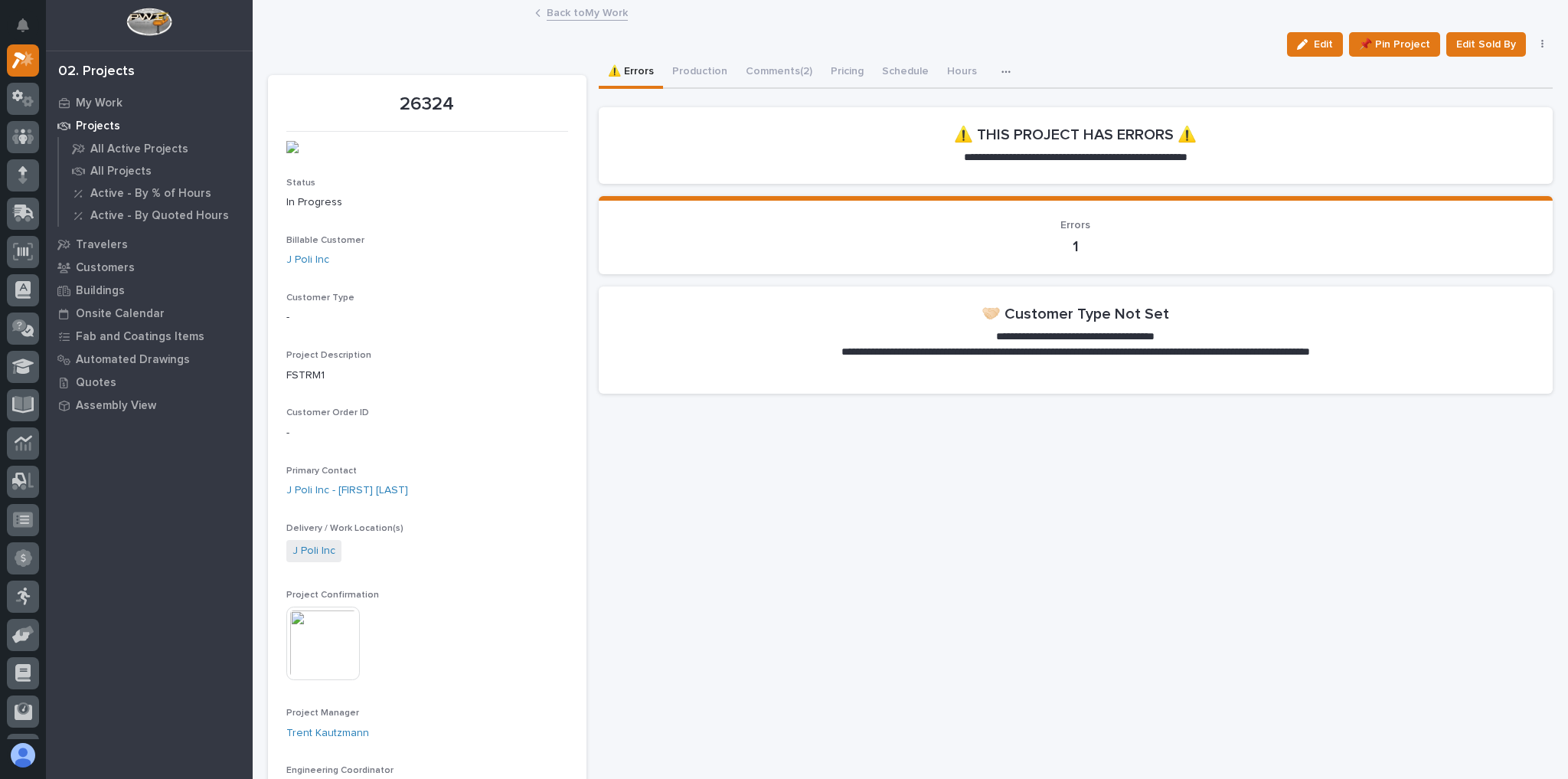 click on "Back to  My Work" at bounding box center (587, 11) 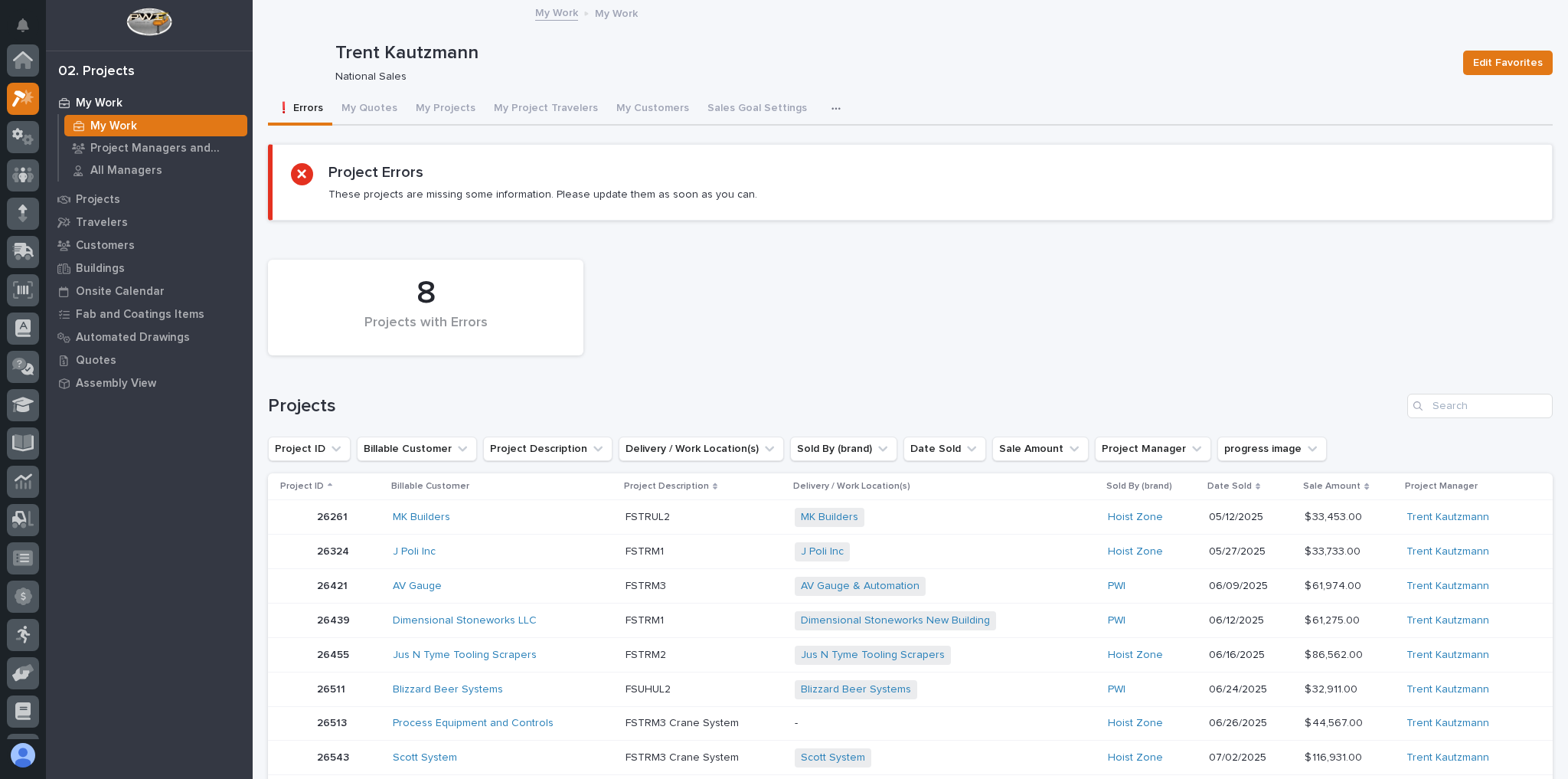 scroll, scrollTop: 41, scrollLeft: 0, axis: vertical 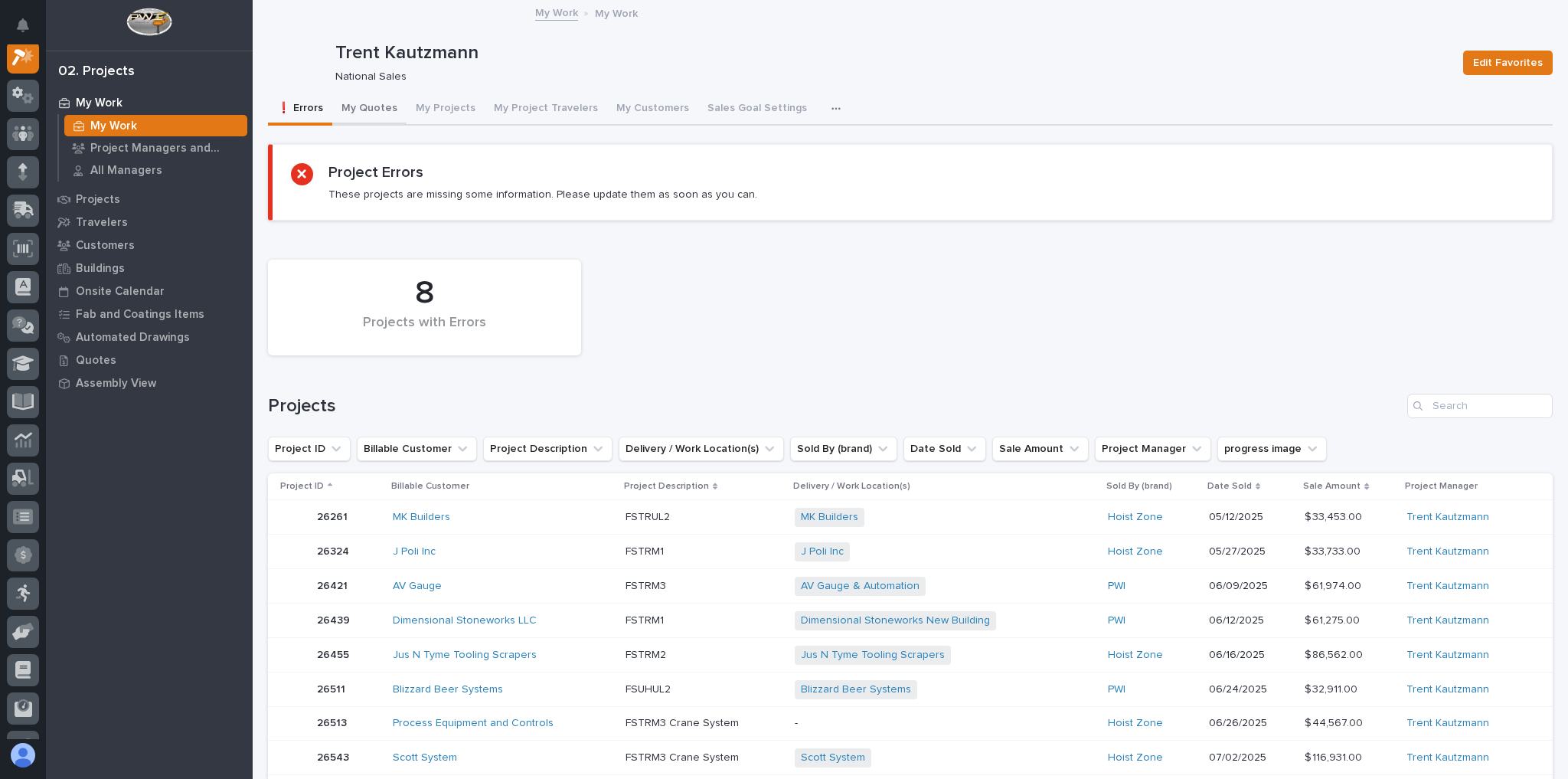 click on "My Quotes" at bounding box center (369, 110) 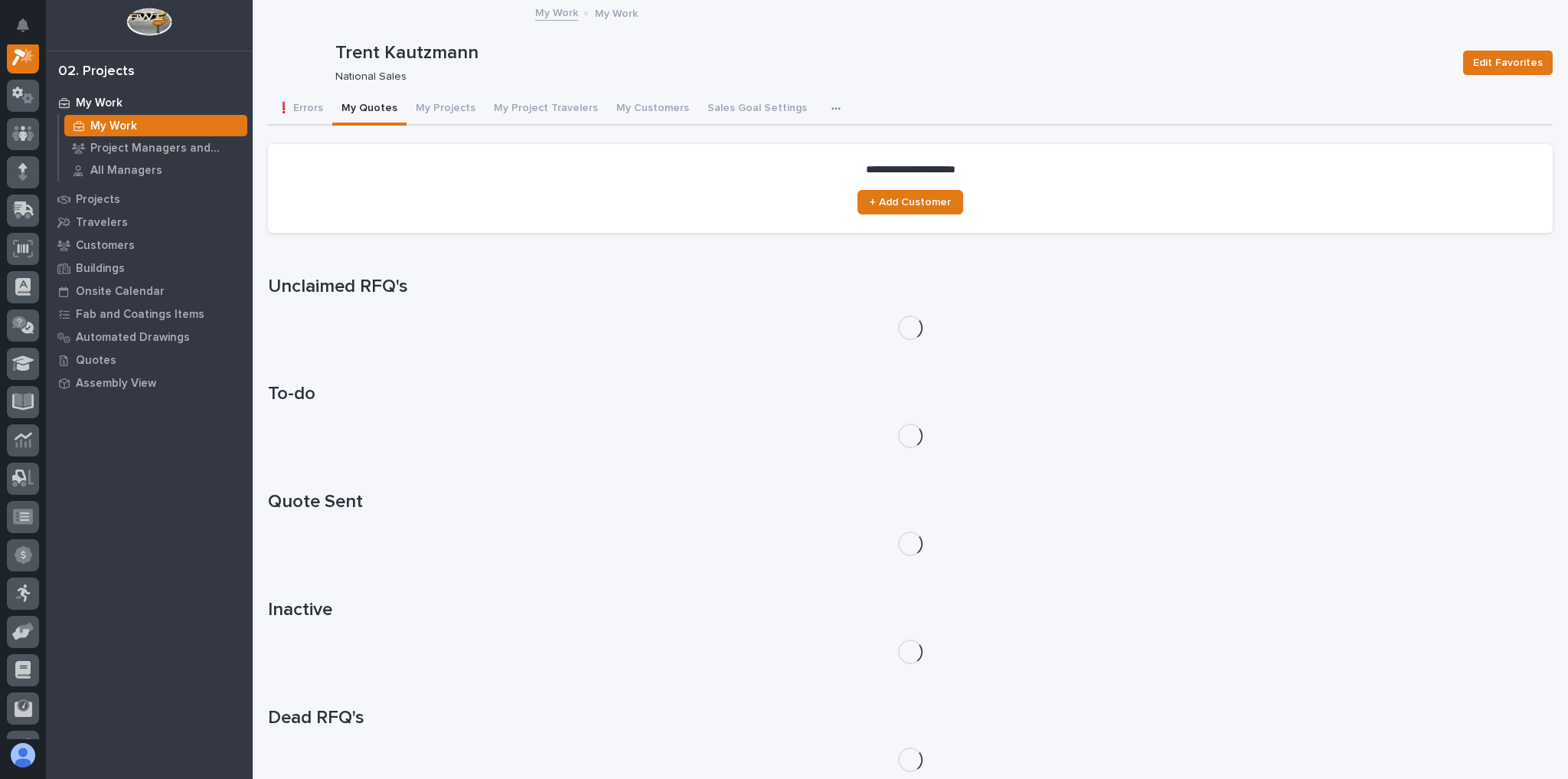scroll, scrollTop: 38, scrollLeft: 0, axis: vertical 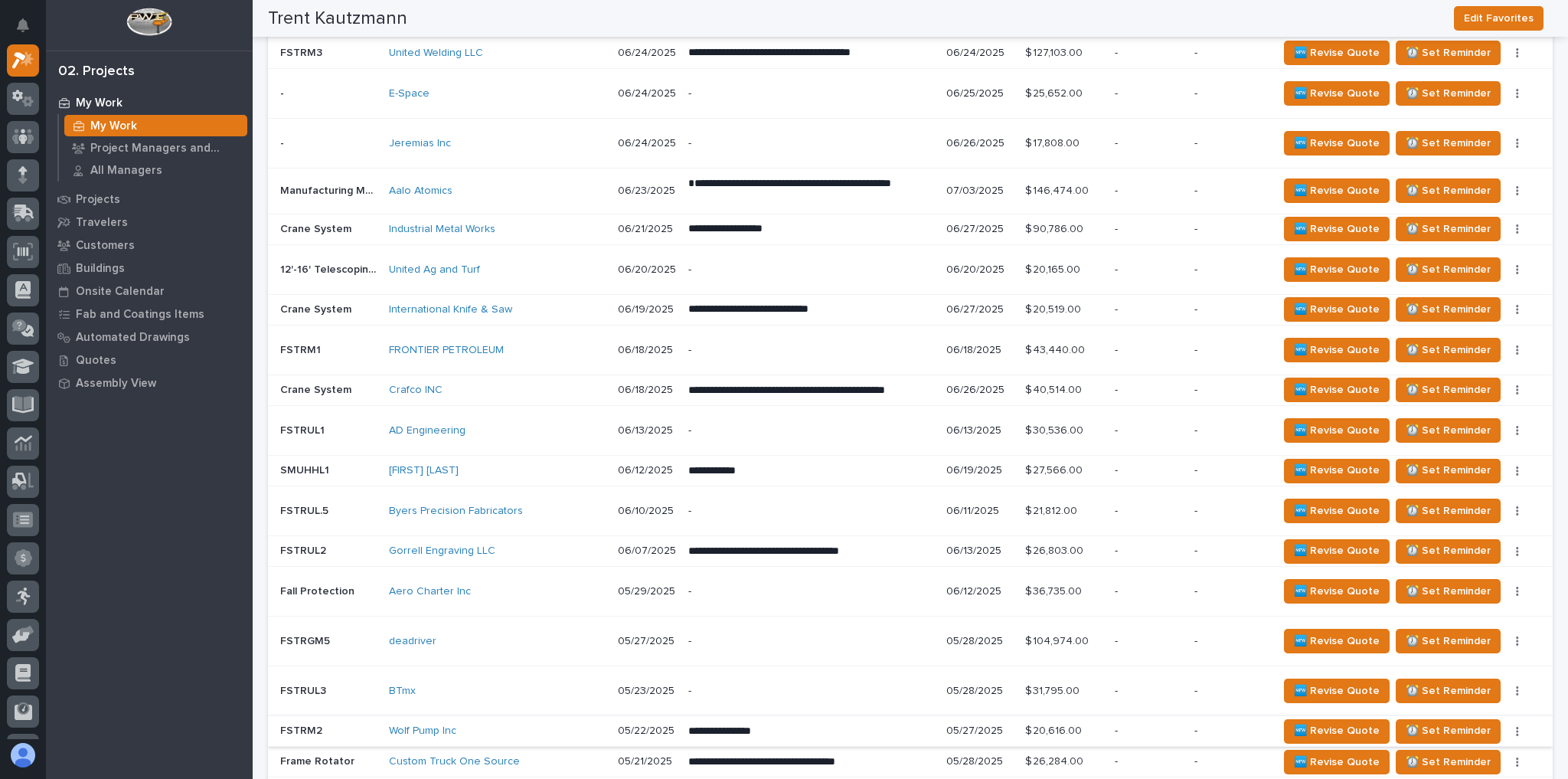 click at bounding box center [1517, 732] 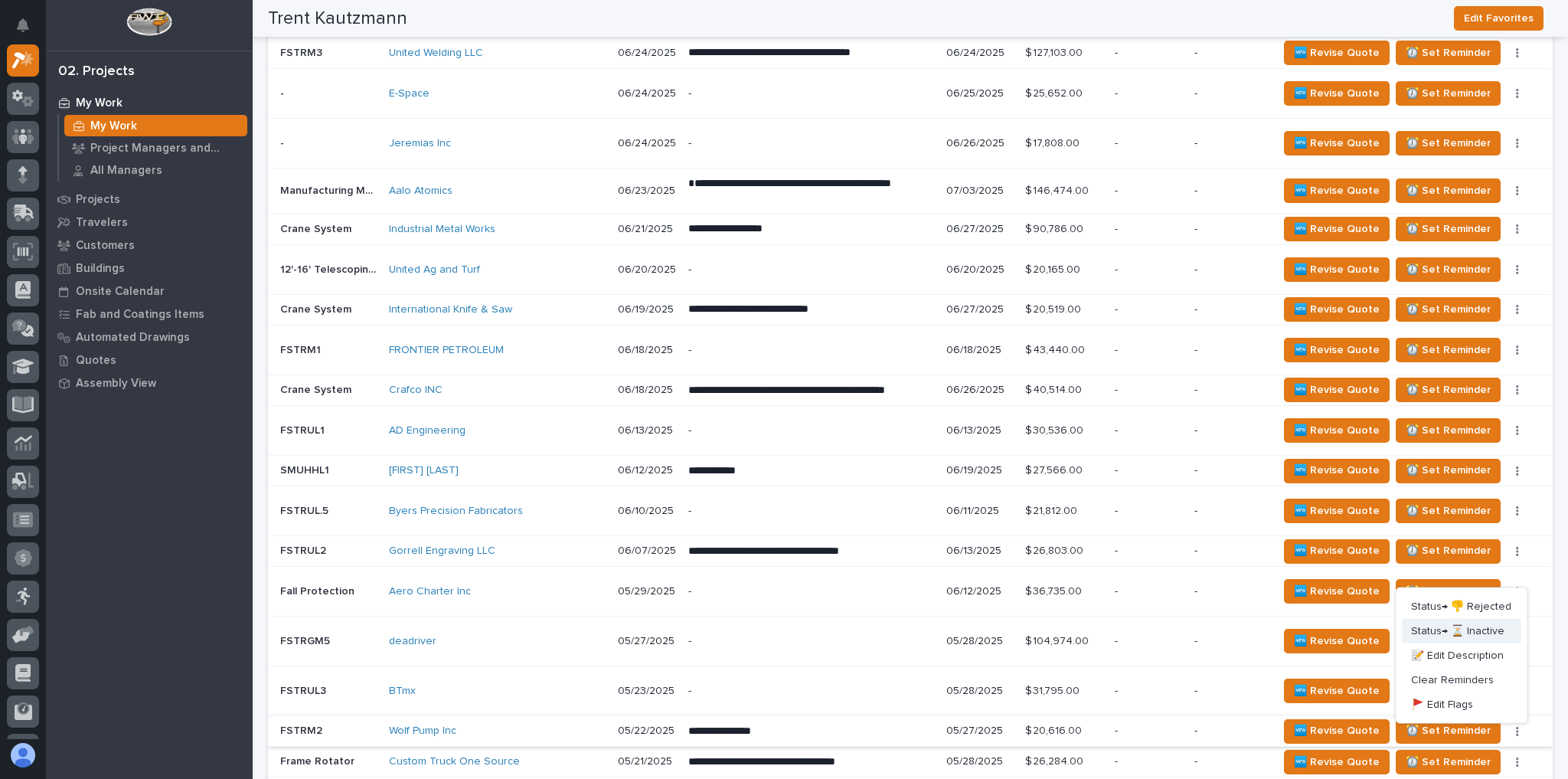click on "Status→ ⏳ Inactive" at bounding box center (1458, 631) 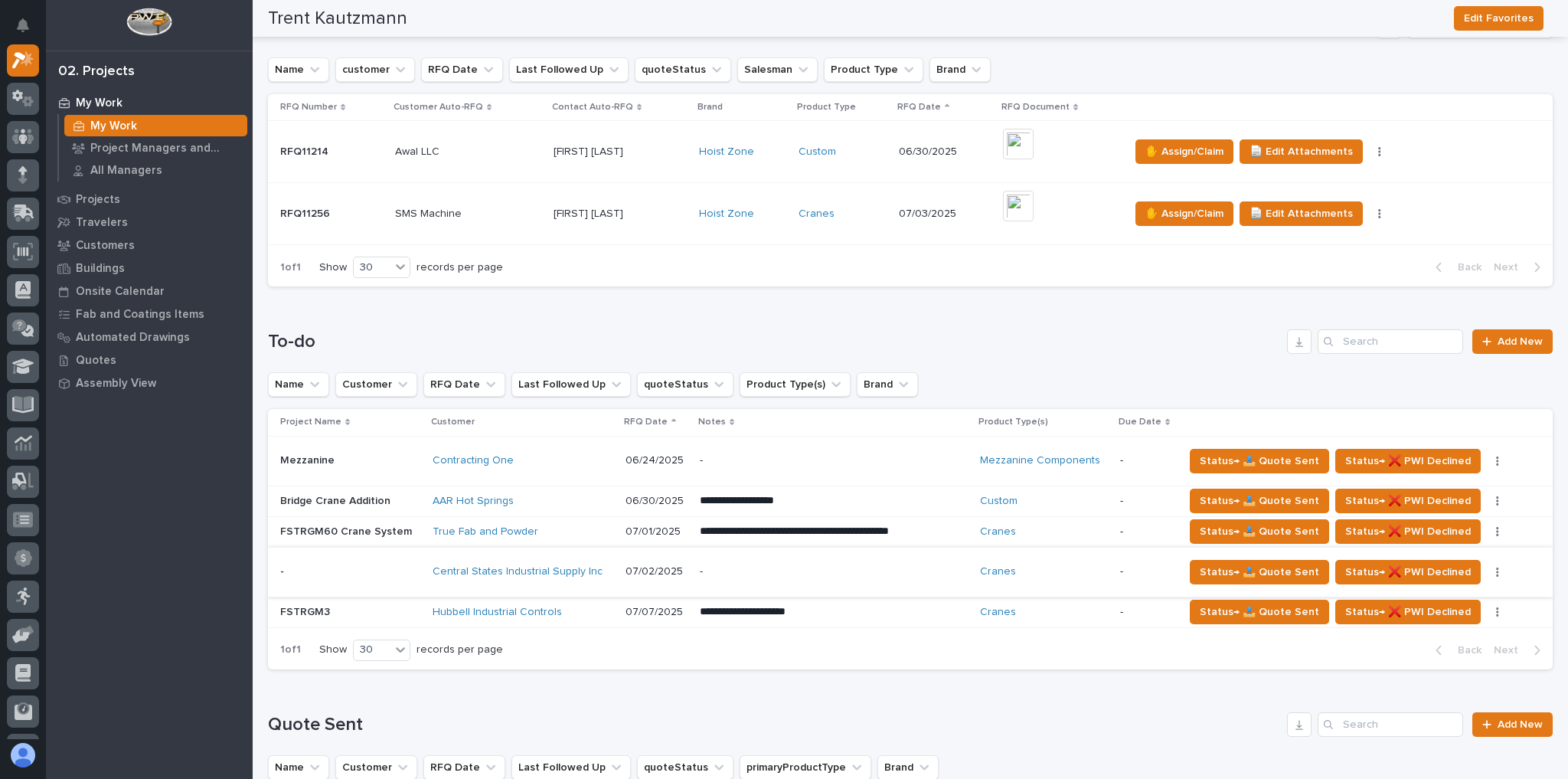 scroll, scrollTop: 306, scrollLeft: 0, axis: vertical 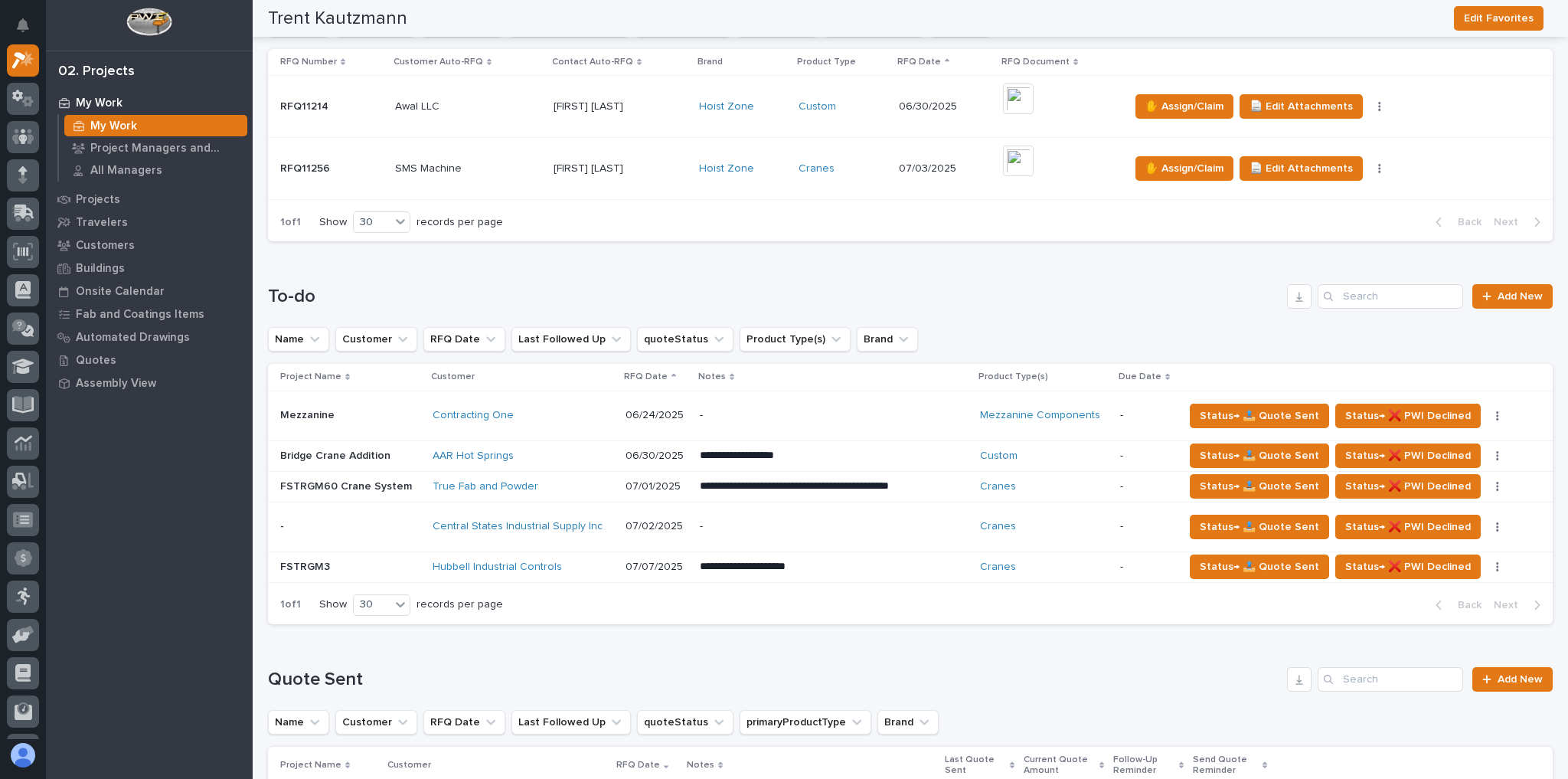 click on "**********" at bounding box center [826, 456] 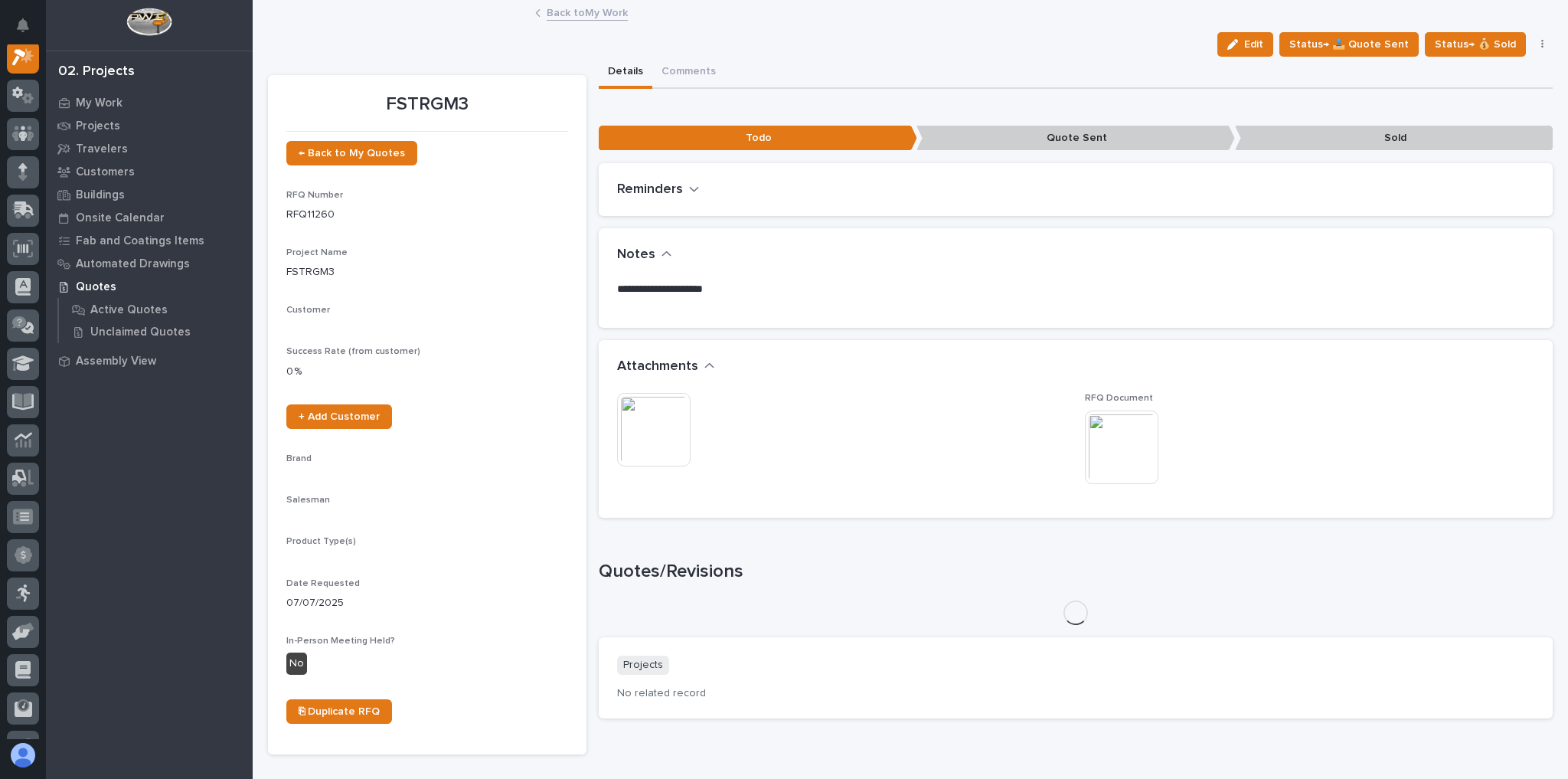 scroll, scrollTop: 38, scrollLeft: 0, axis: vertical 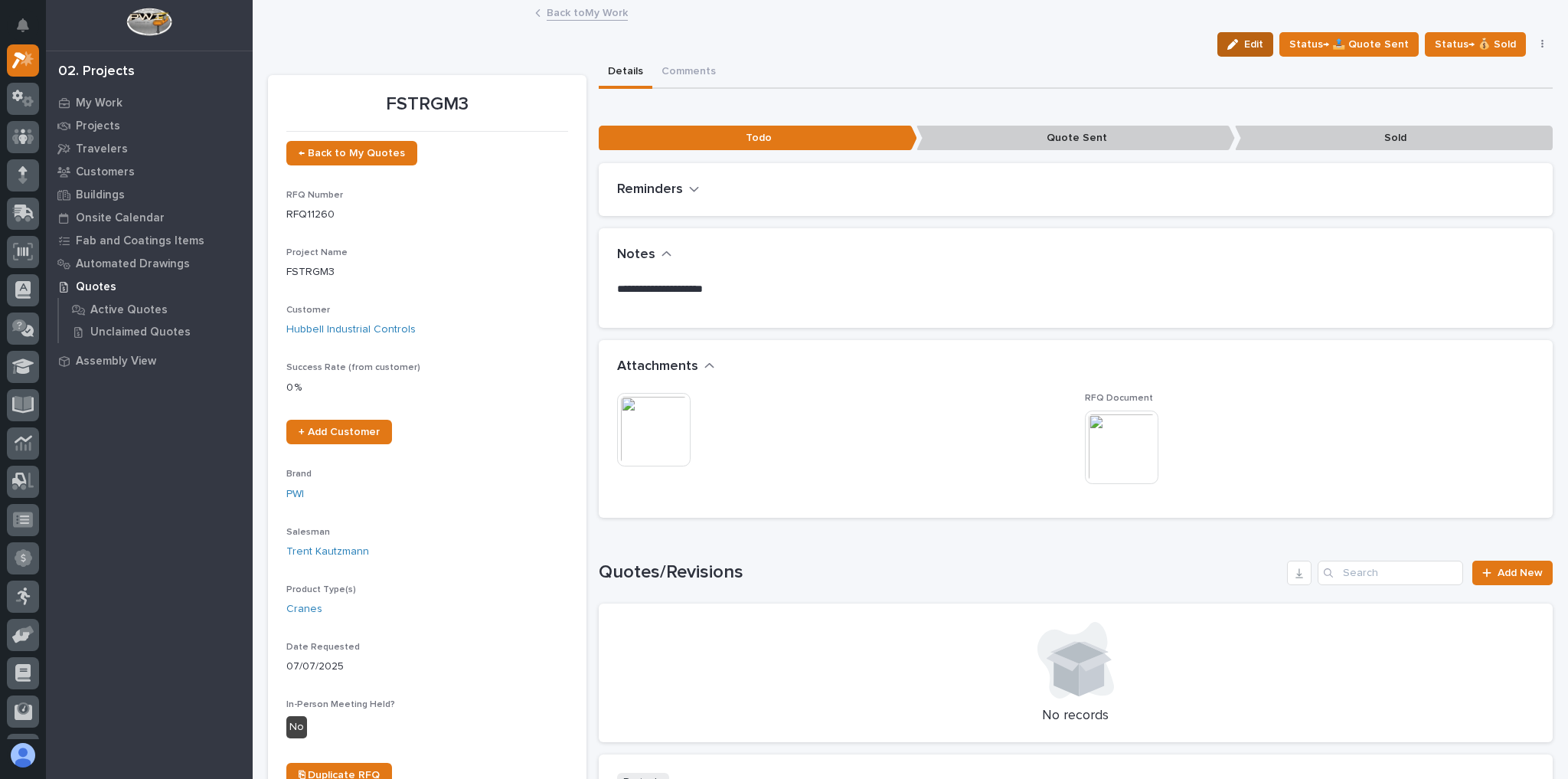 click on "Edit" at bounding box center [1253, 44] 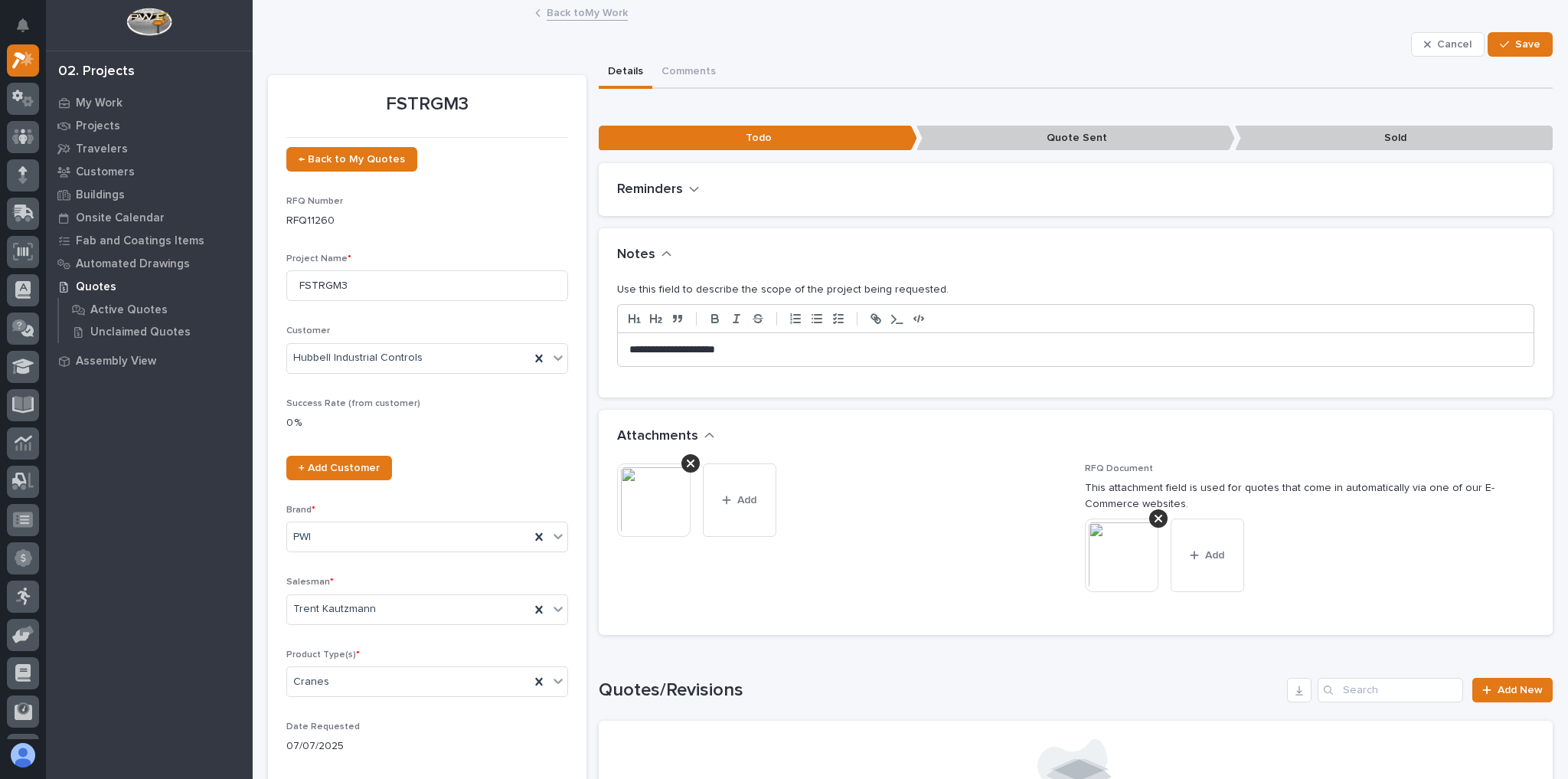 click on "**********" at bounding box center (1073, 350) 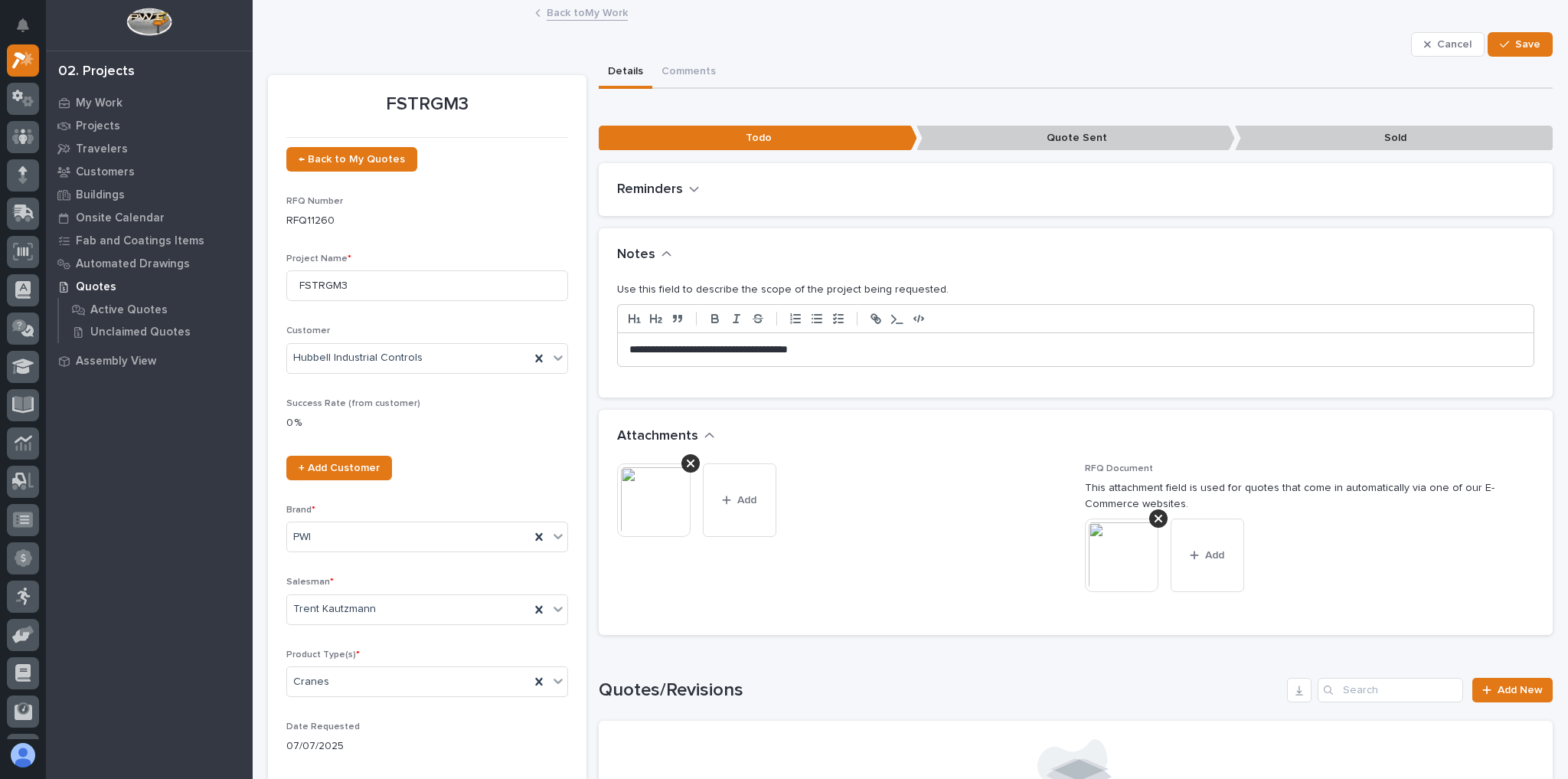 click on "Details Comments" at bounding box center [1076, 73] 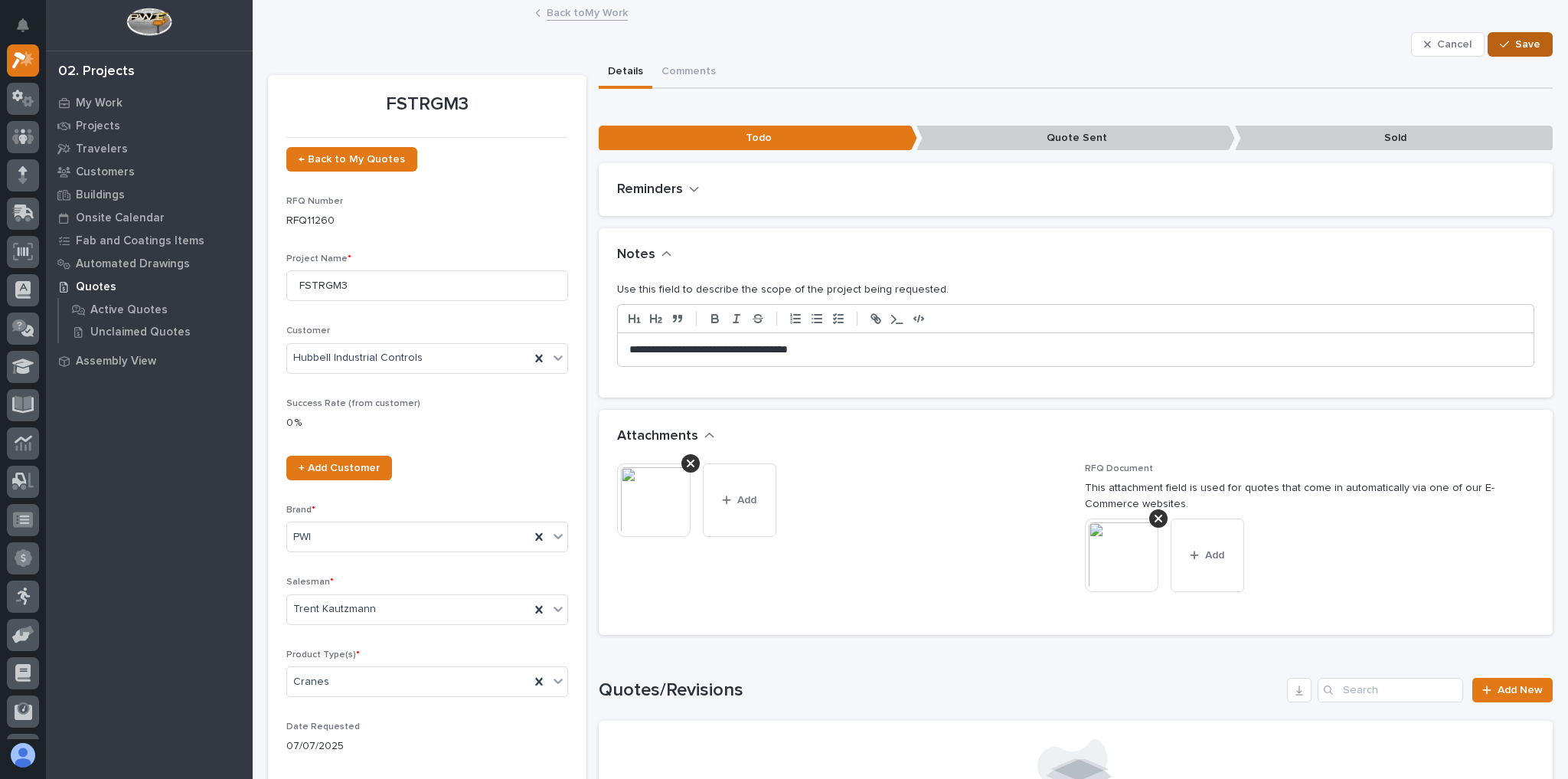 click on "Save" at bounding box center [1527, 44] 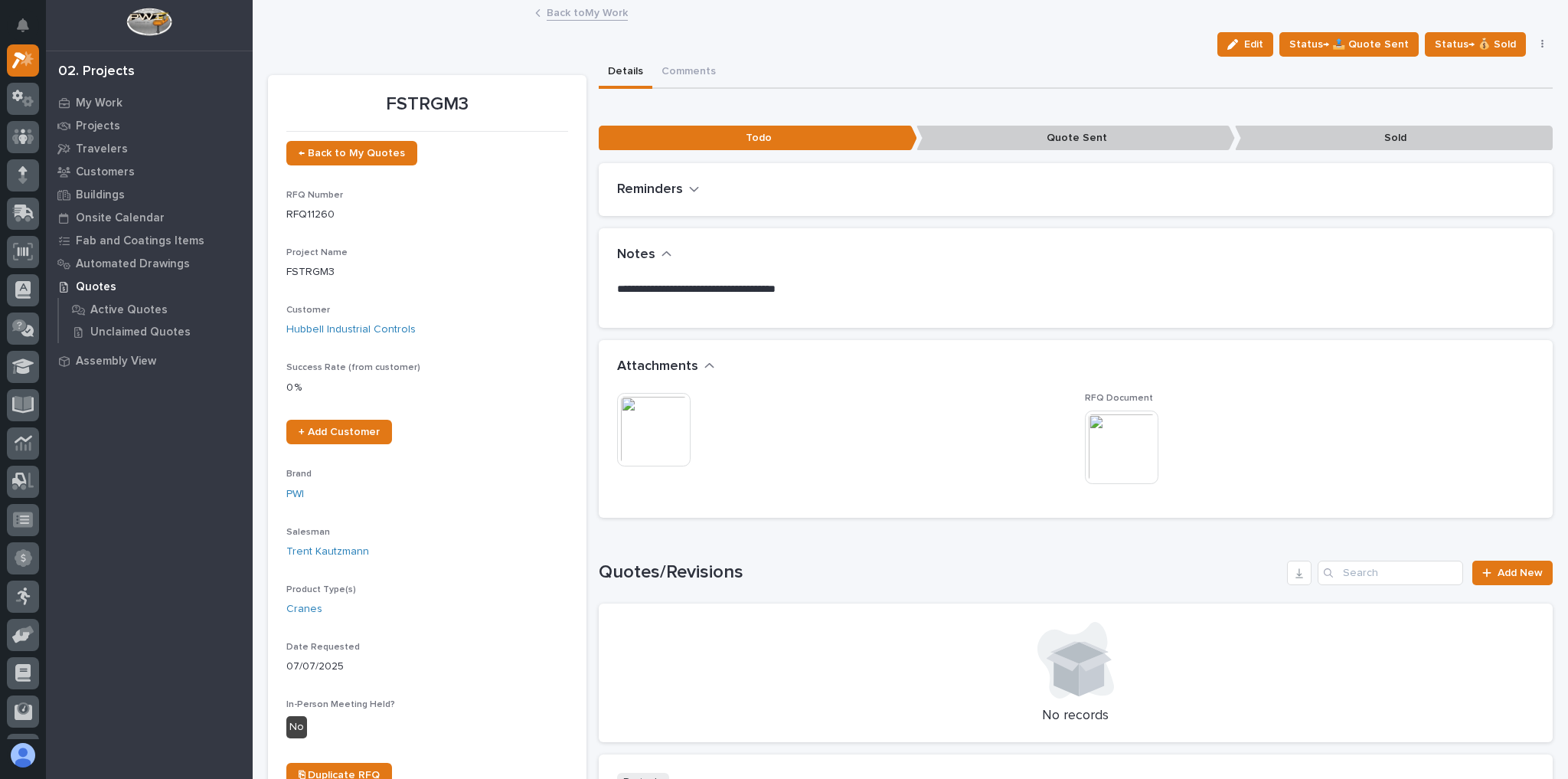 click on "Back to  My Work" at bounding box center (587, 11) 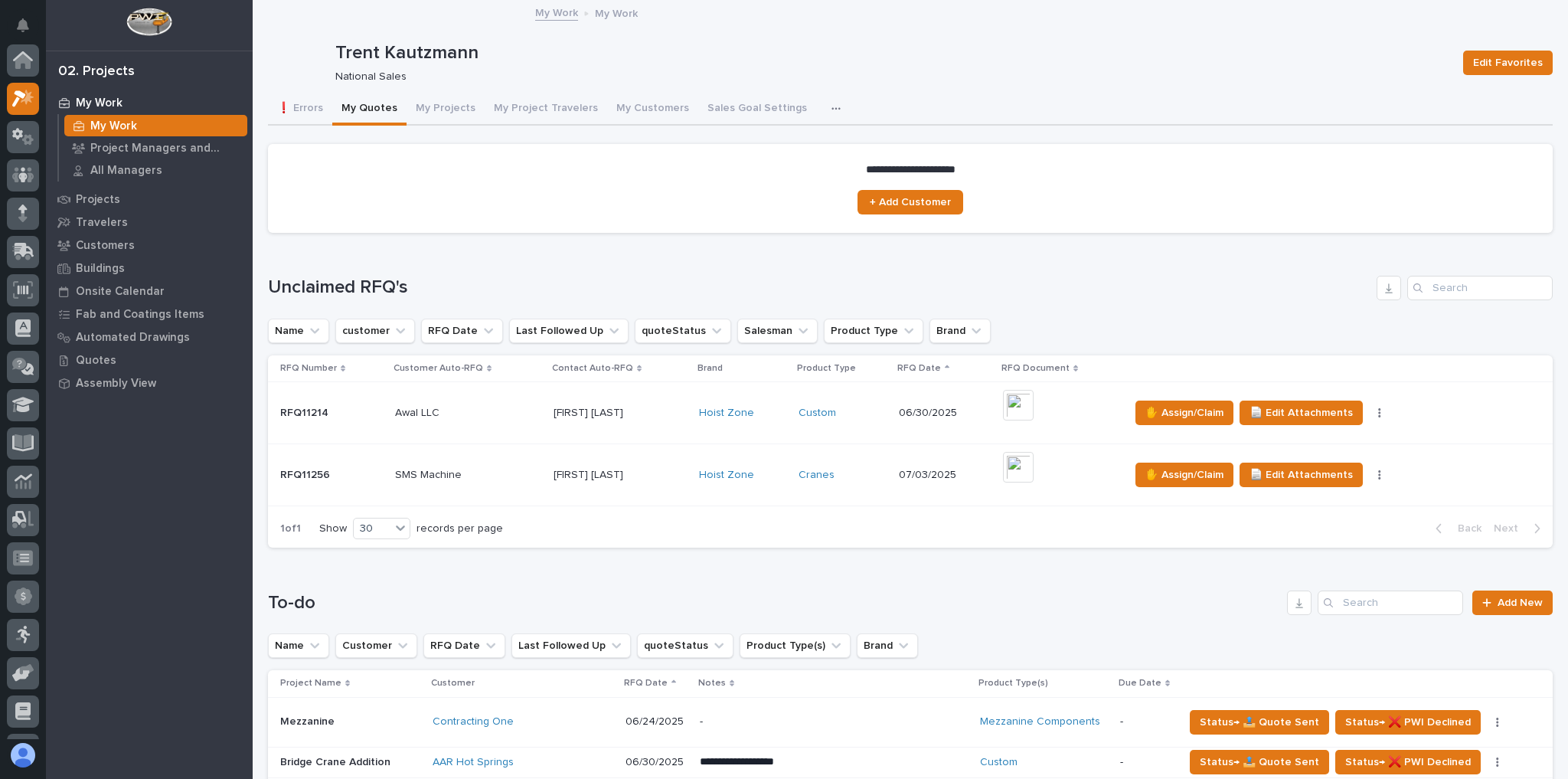 scroll, scrollTop: 41, scrollLeft: 0, axis: vertical 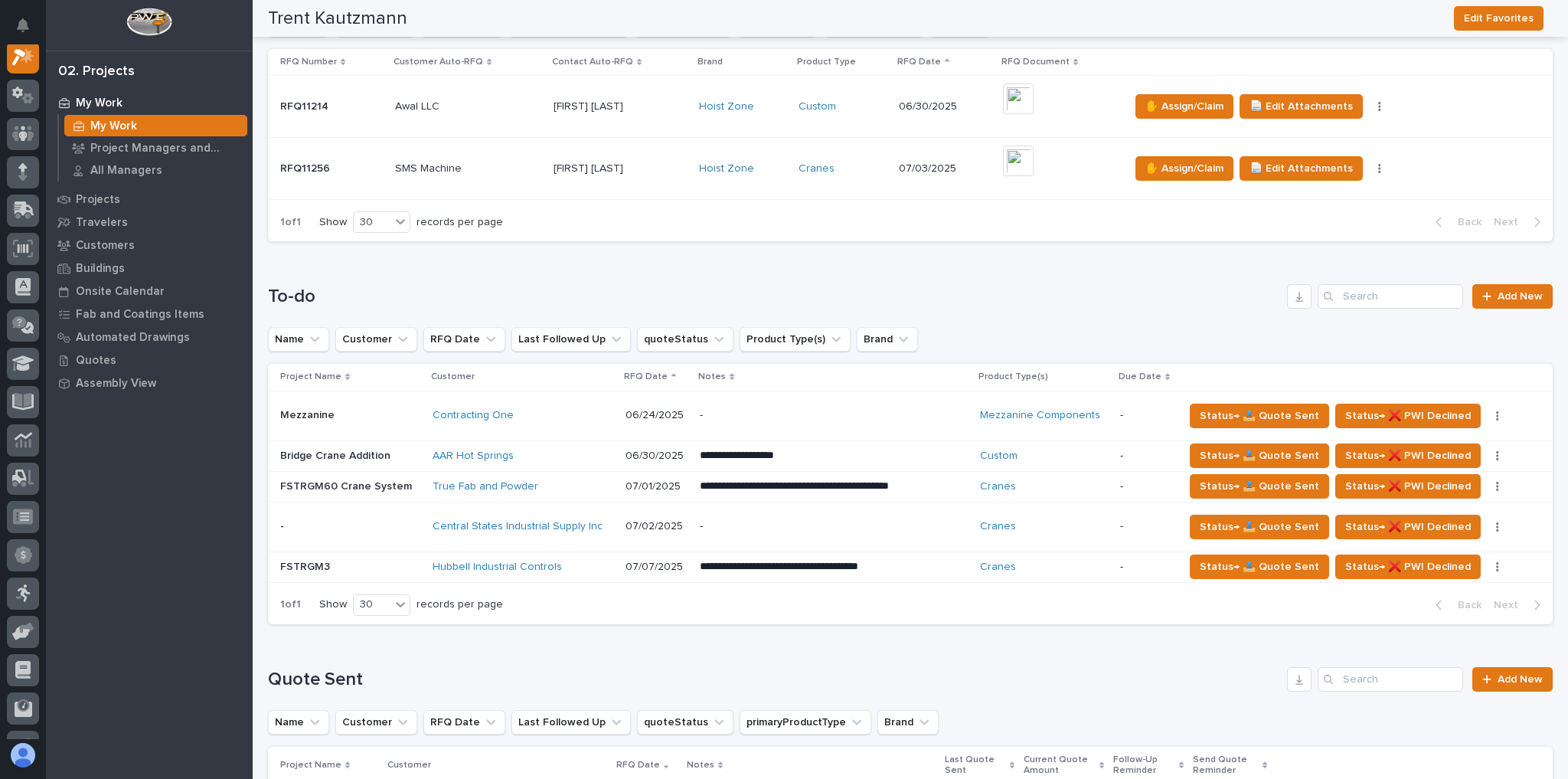 click on "07/02/2025" at bounding box center (656, 415) 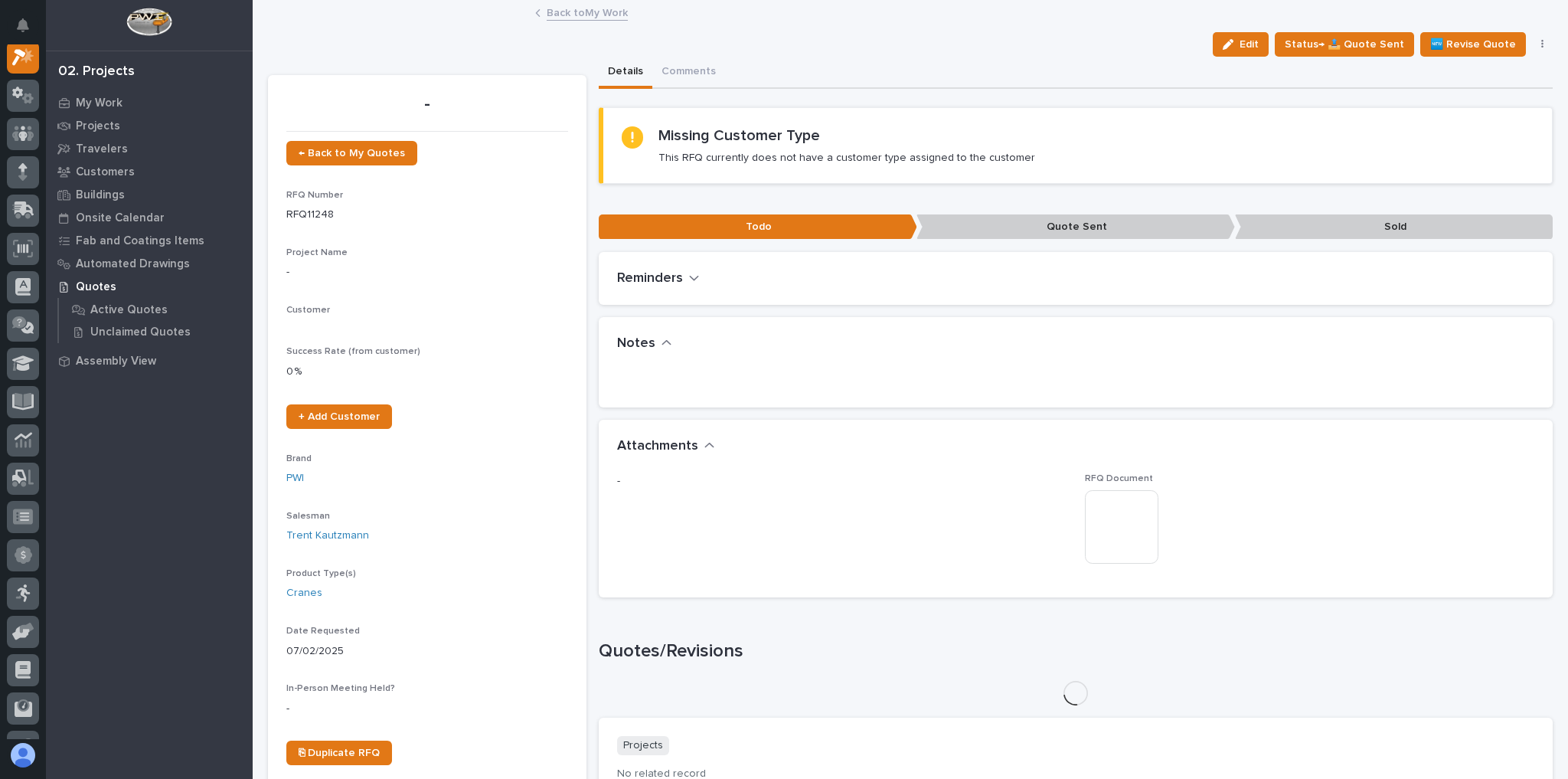 scroll, scrollTop: 38, scrollLeft: 0, axis: vertical 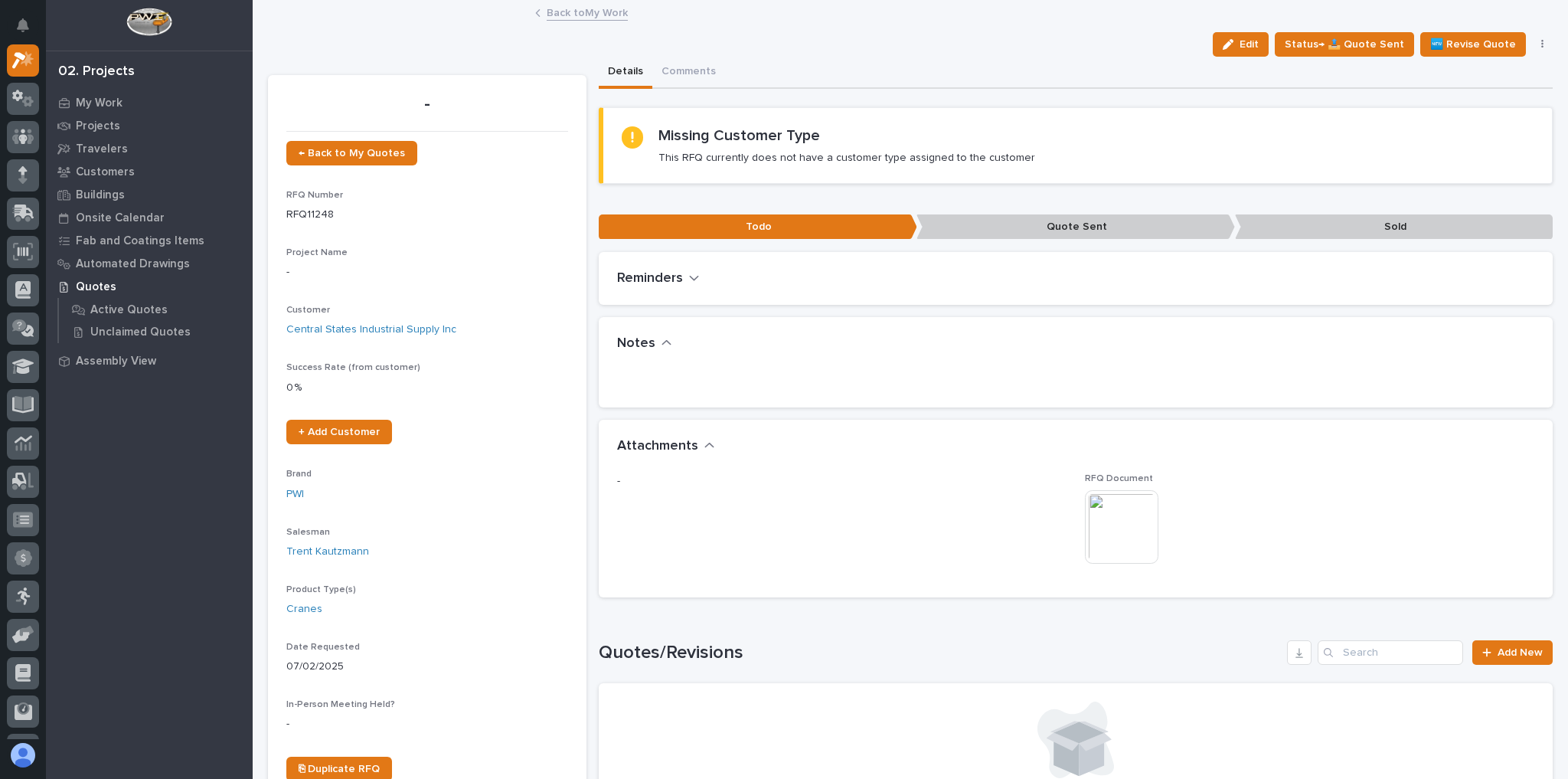 click at bounding box center [1122, 527] 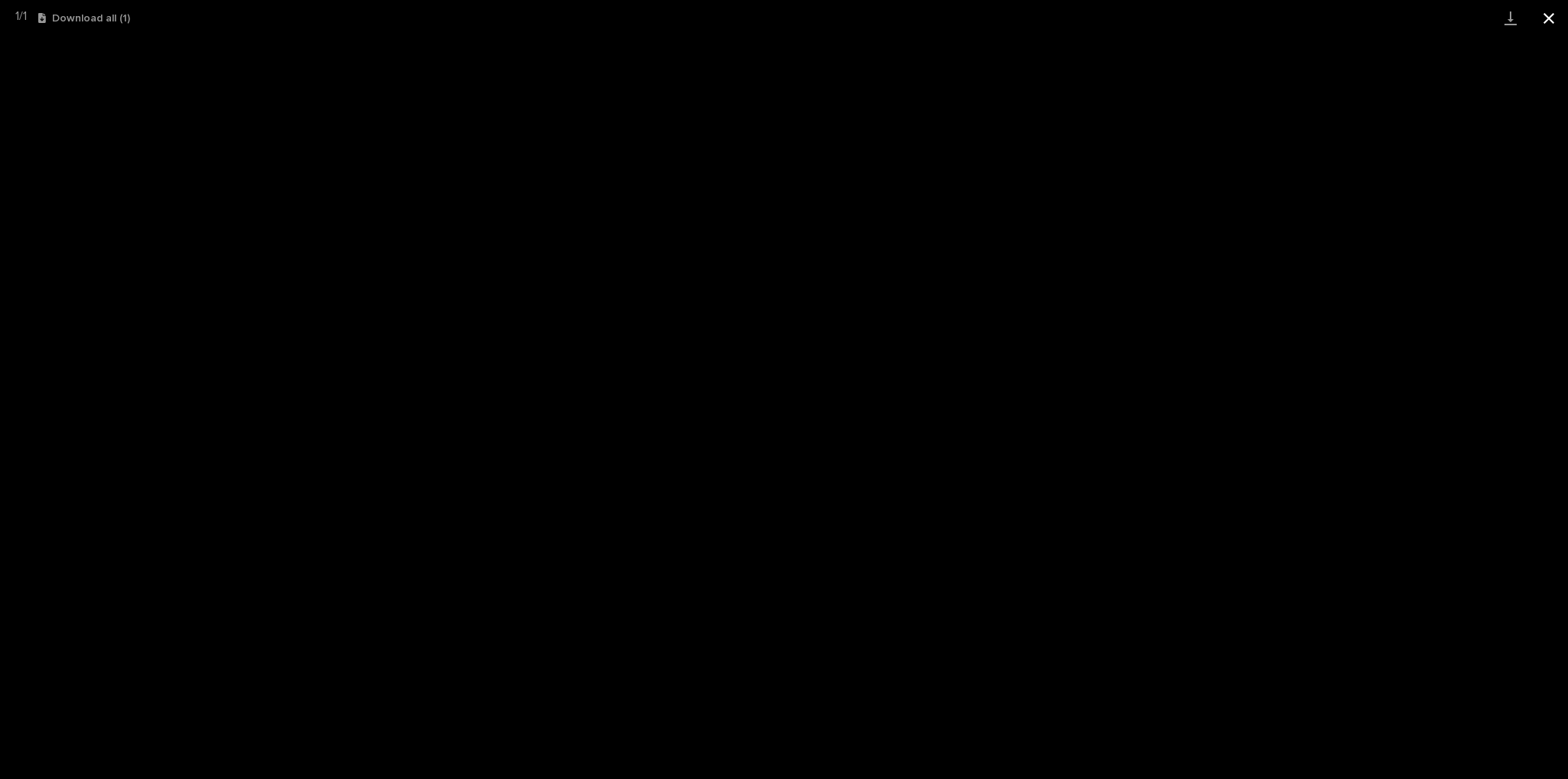click at bounding box center (1549, 18) 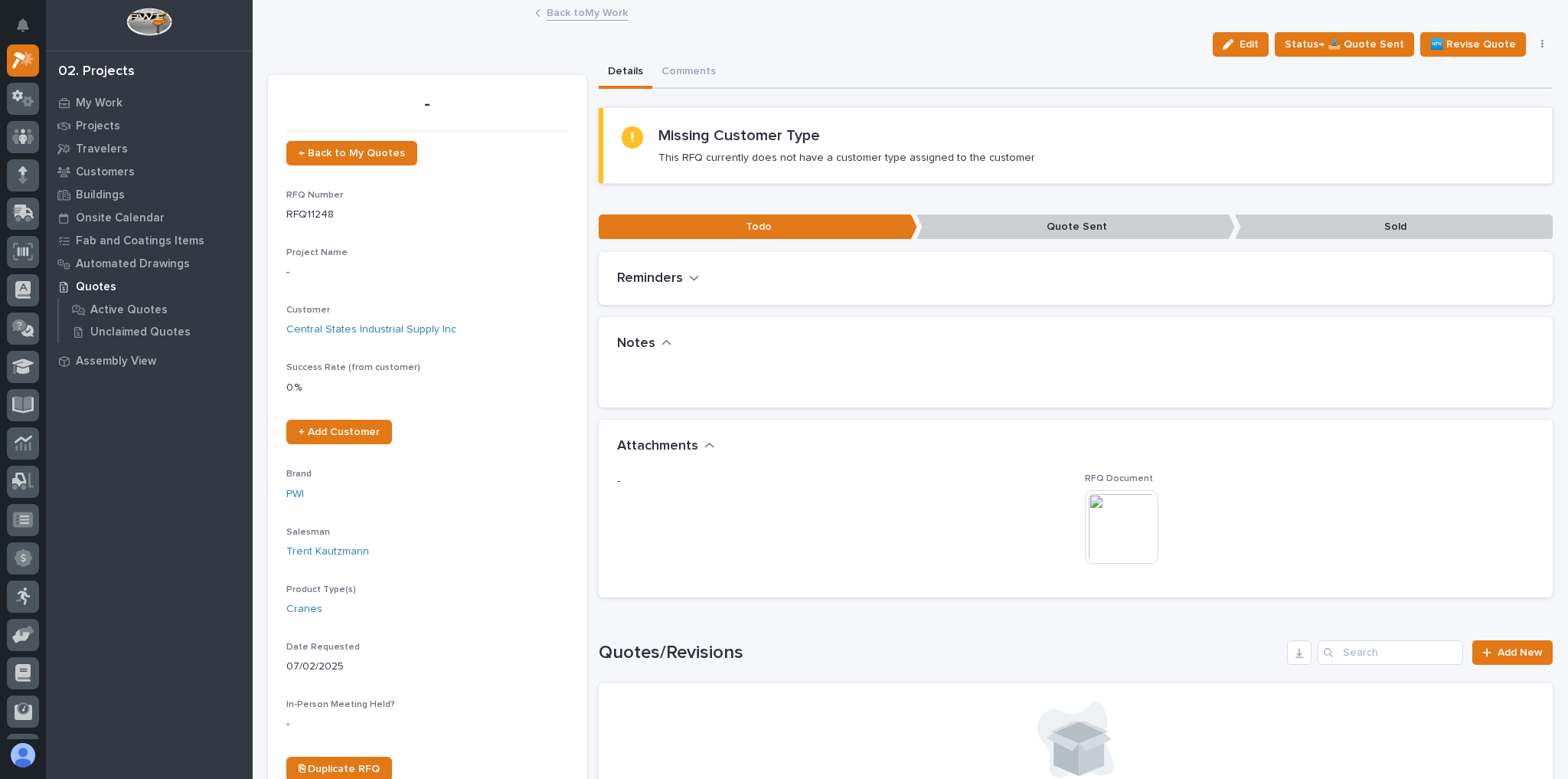 click at bounding box center (1122, 527) 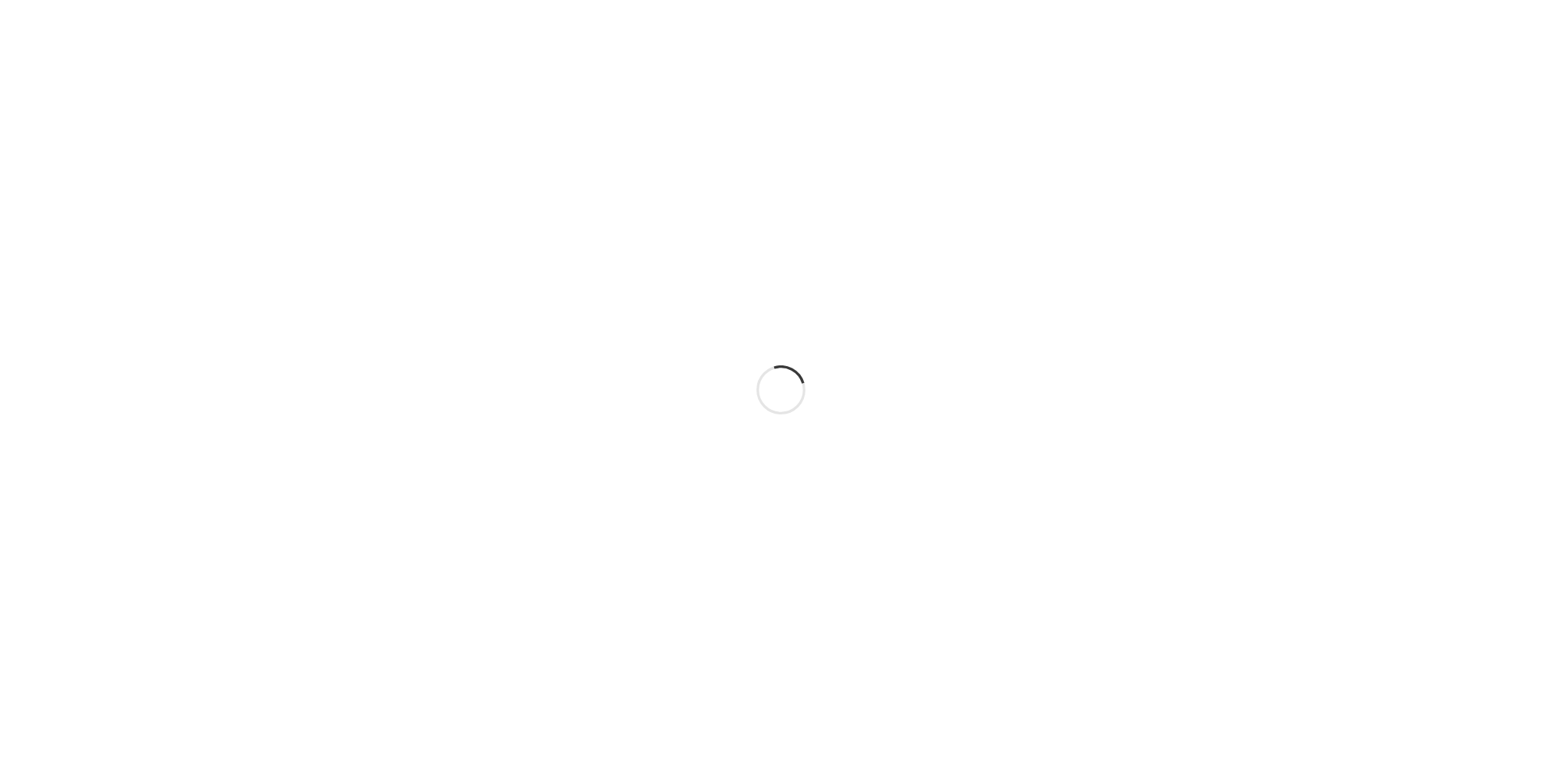 scroll, scrollTop: 0, scrollLeft: 0, axis: both 